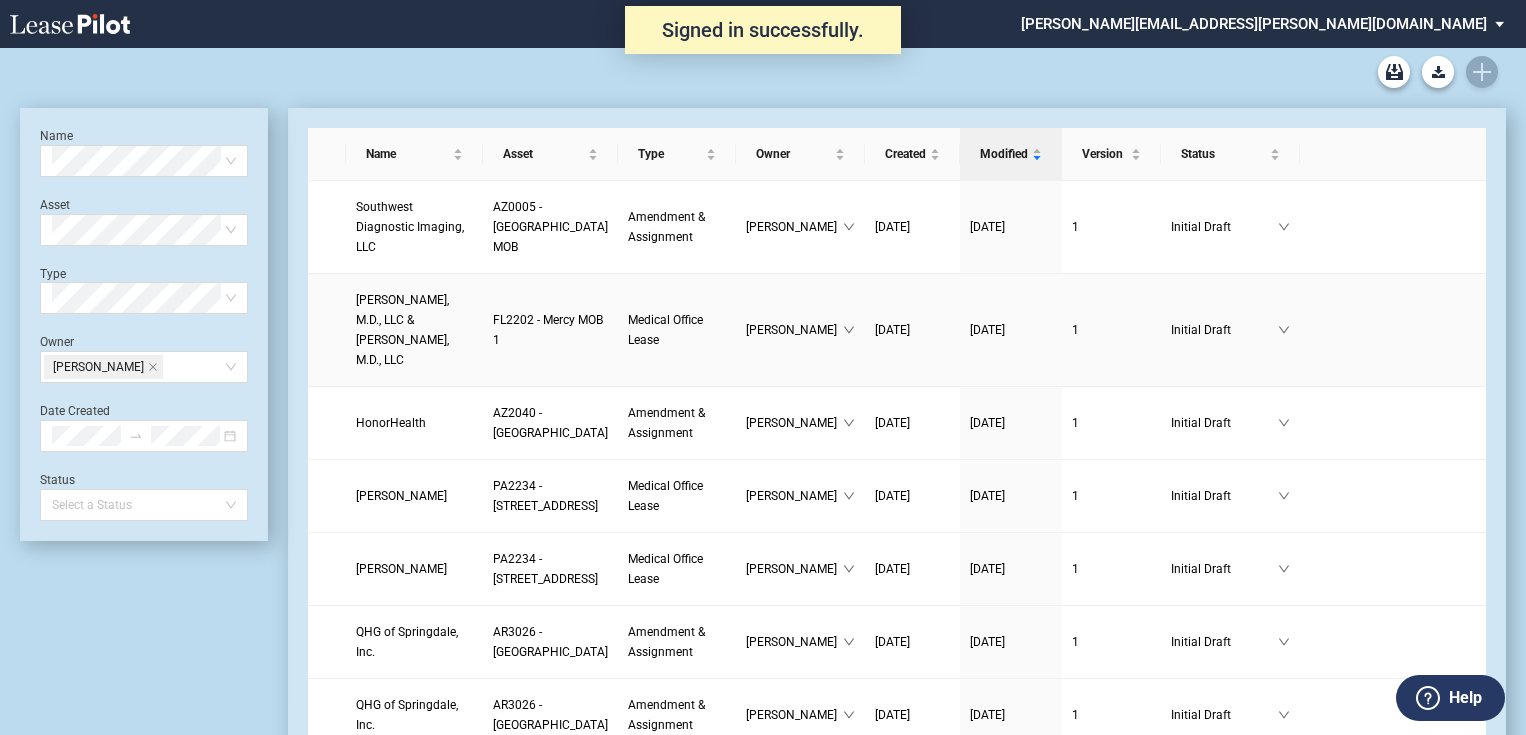 scroll, scrollTop: 0, scrollLeft: 0, axis: both 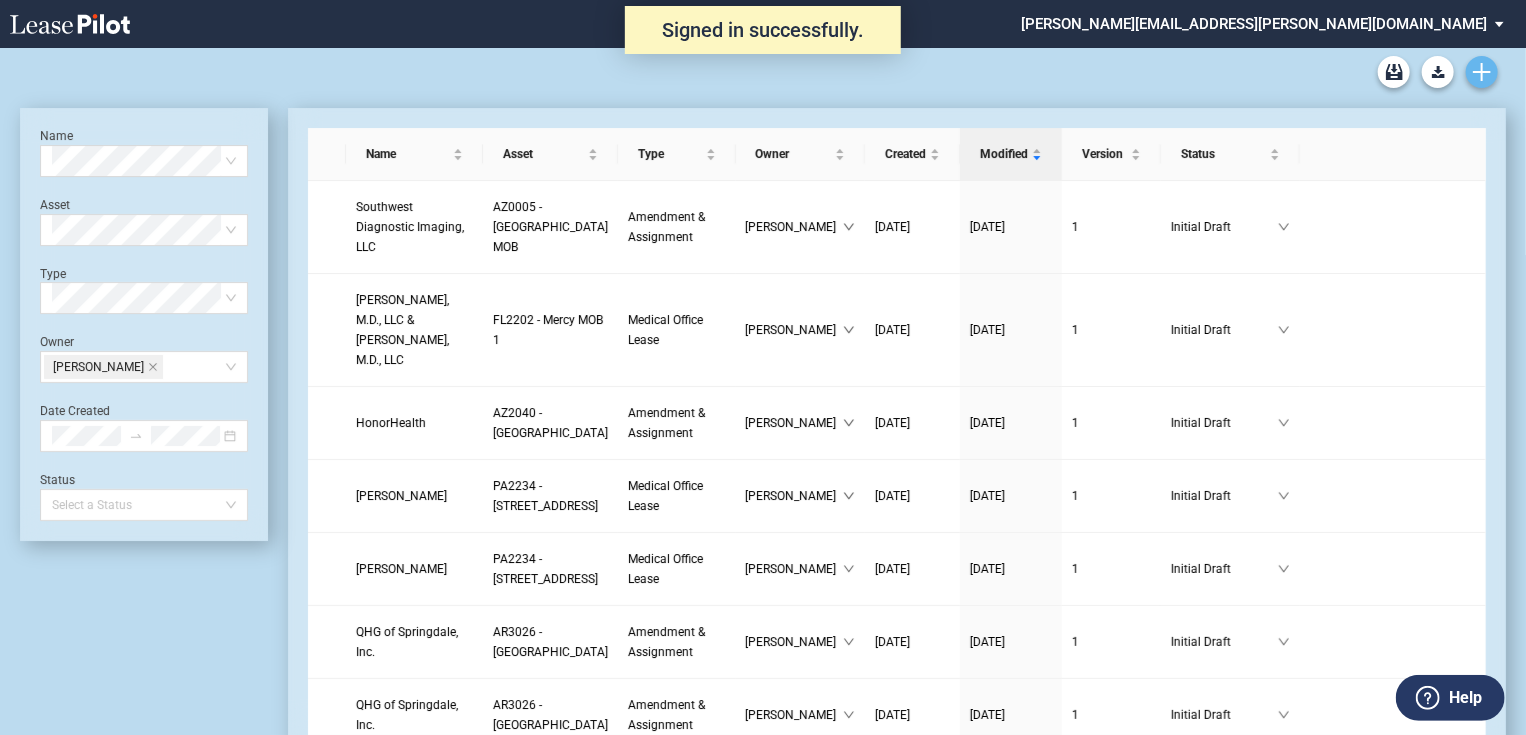 click 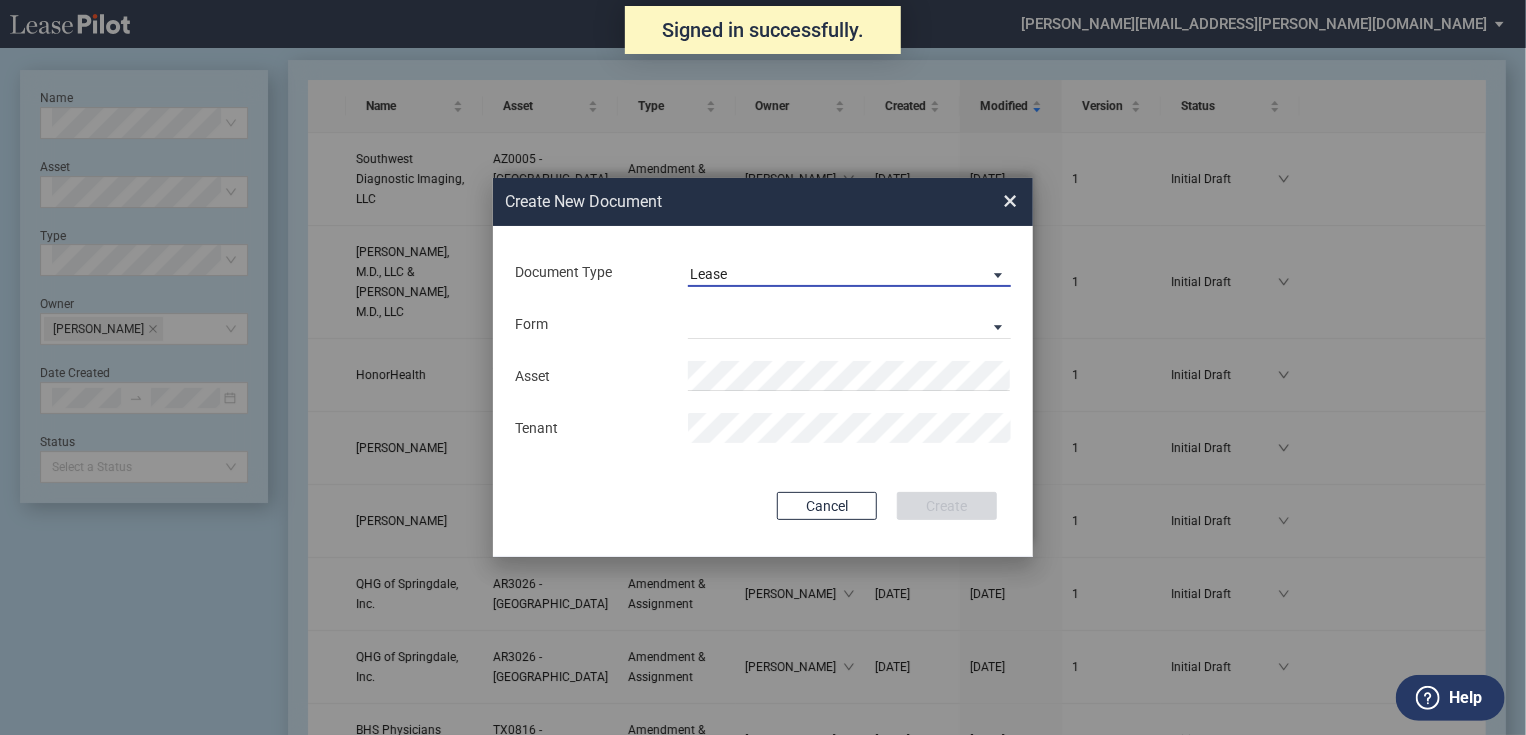 click on "Lease" at bounding box center (849, 272) 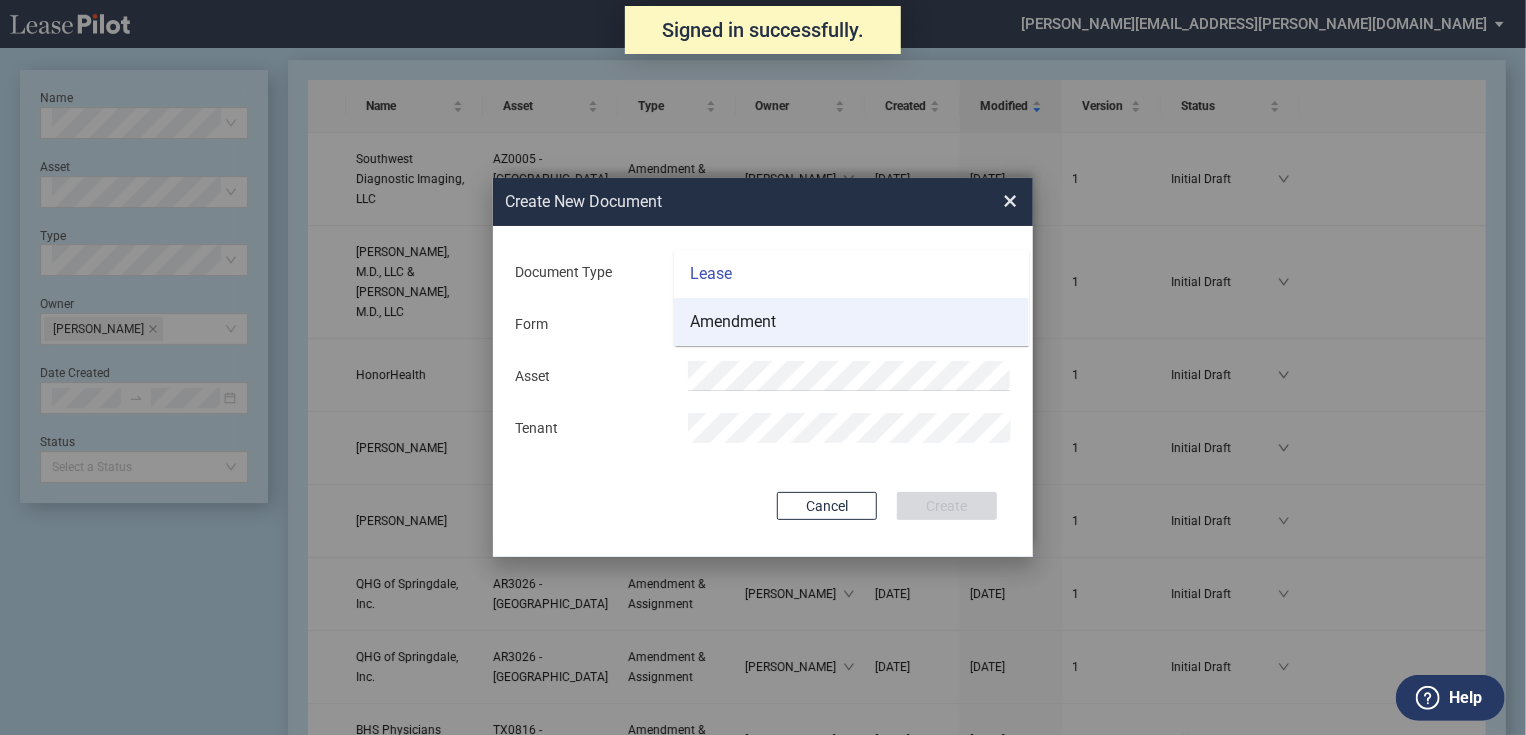 click on "Amendment" at bounding box center [851, 322] 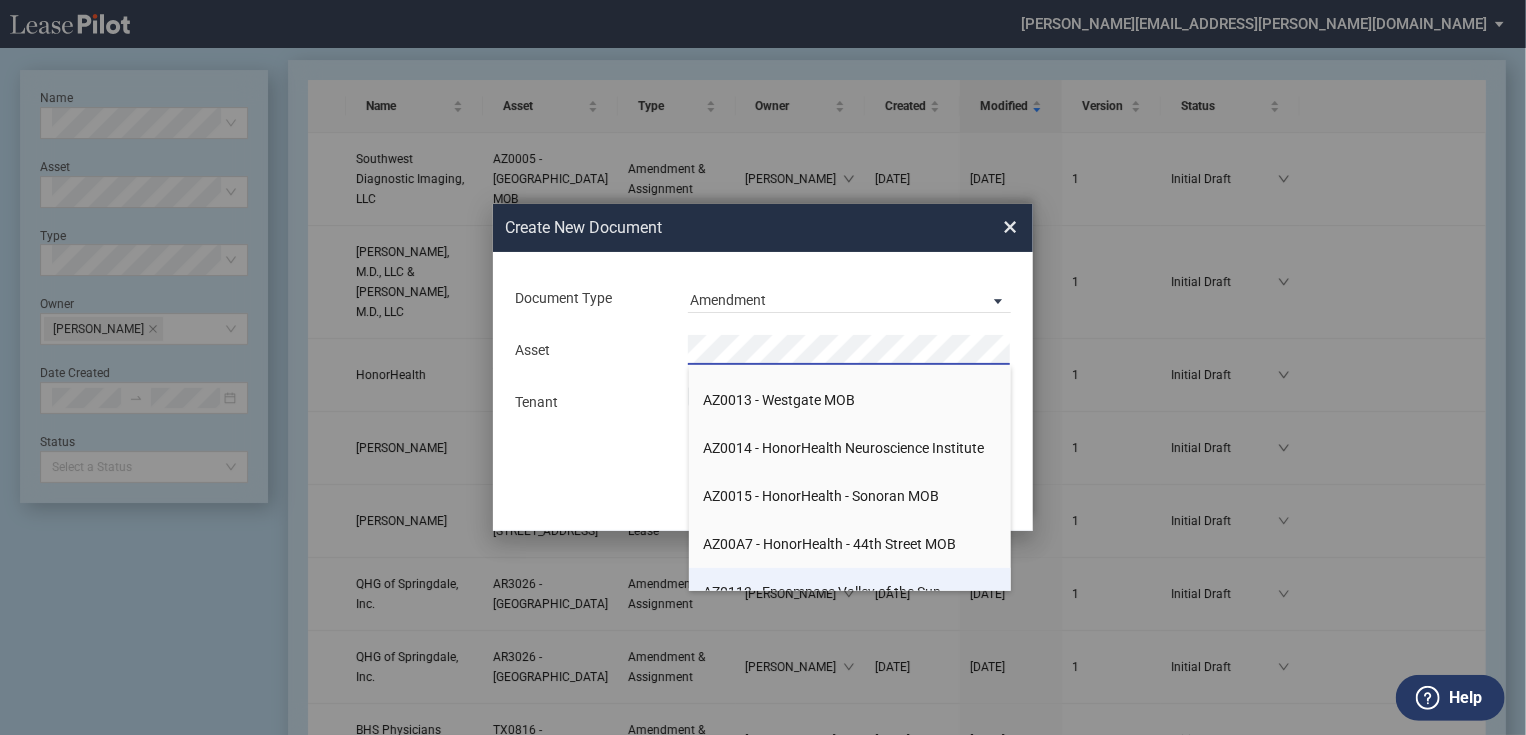 scroll, scrollTop: 2320, scrollLeft: 0, axis: vertical 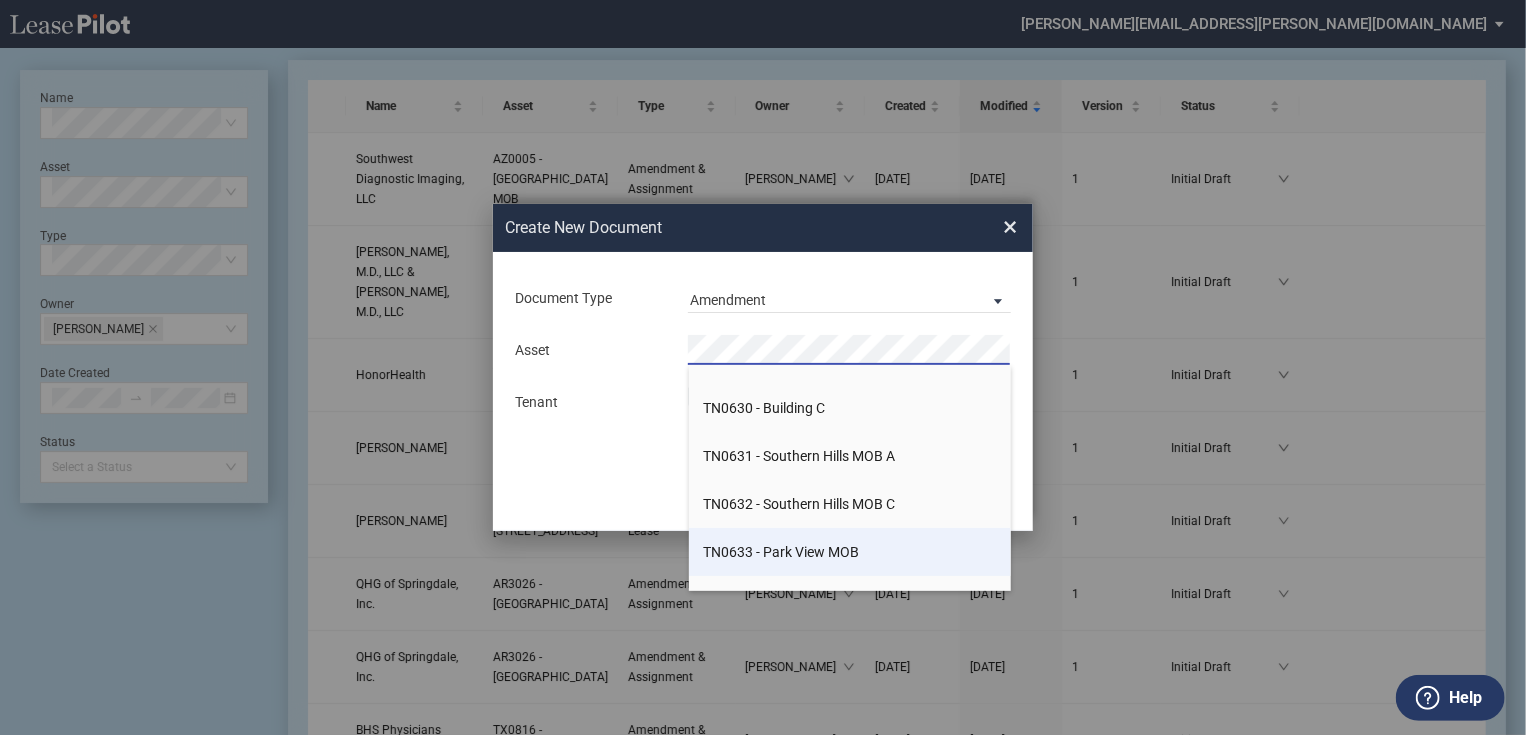 click on "TN0633 - Park View MOB" at bounding box center (782, 552) 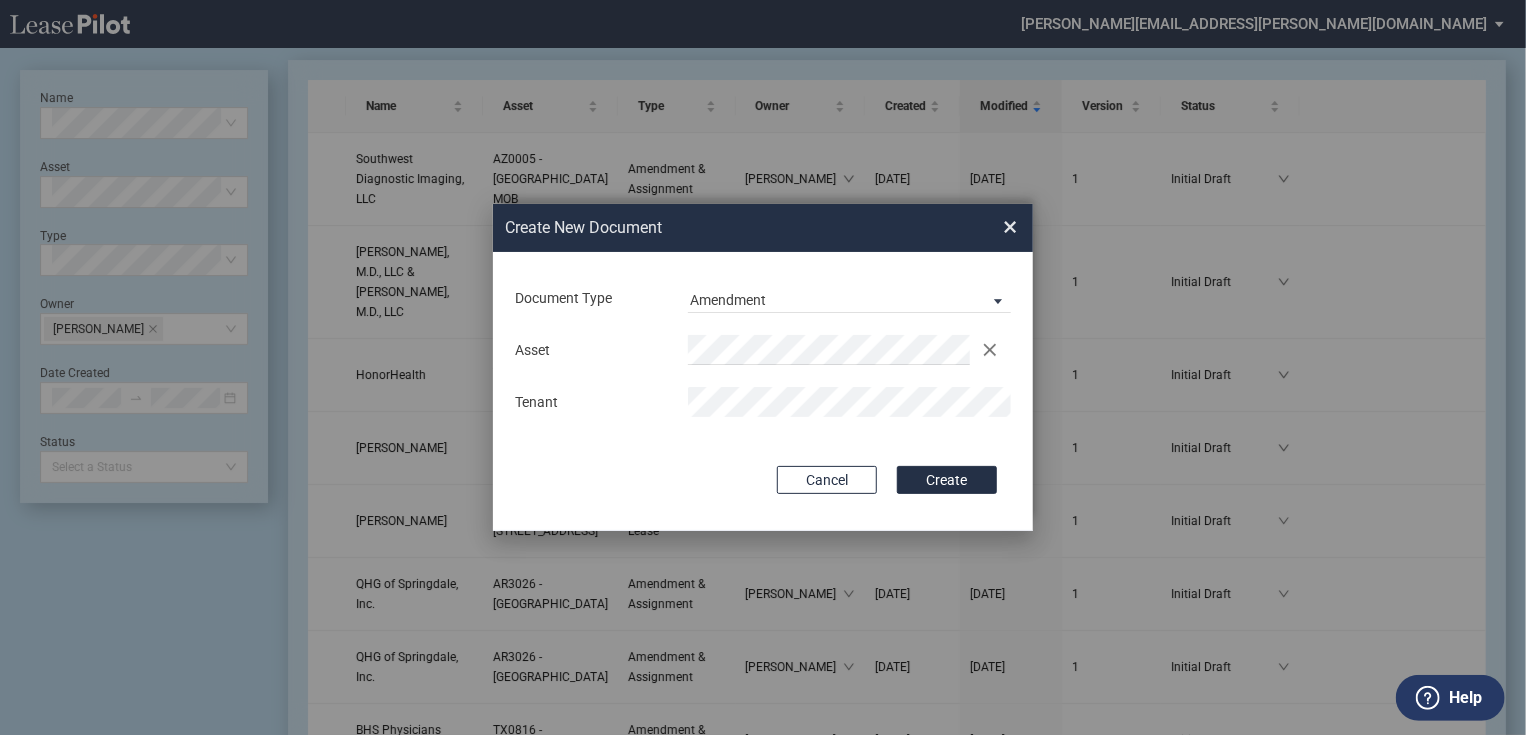 click on "Create" at bounding box center (947, 480) 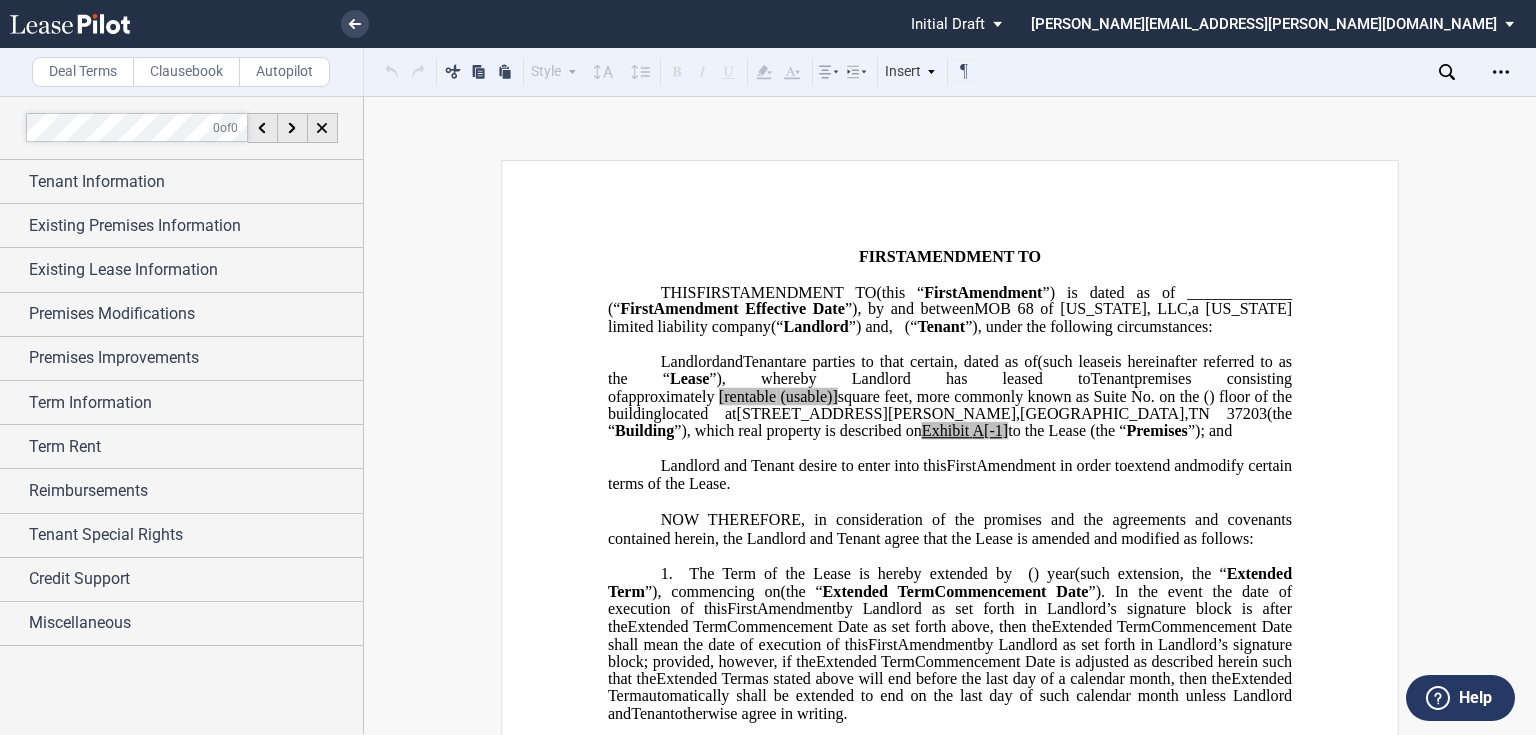 scroll, scrollTop: 0, scrollLeft: 0, axis: both 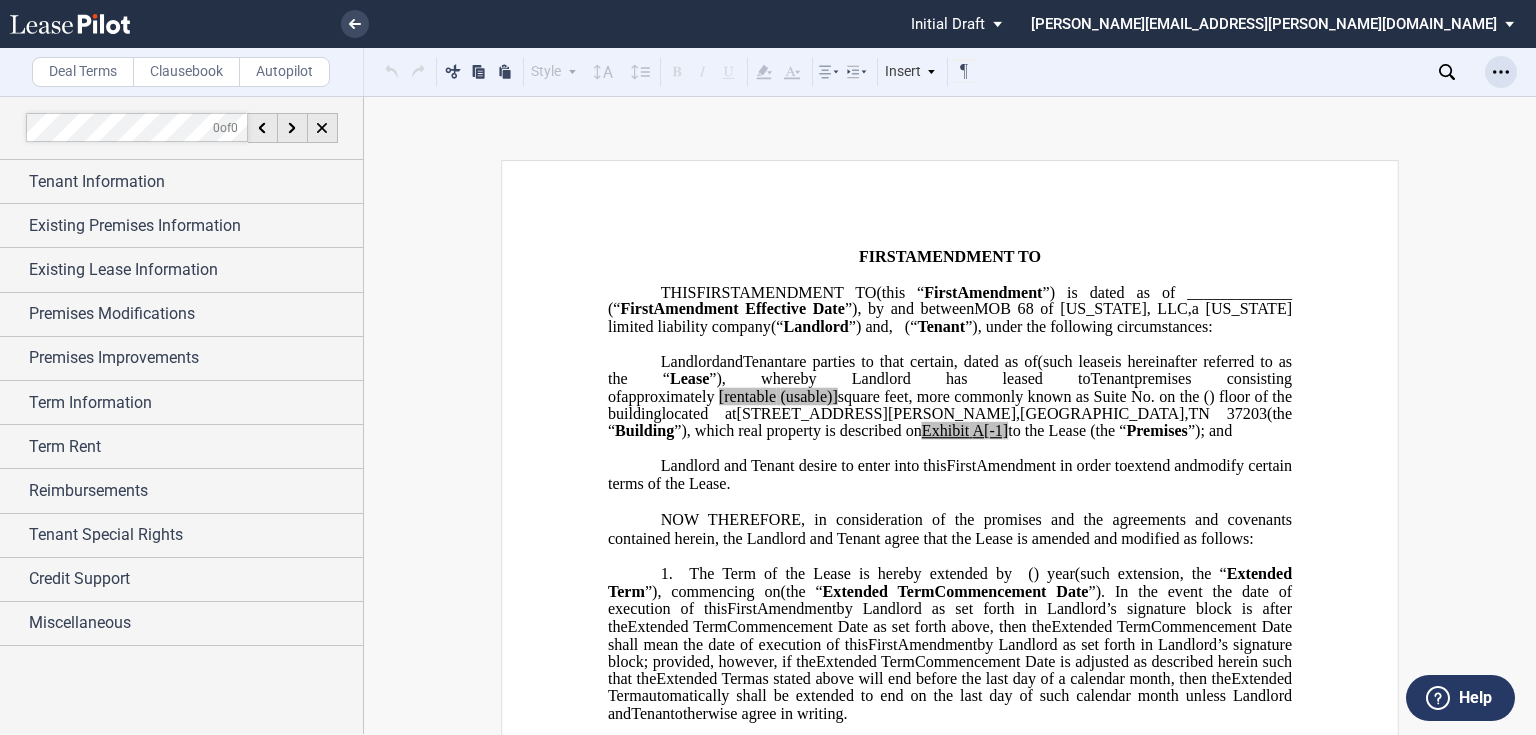 click 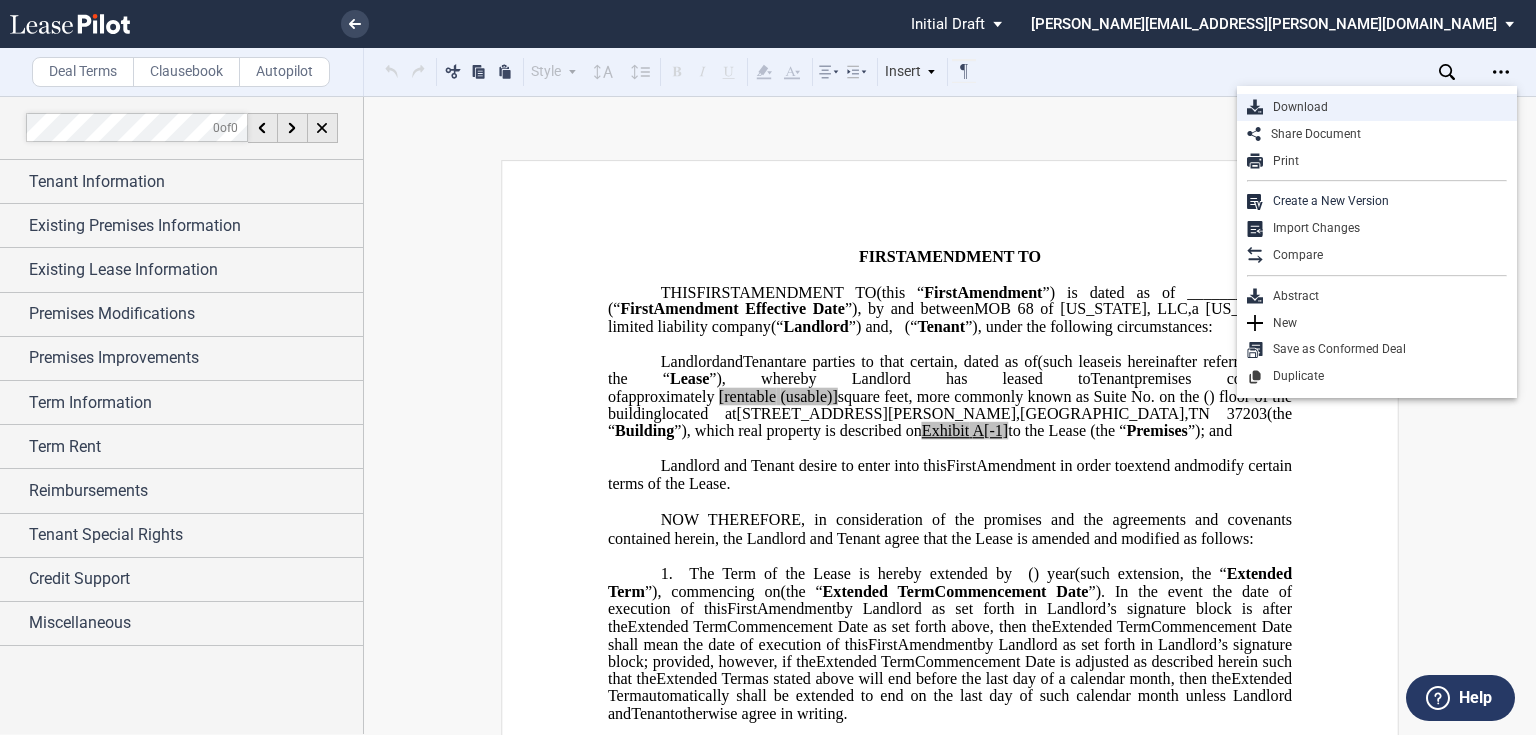 click on "Download" at bounding box center (1385, 107) 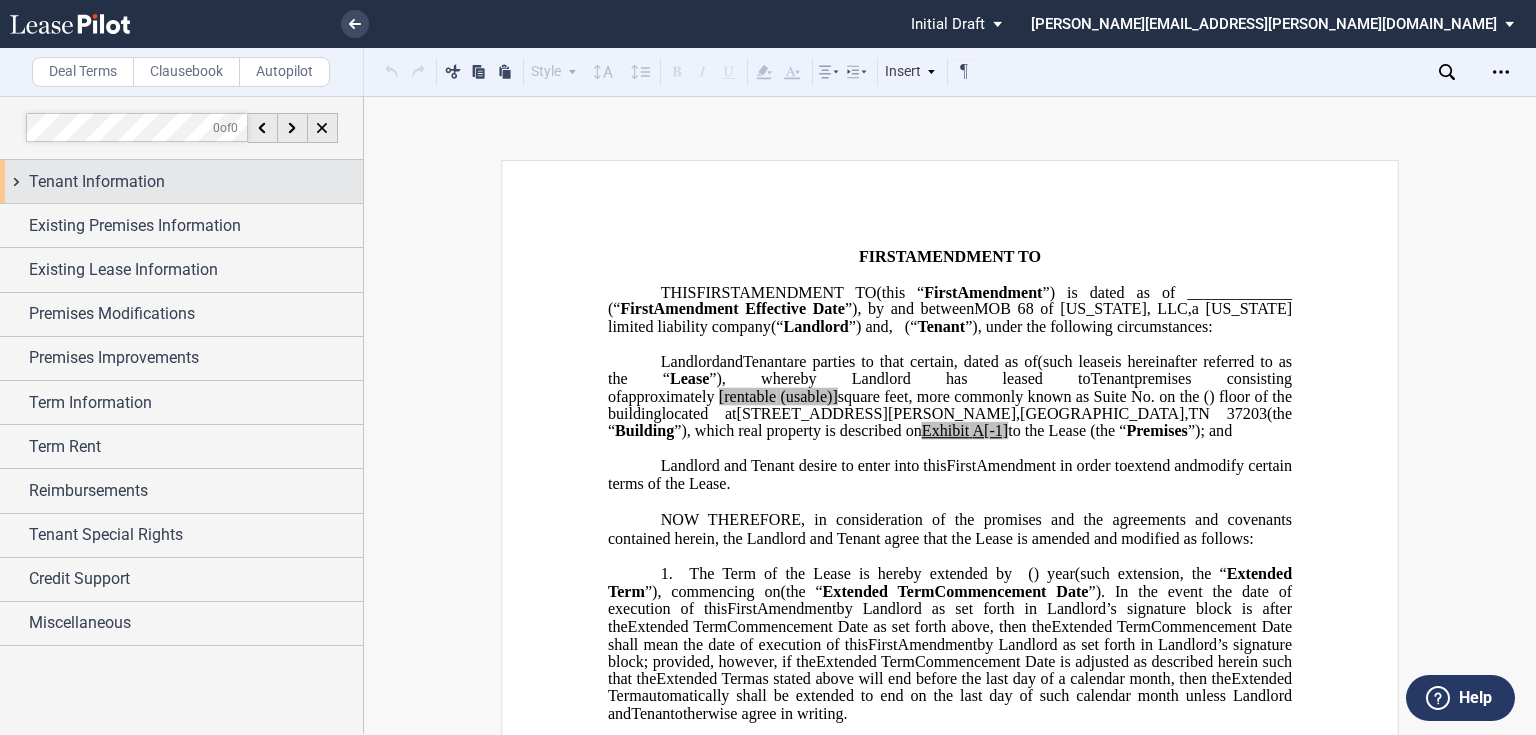 click on "Tenant Information" at bounding box center [97, 182] 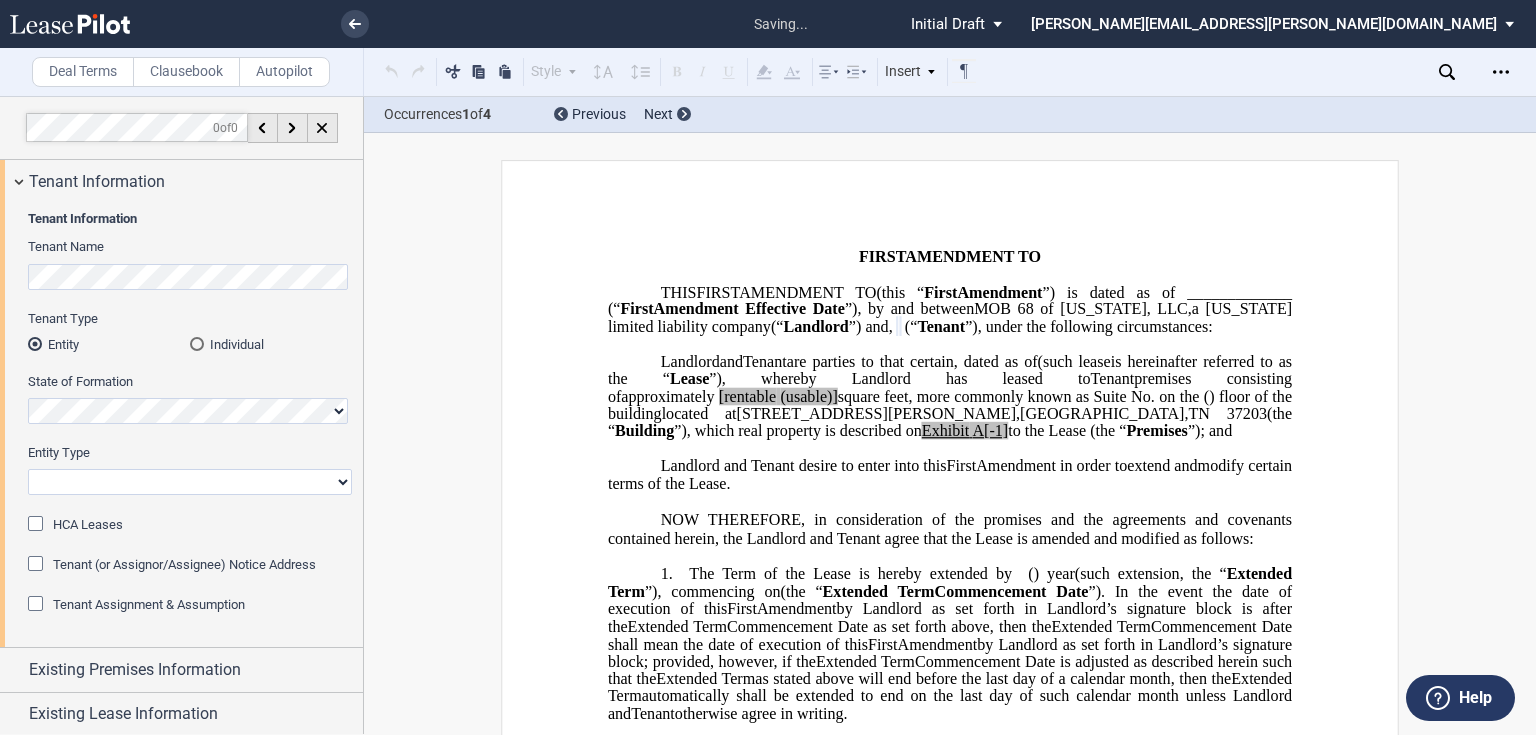 click on "Corporation
Limited Liability Company
General Partnership
Limited Partnership
Other" at bounding box center (190, 482) 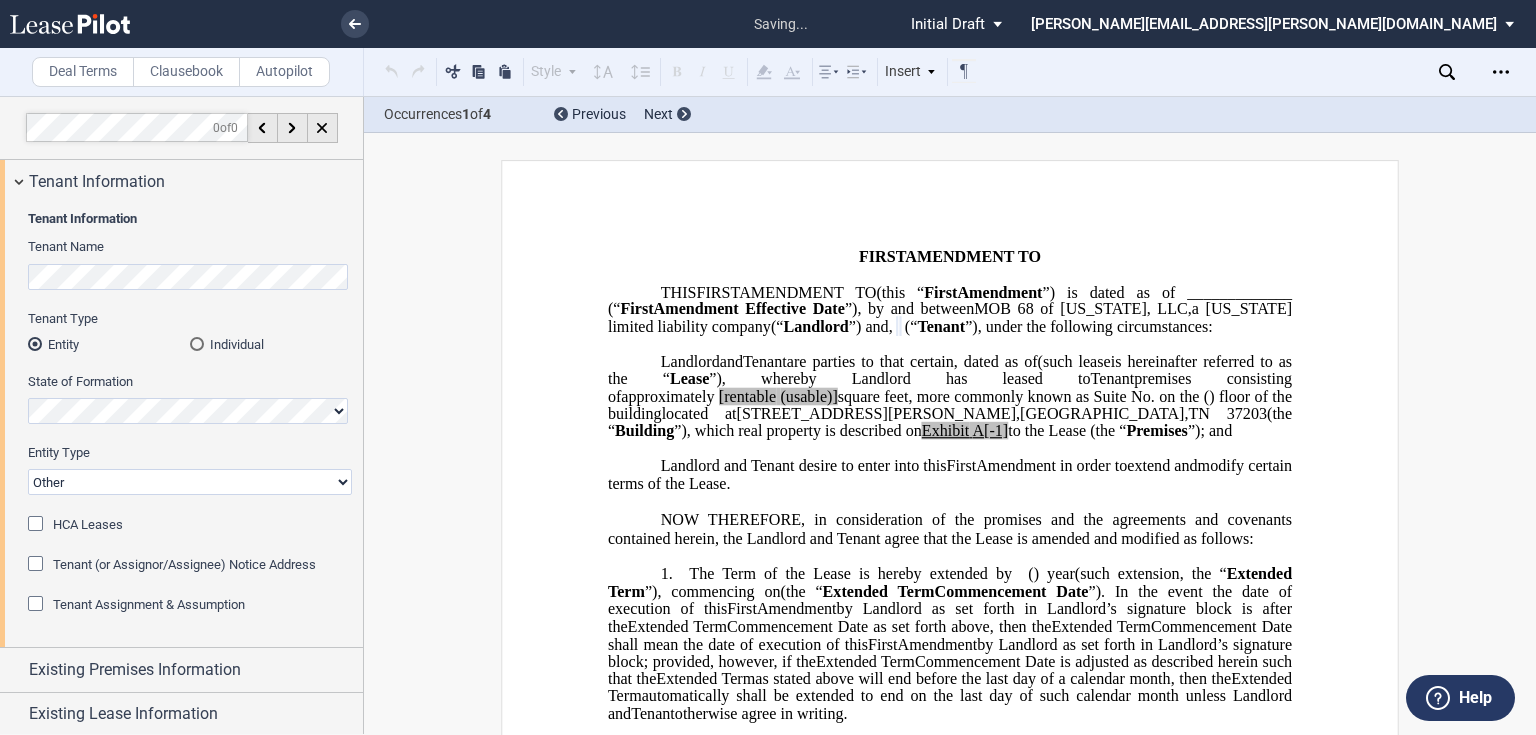 click on "Corporation
Limited Liability Company
General Partnership
Limited Partnership
Other" at bounding box center [190, 482] 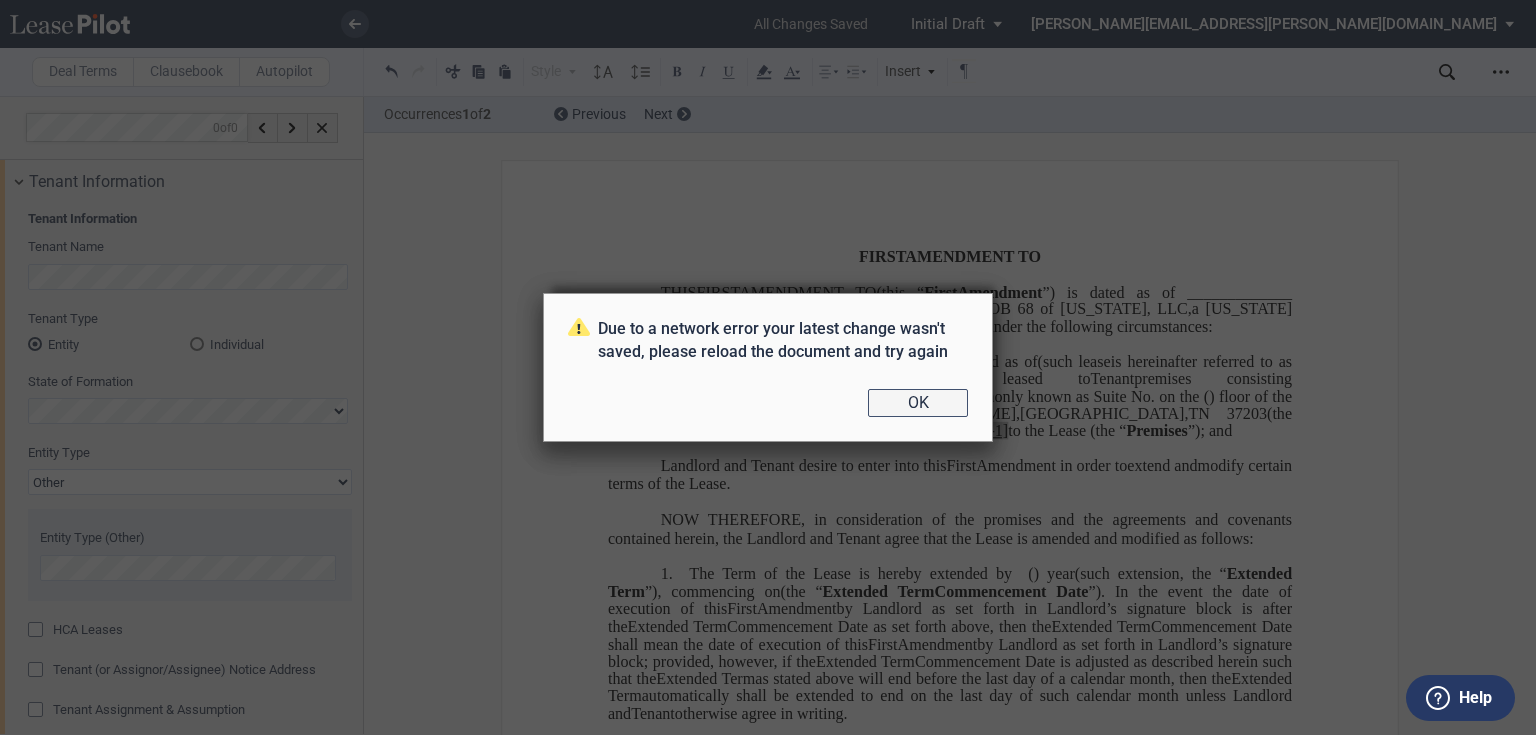 click on "OK" at bounding box center (918, 403) 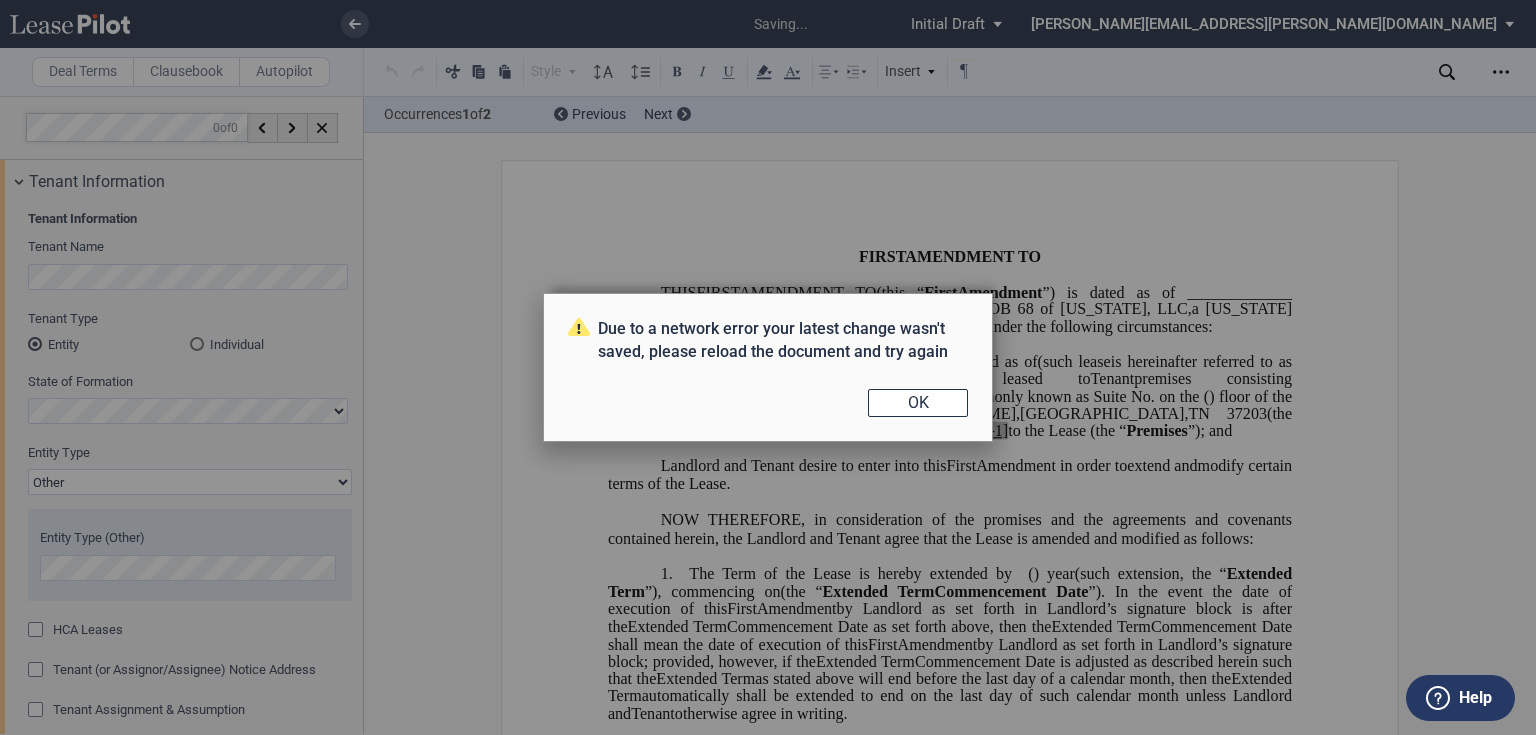click on "OK" at bounding box center [918, 403] 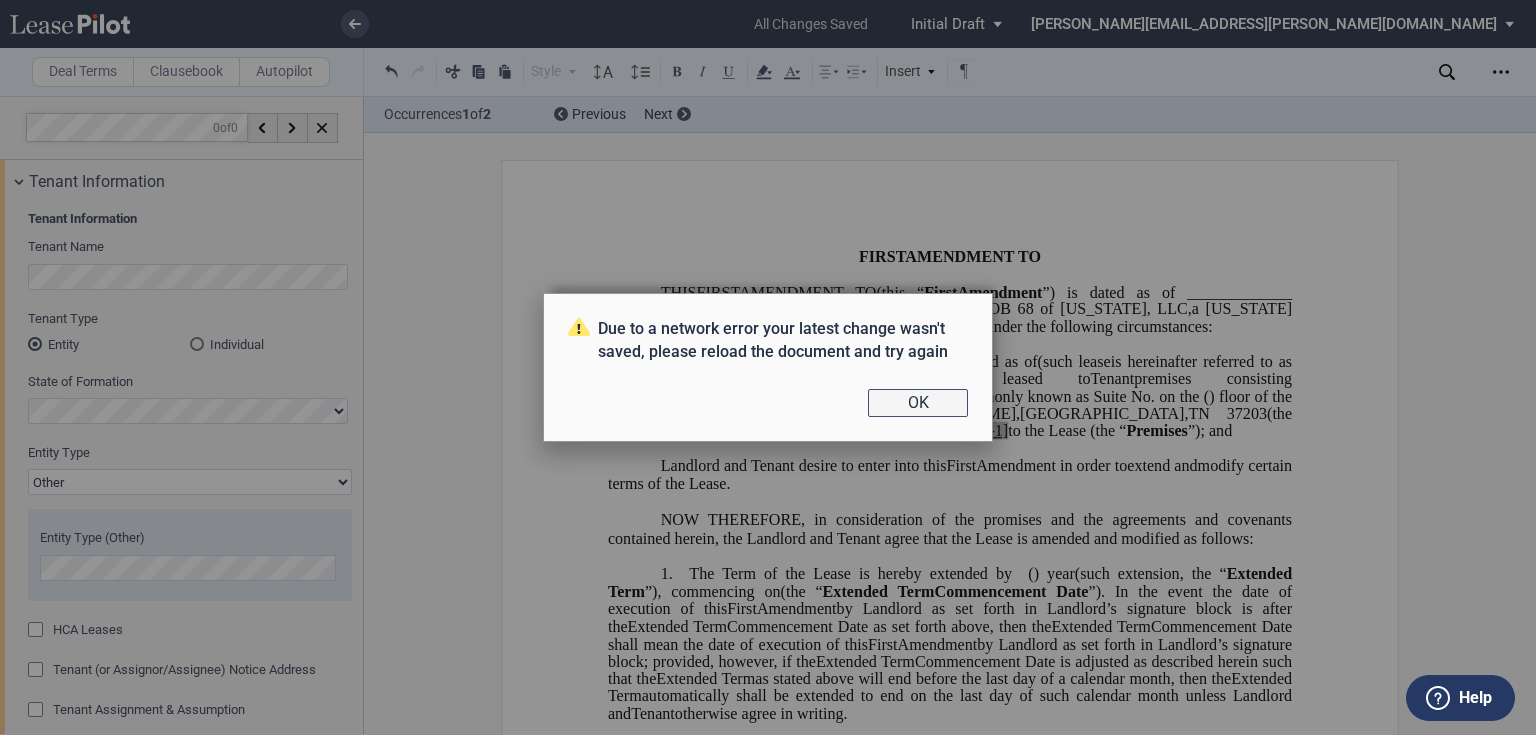 click on "OK" at bounding box center (918, 403) 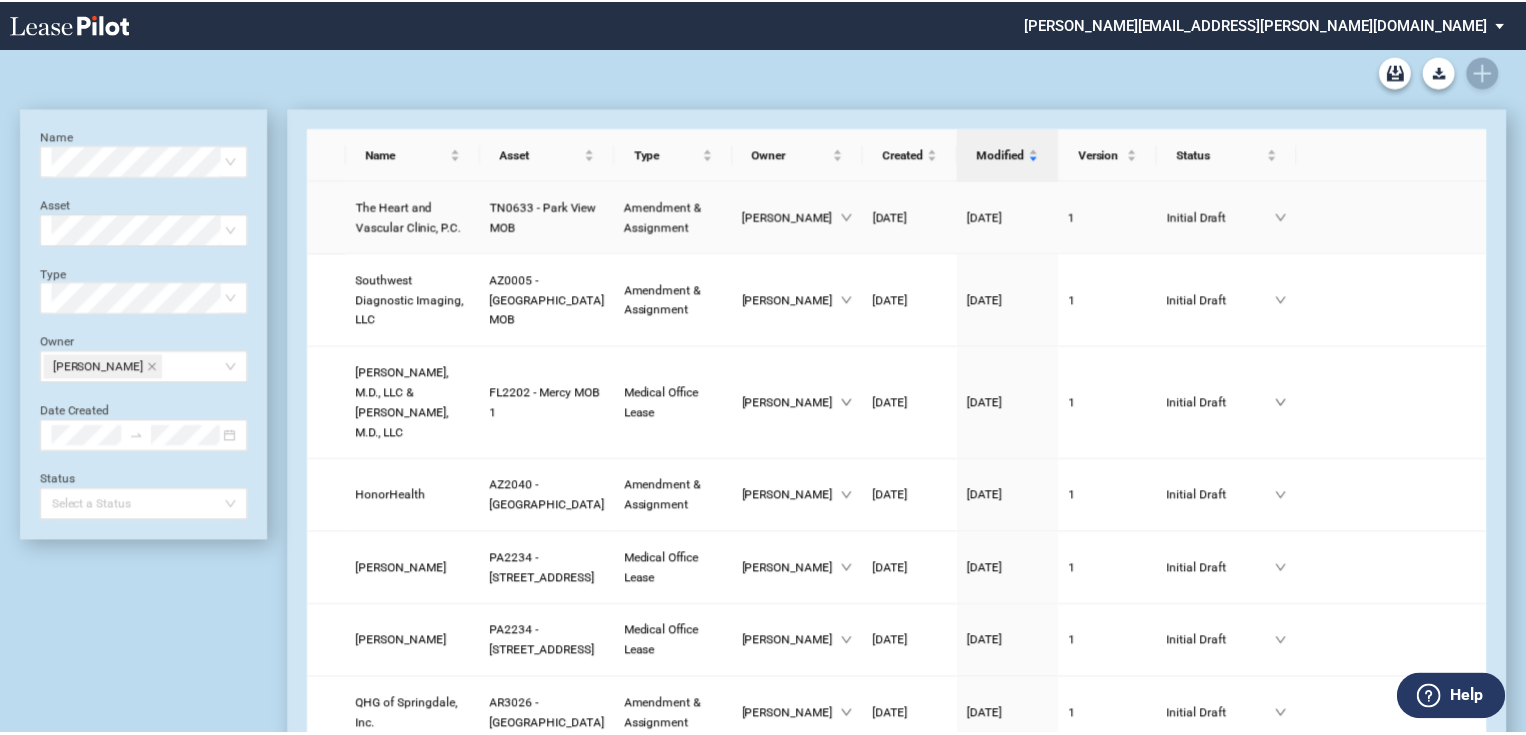 scroll, scrollTop: 0, scrollLeft: 0, axis: both 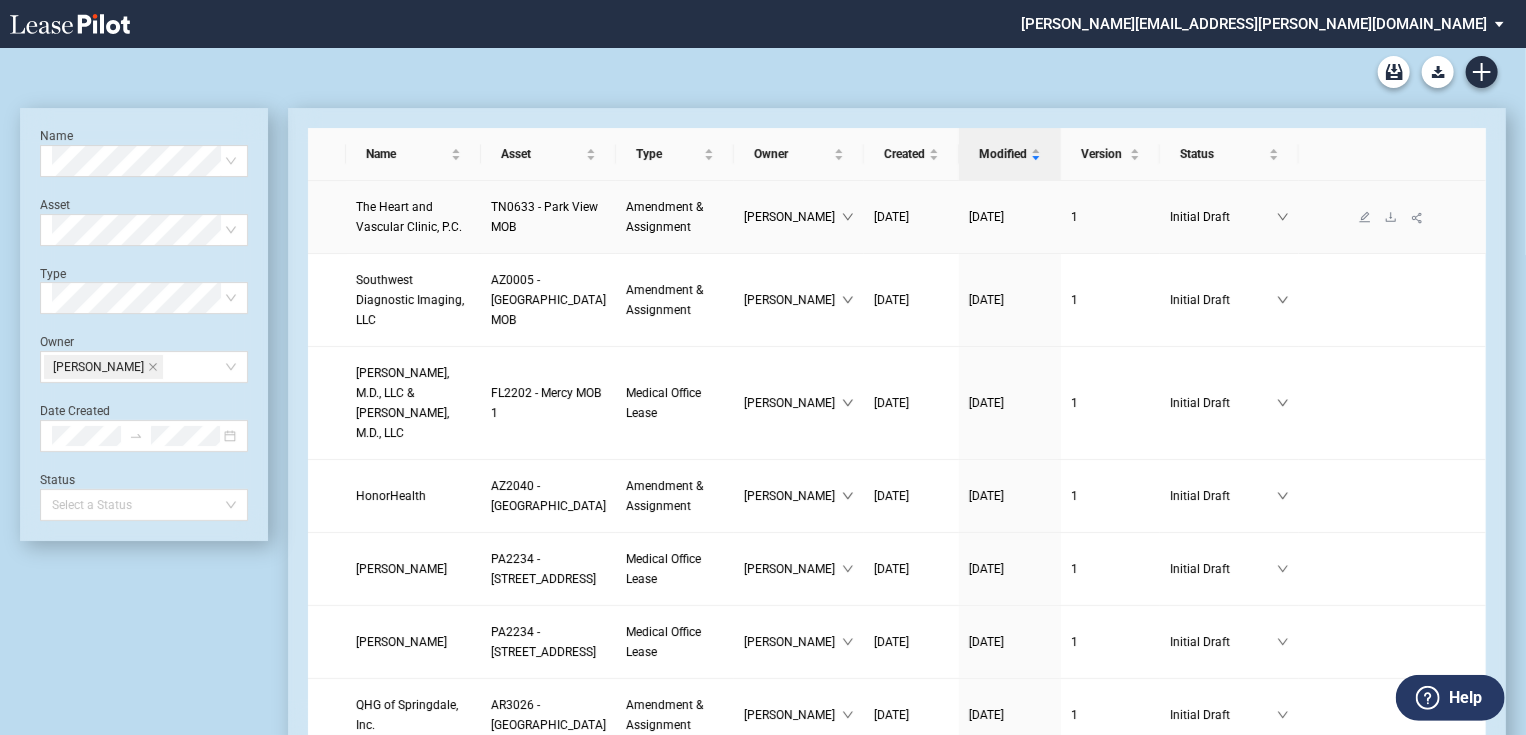 click on "The Heart and Vascular Clinic, P.C." at bounding box center [409, 217] 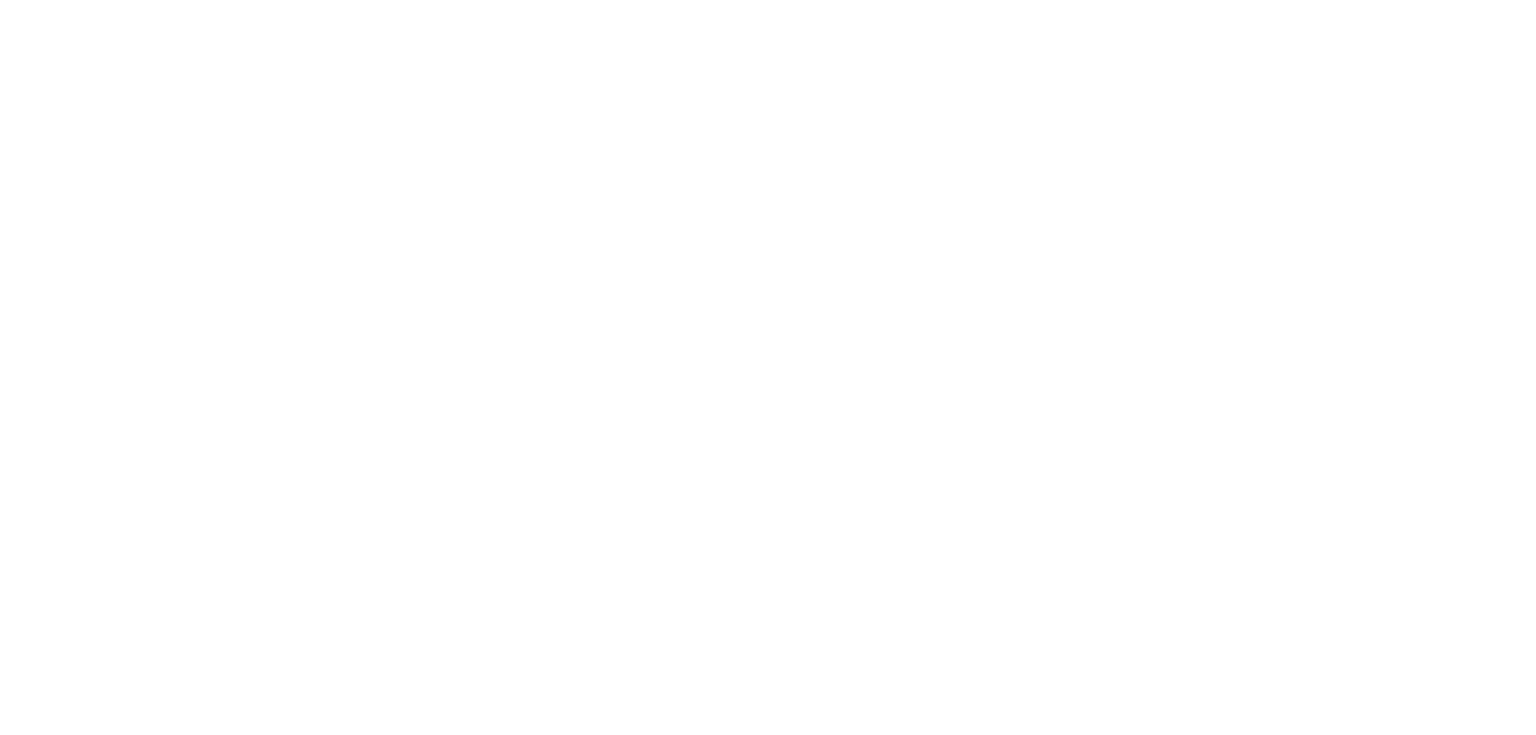 scroll, scrollTop: 0, scrollLeft: 0, axis: both 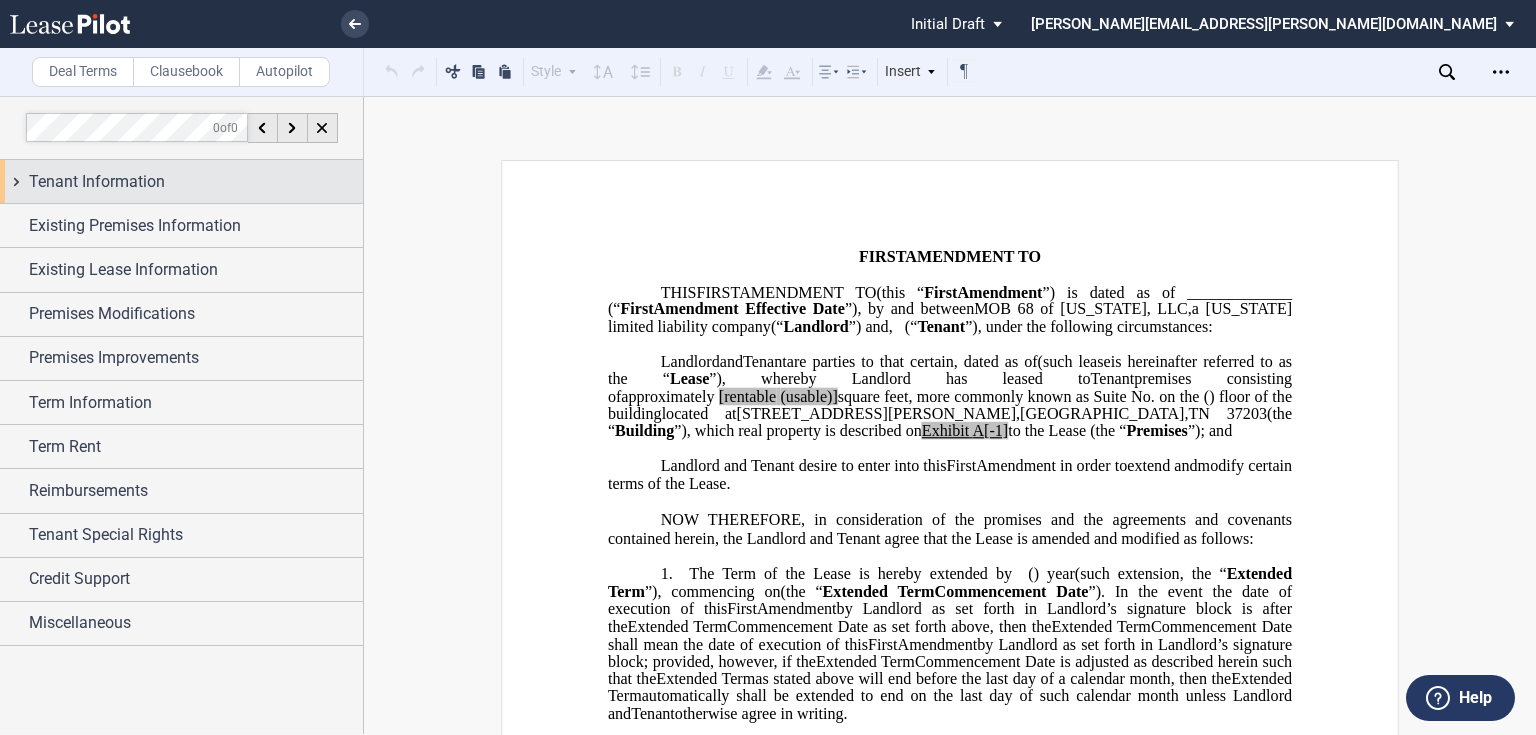click on "Tenant Information" at bounding box center [196, 182] 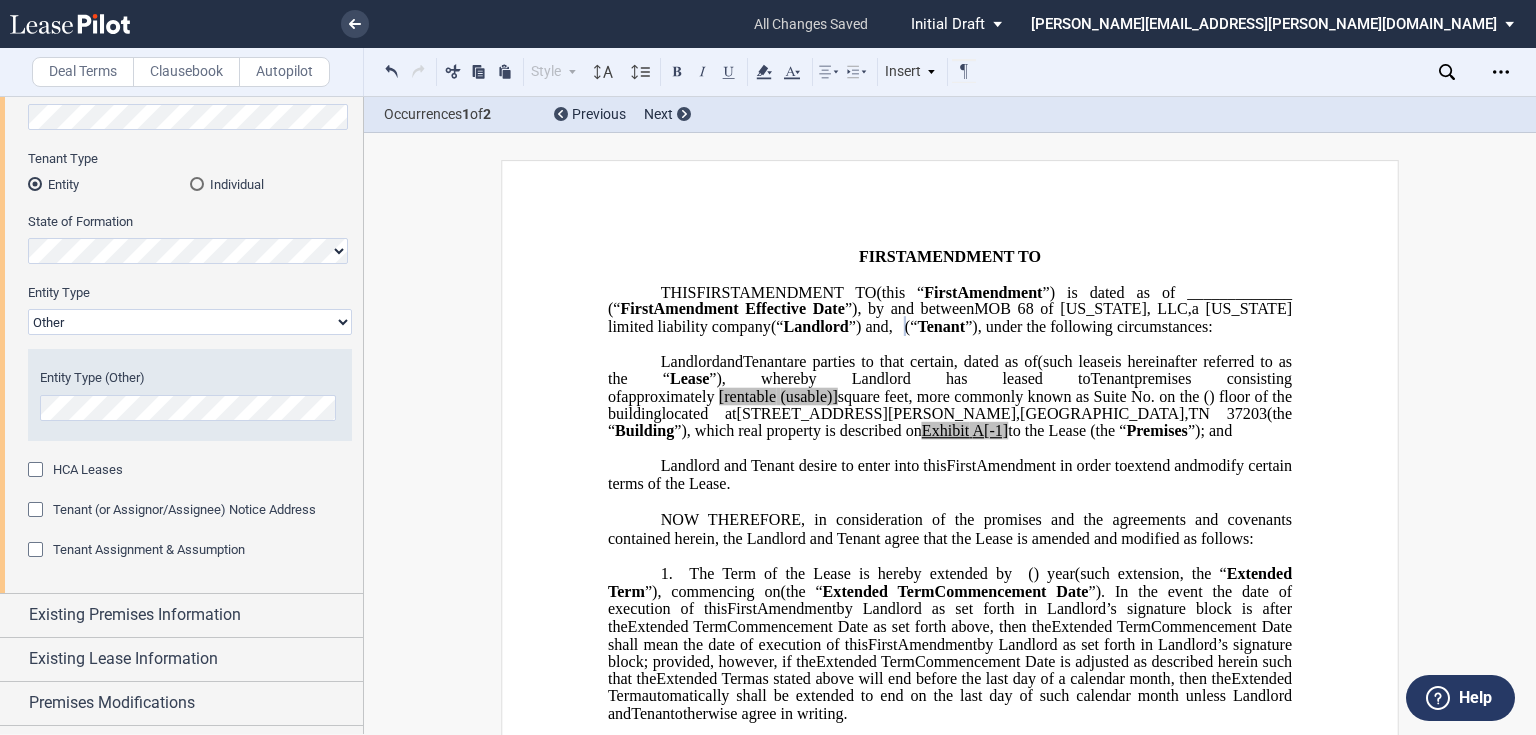 scroll, scrollTop: 0, scrollLeft: 0, axis: both 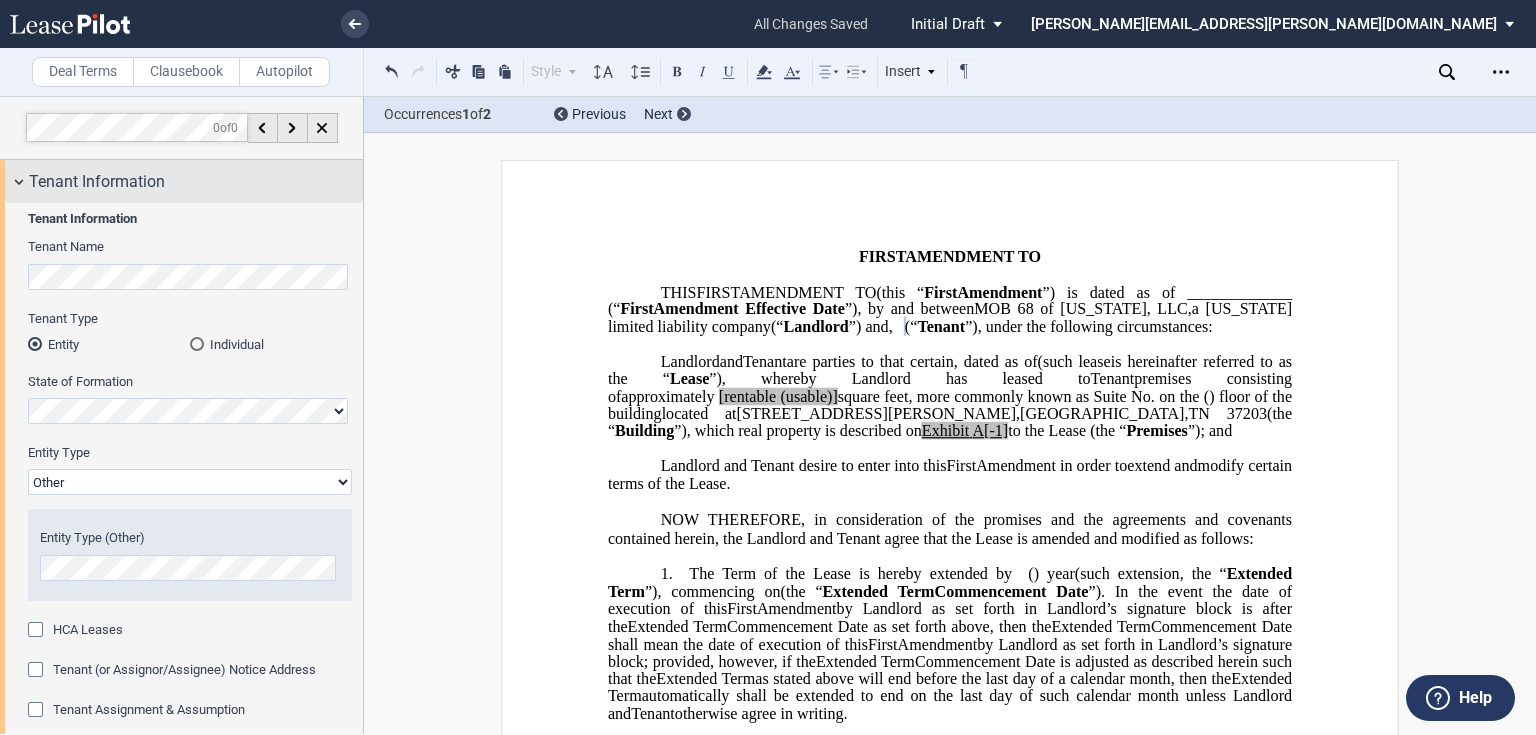 click on "Tenant Information" at bounding box center [97, 182] 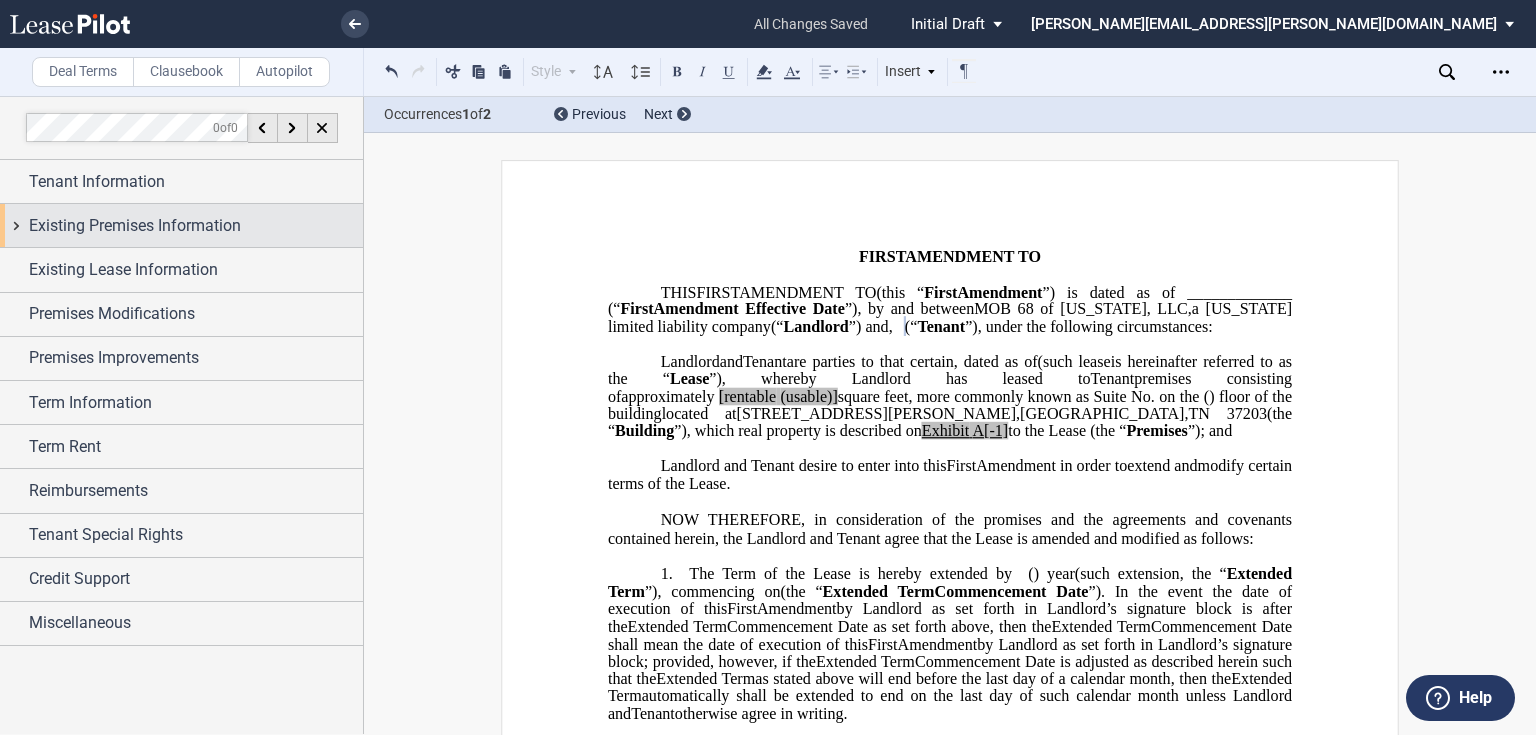 click on "Existing Premises Information" at bounding box center (135, 226) 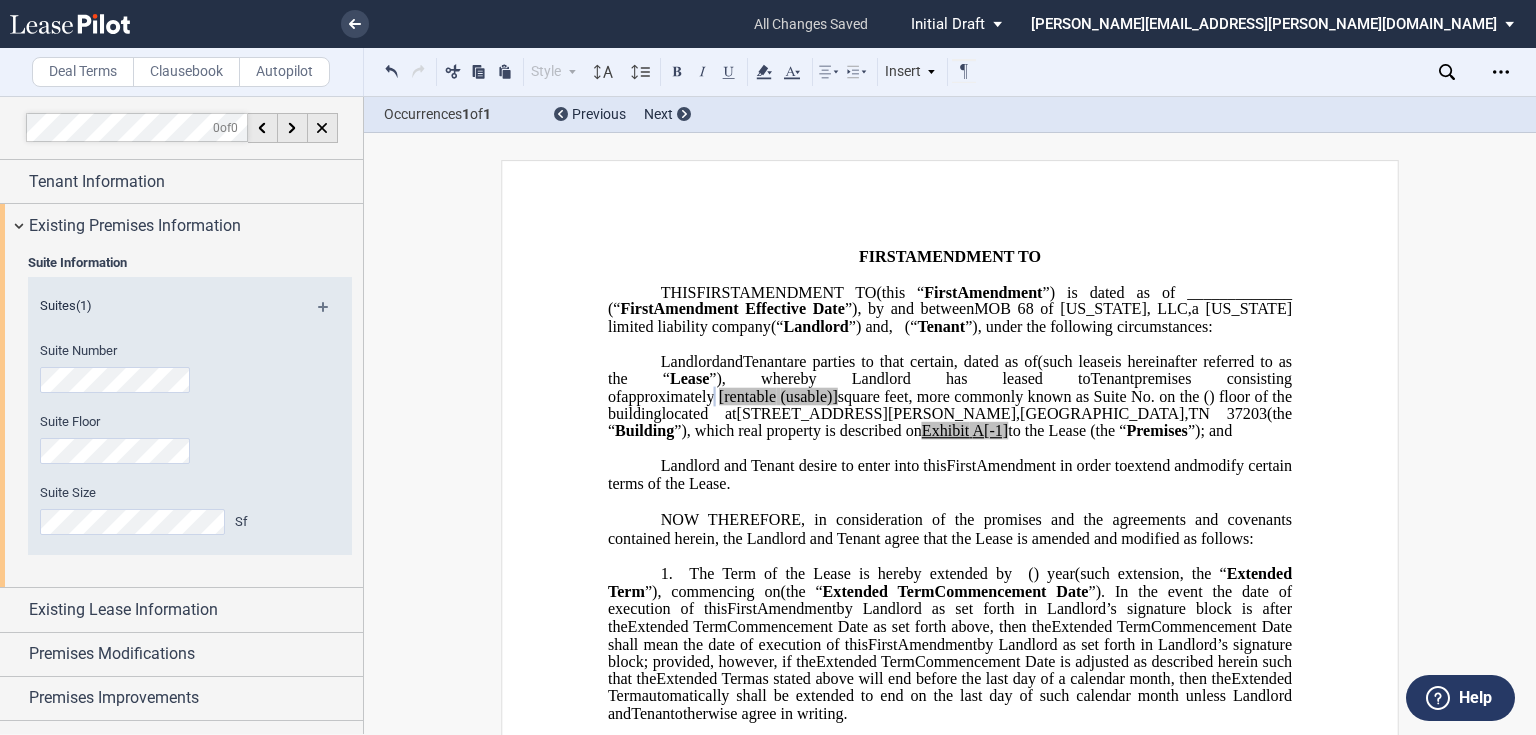 click on "[rentable" 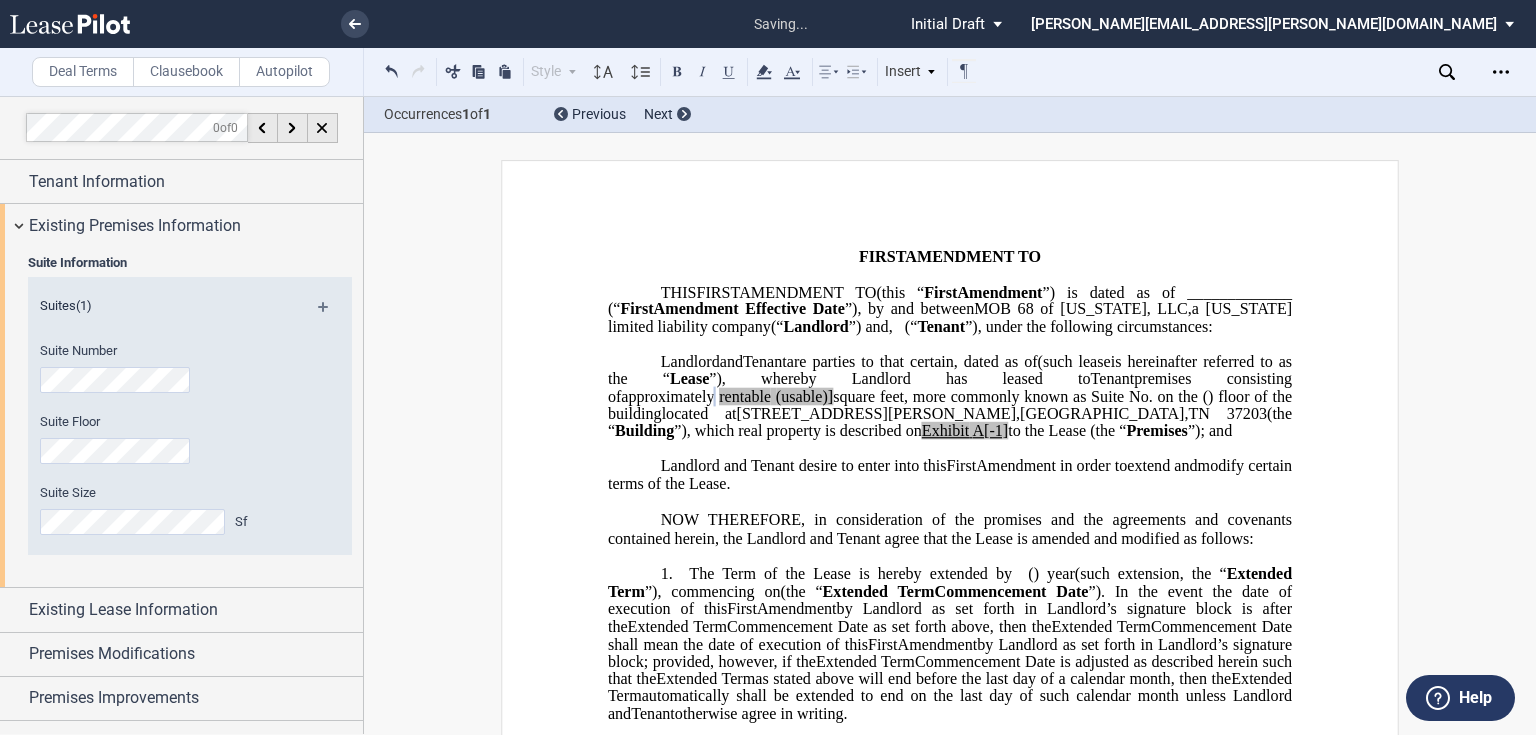 click on "(usable)]" 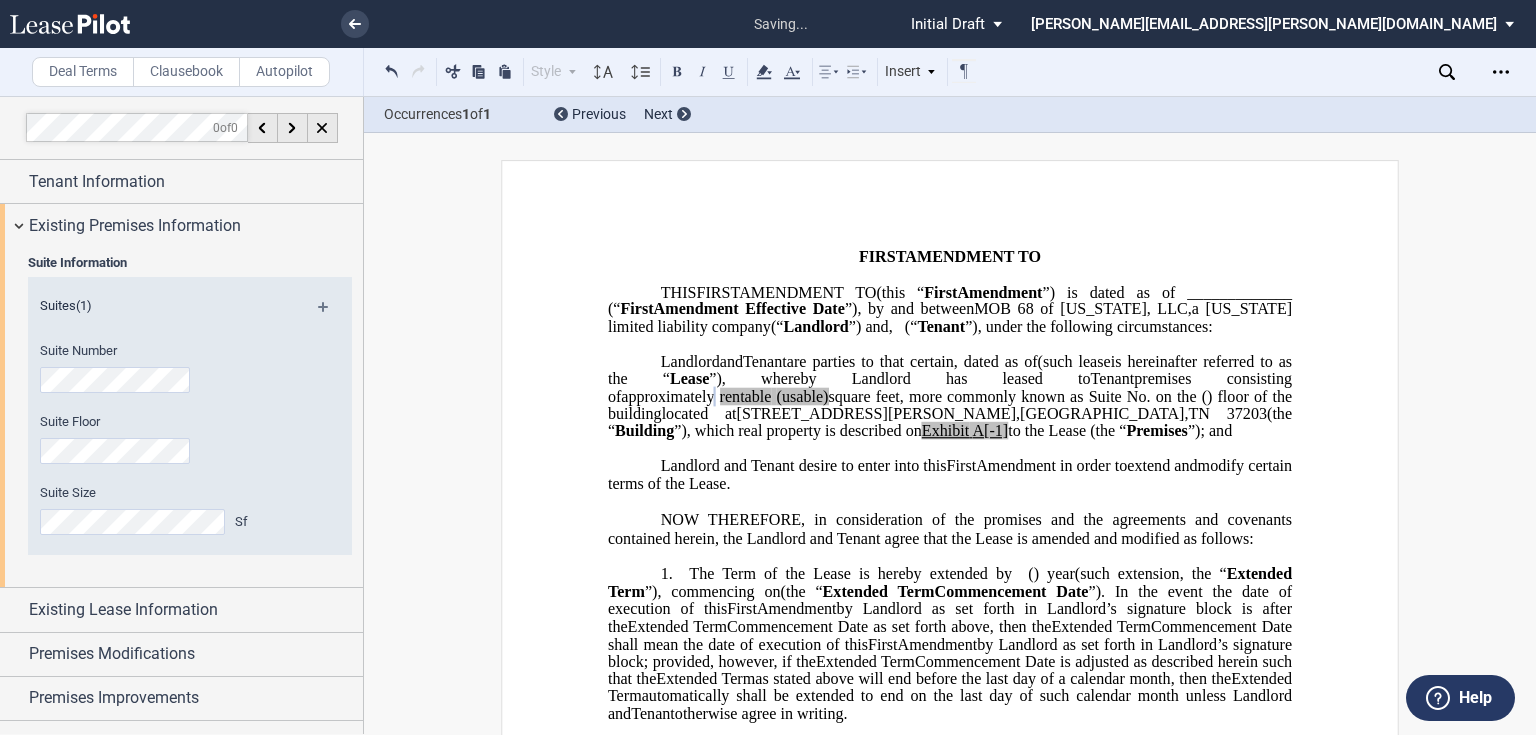 click on "(usable)" 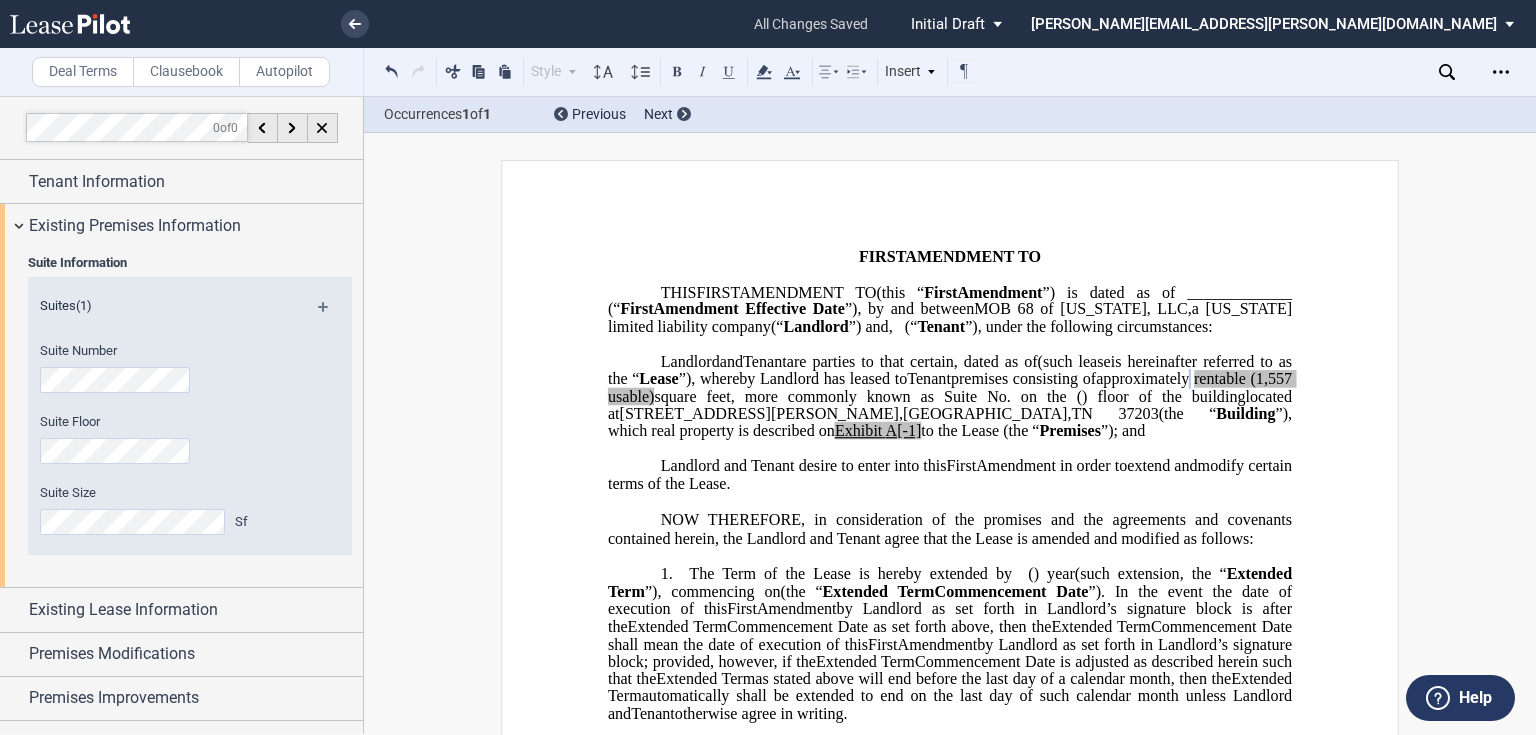 drag, startPoint x: 1243, startPoint y: 464, endPoint x: 1260, endPoint y: 474, distance: 19.723083 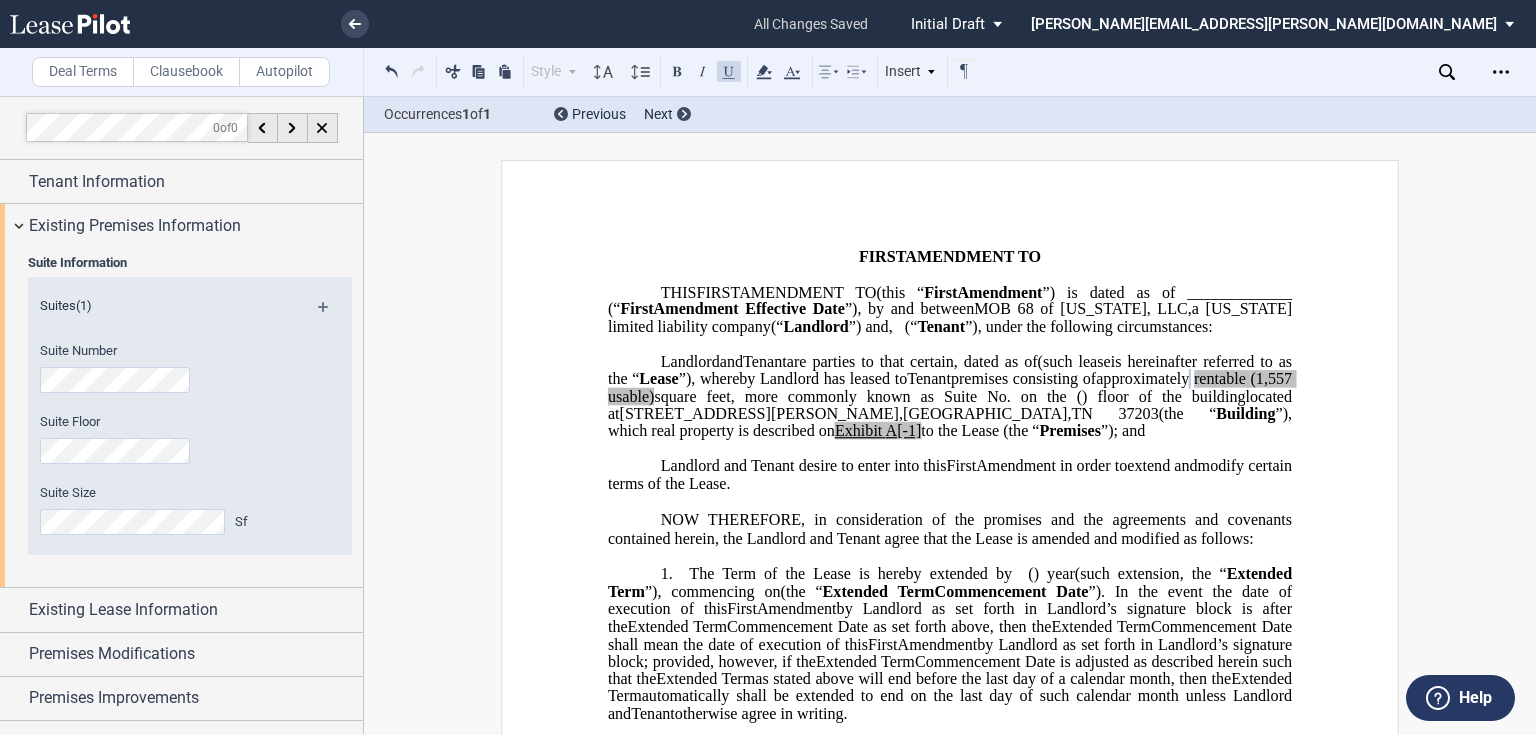 type 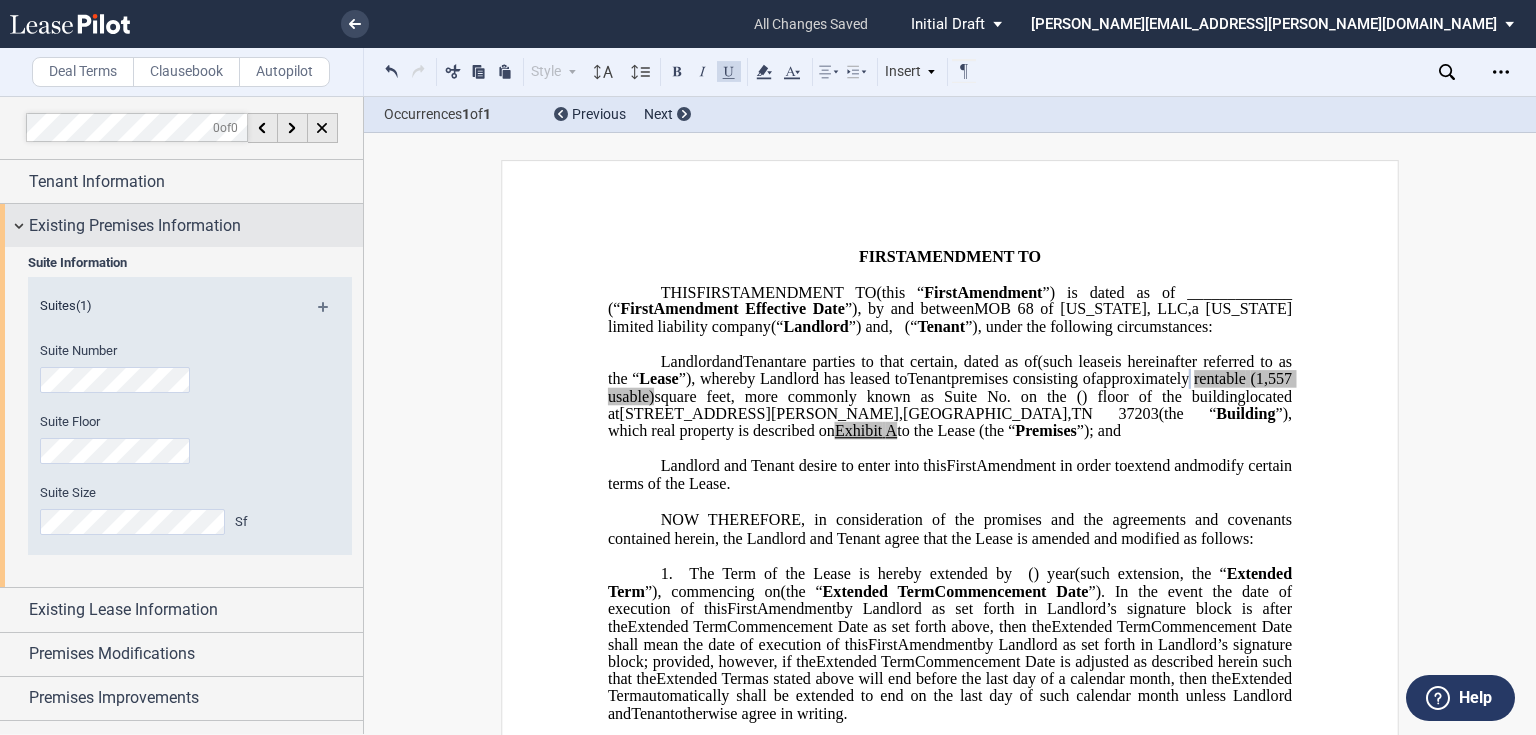 click on "Existing Premises Information" at bounding box center [135, 226] 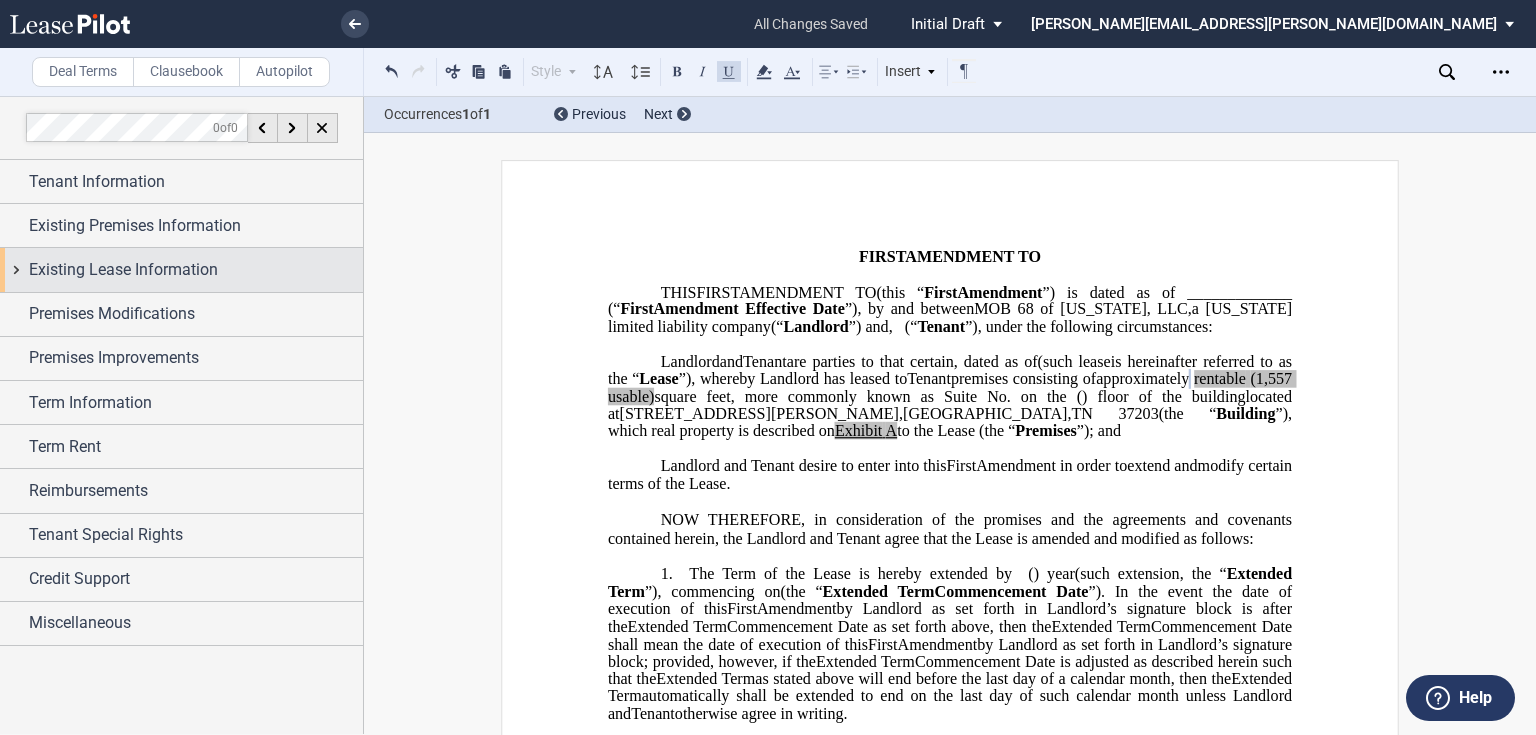 click on "Existing Lease Information" at bounding box center (123, 270) 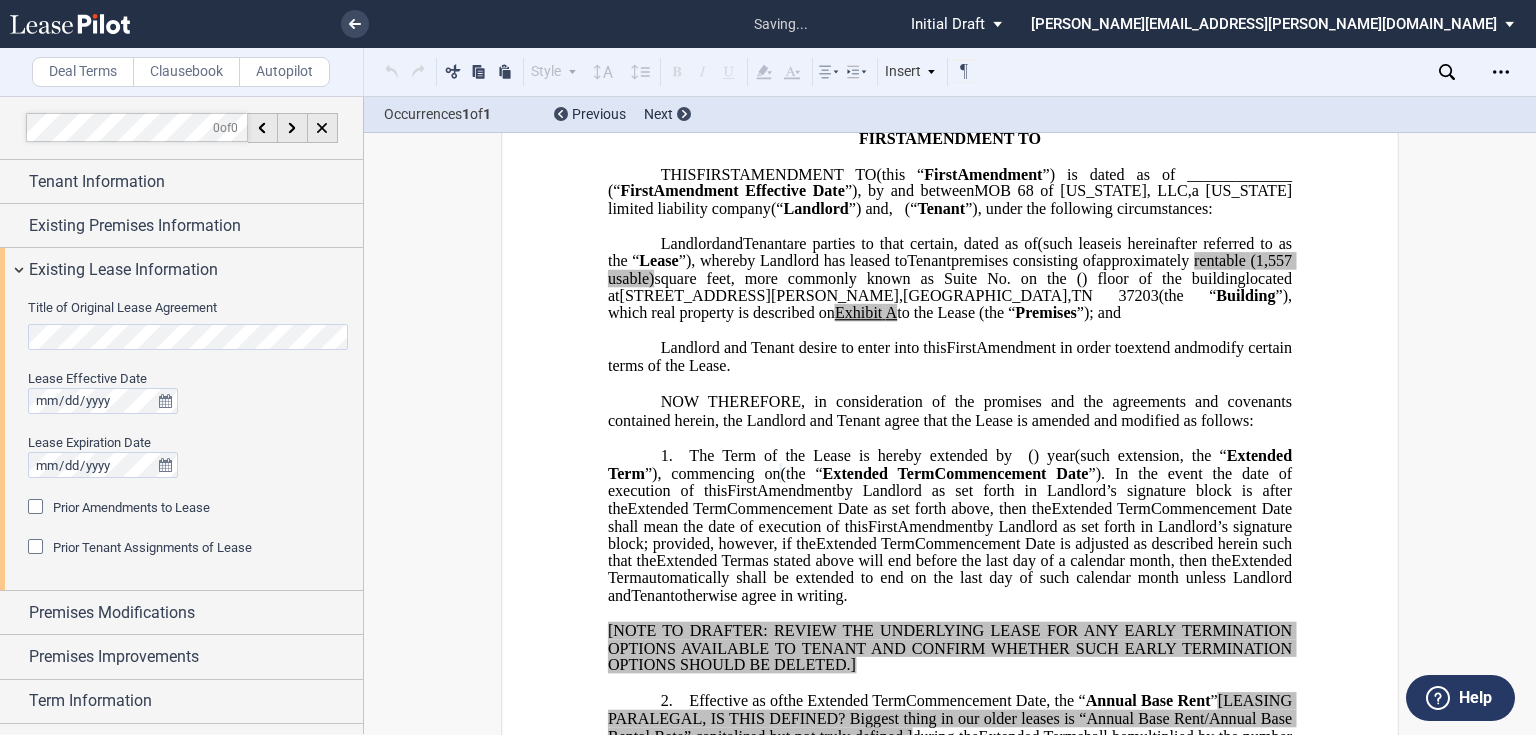 scroll, scrollTop: 290, scrollLeft: 0, axis: vertical 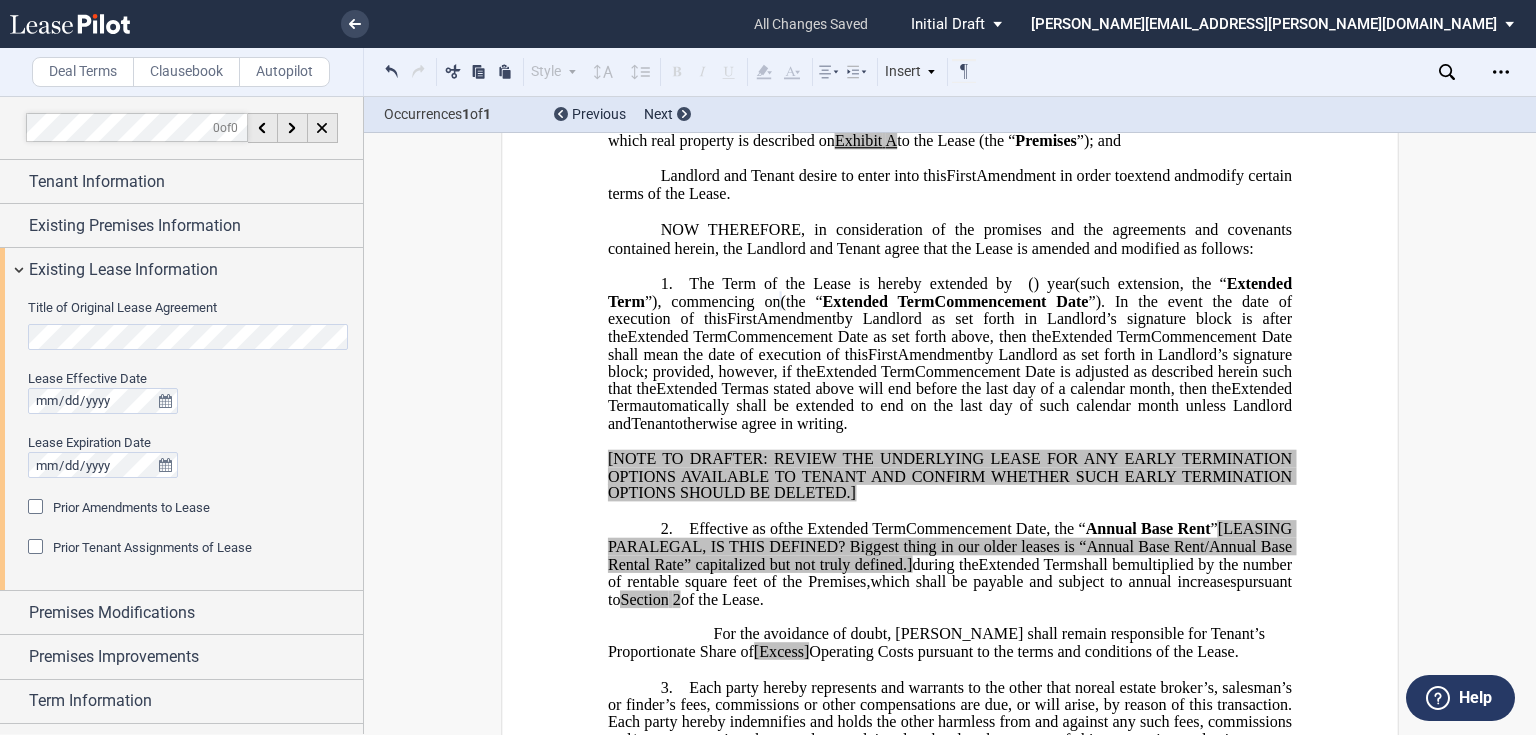 click at bounding box center (38, 509) 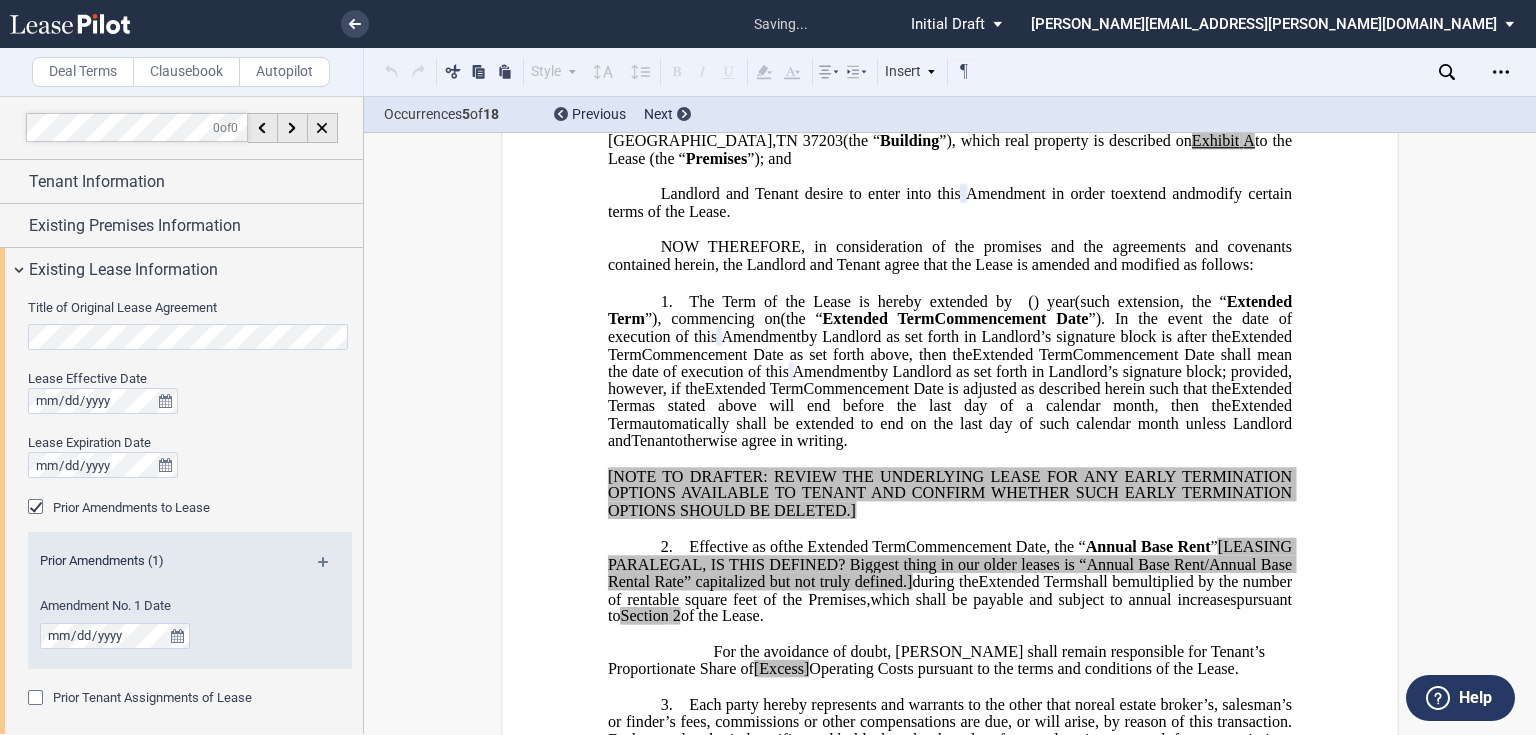 click at bounding box center [331, 569] 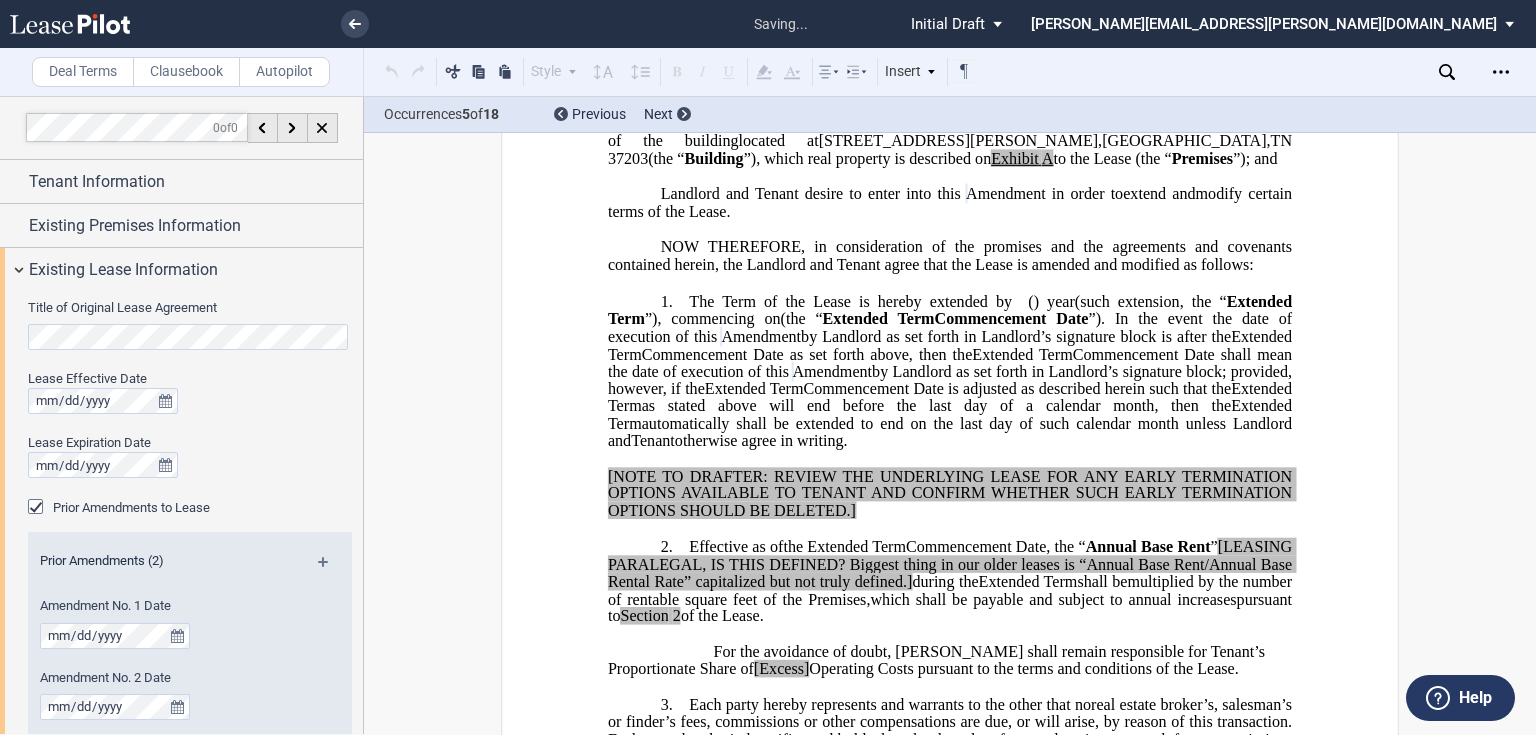 click at bounding box center [331, 569] 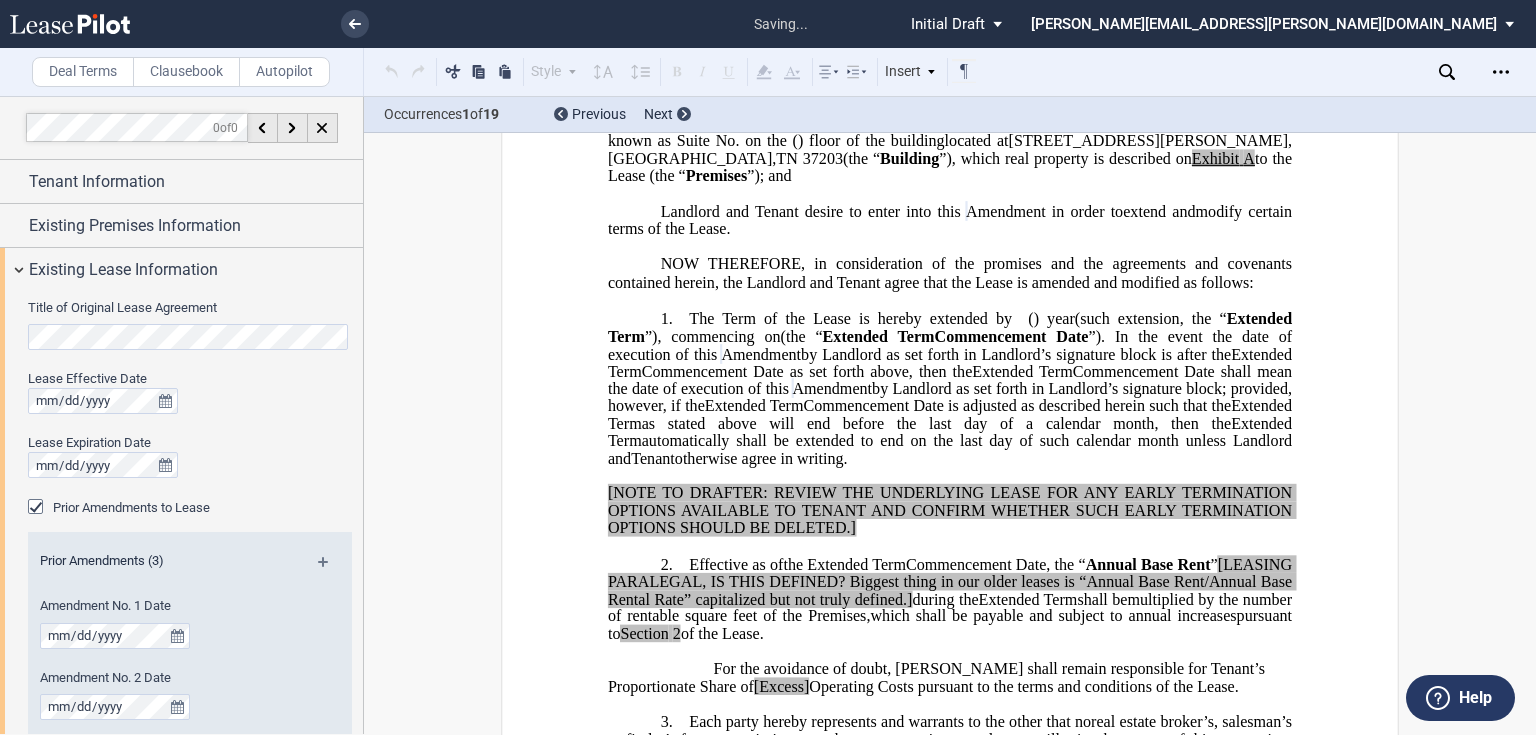 click at bounding box center [331, 569] 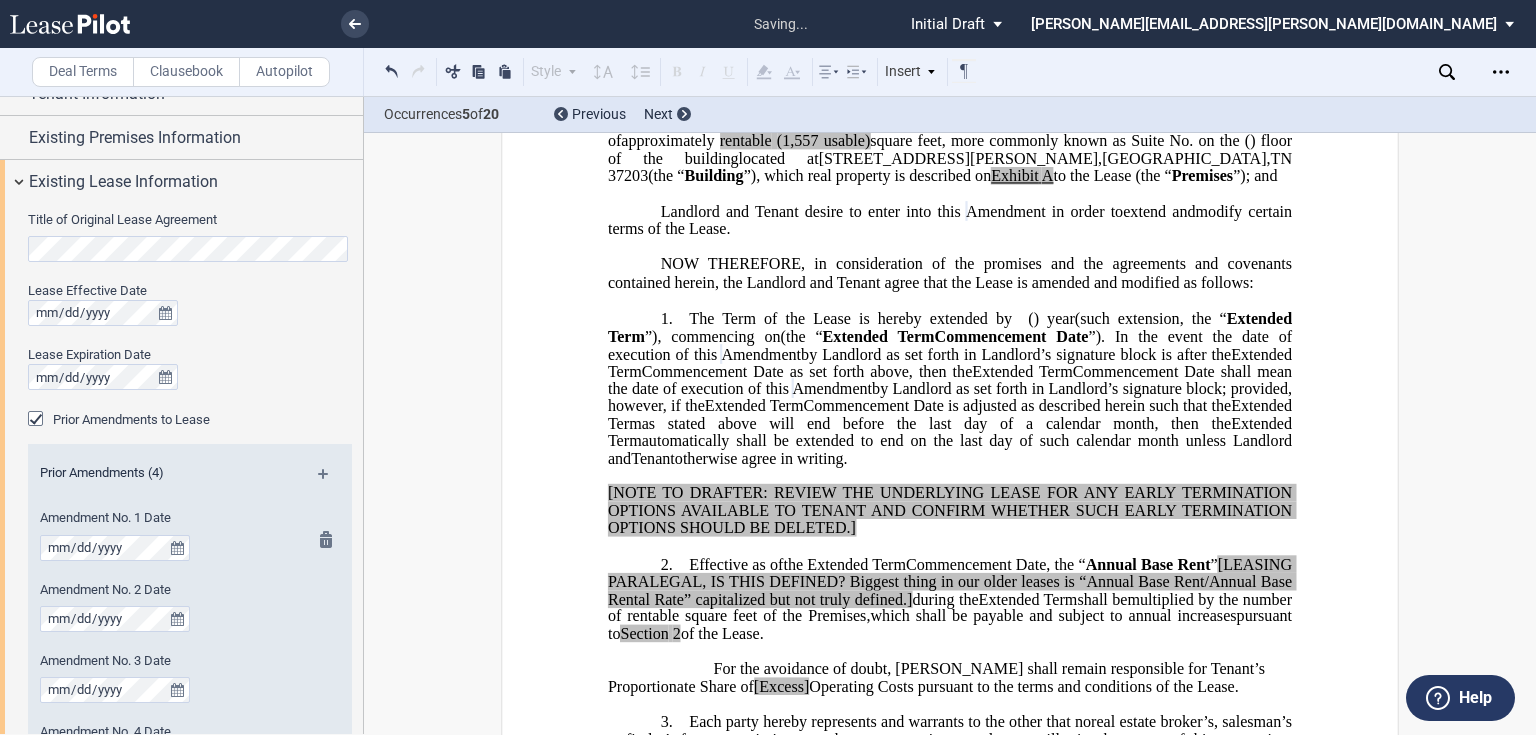 scroll, scrollTop: 160, scrollLeft: 0, axis: vertical 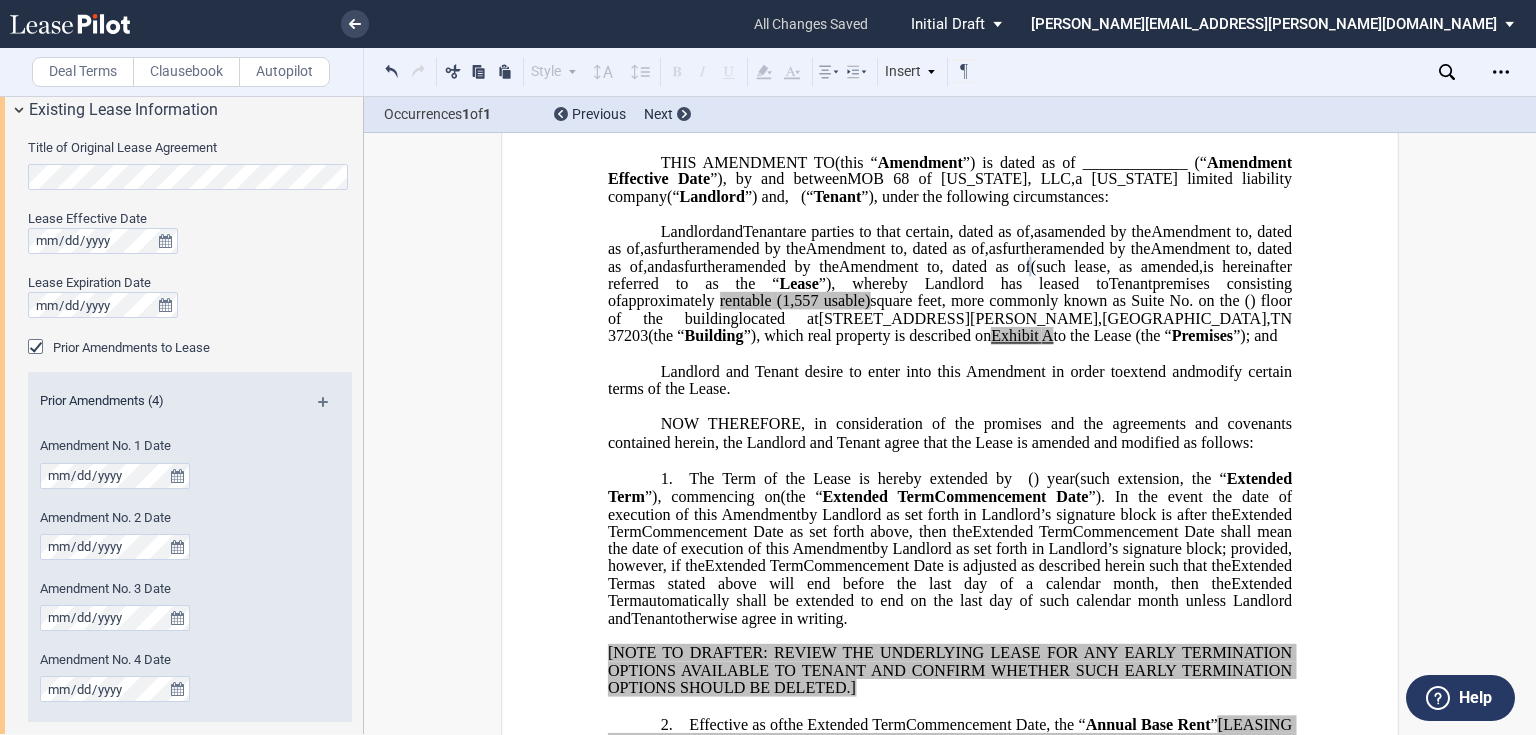 click on "and" 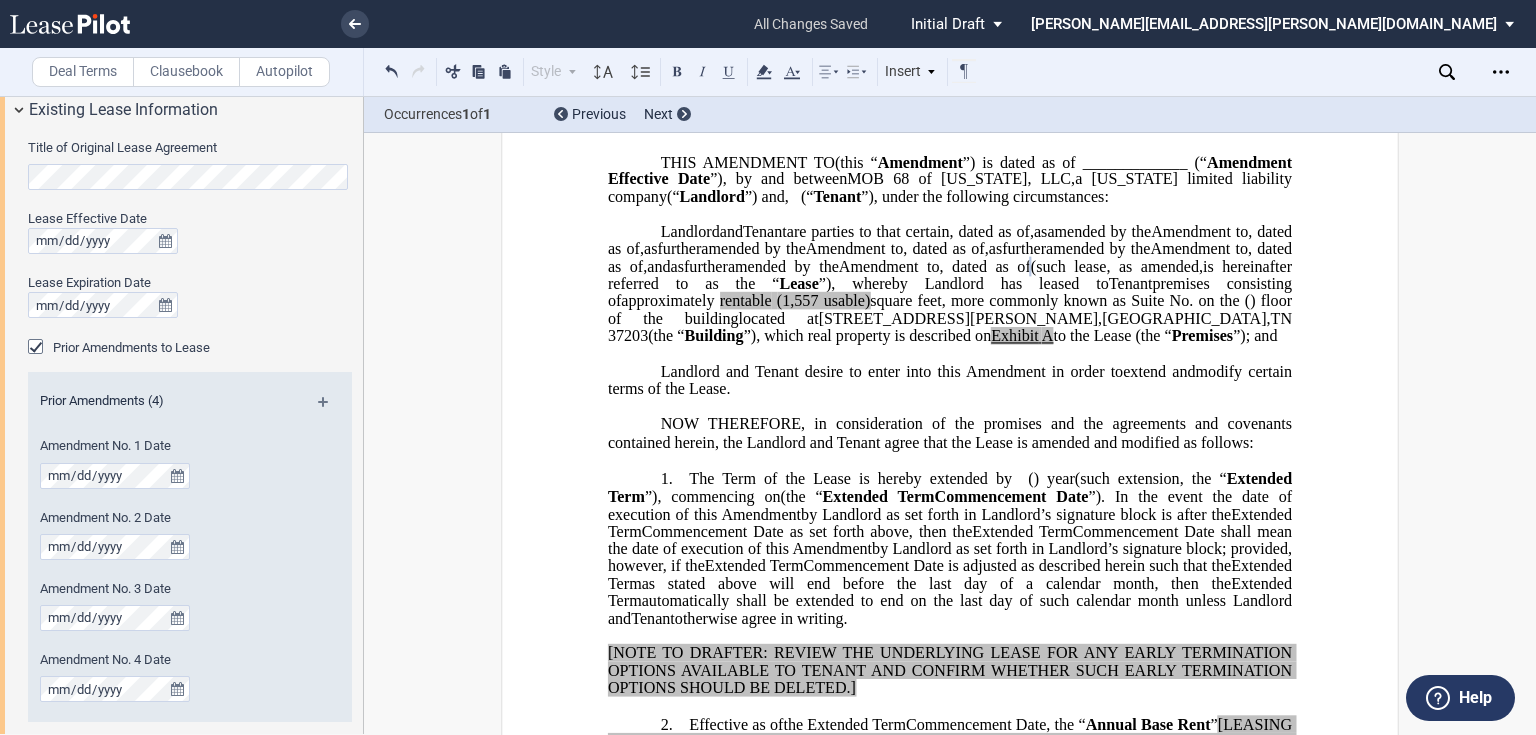 type 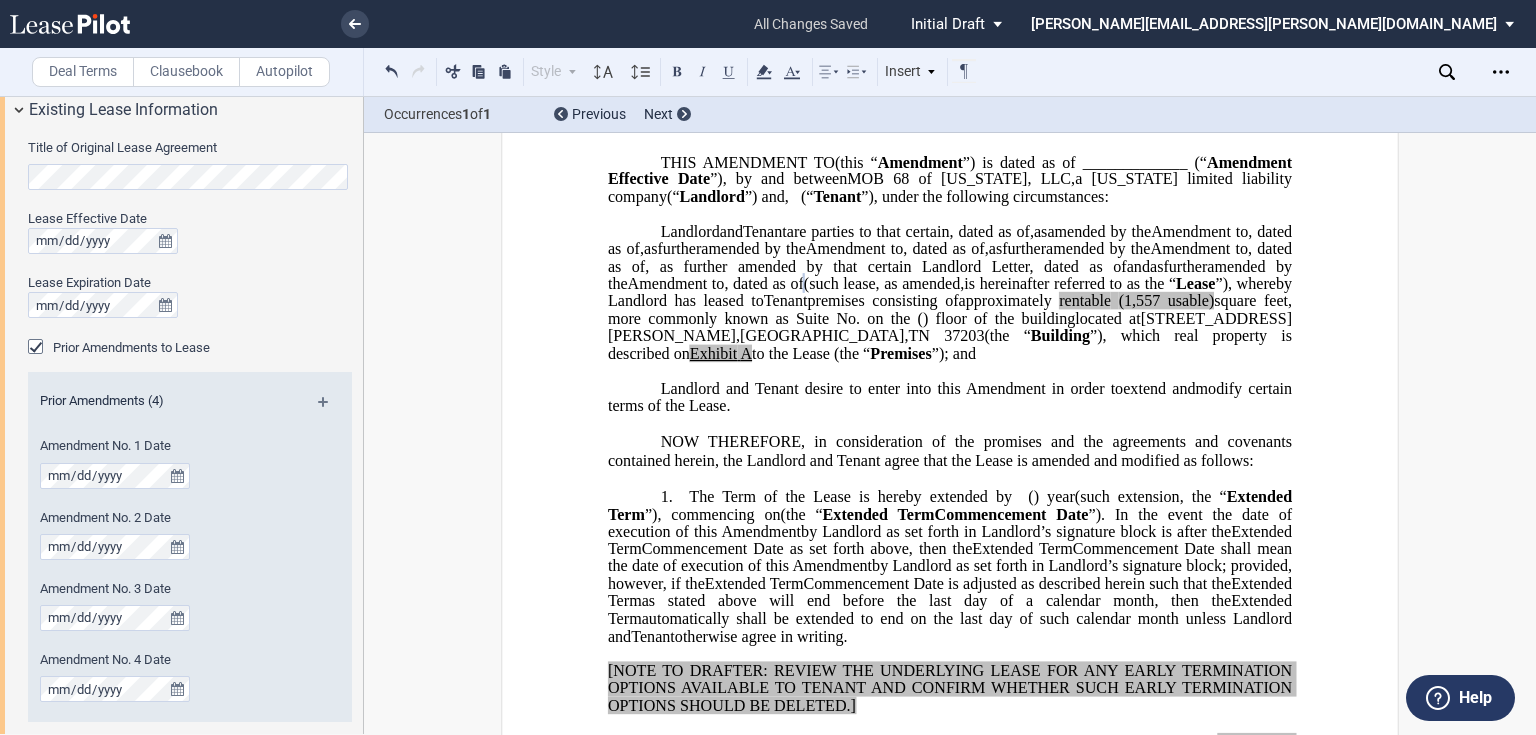 click on "and" 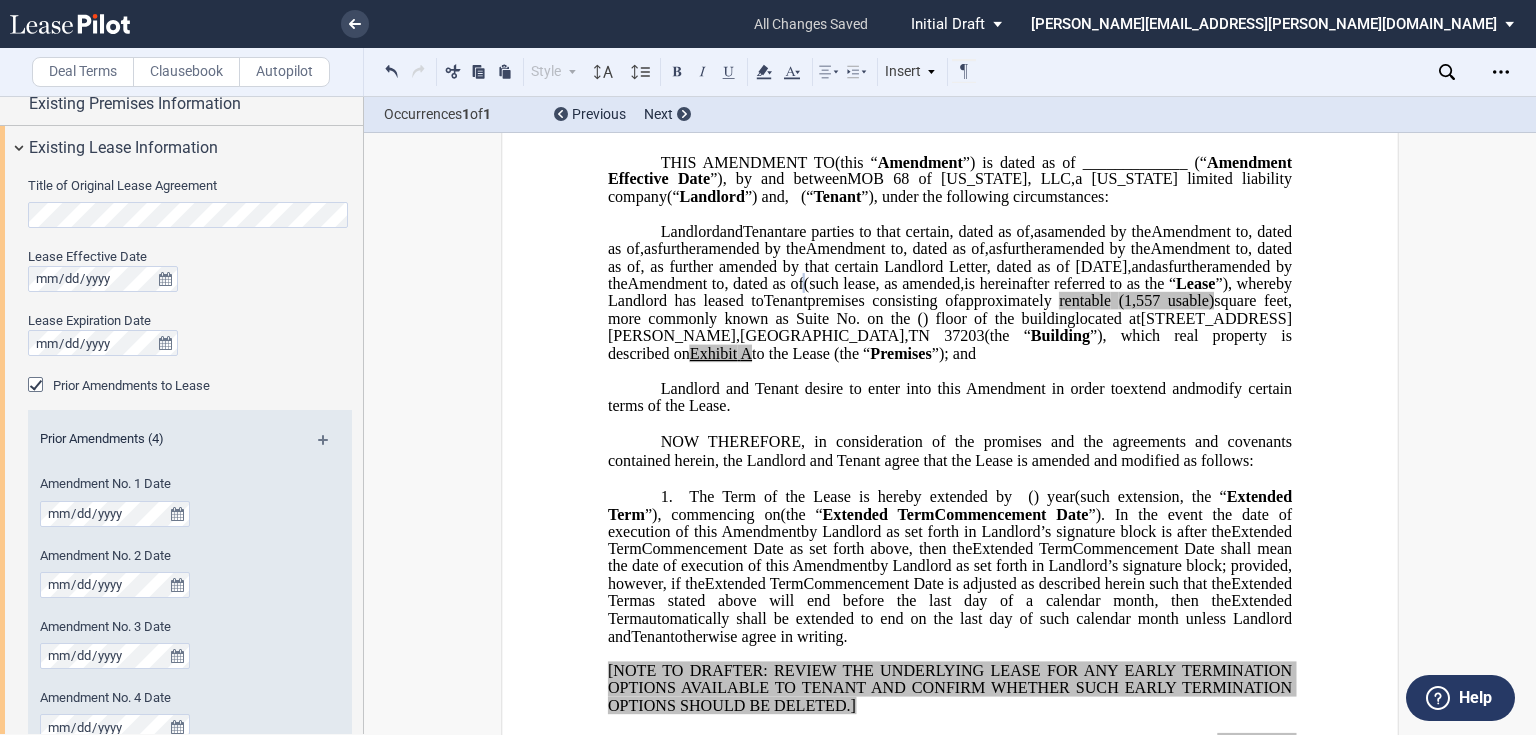 scroll, scrollTop: 80, scrollLeft: 0, axis: vertical 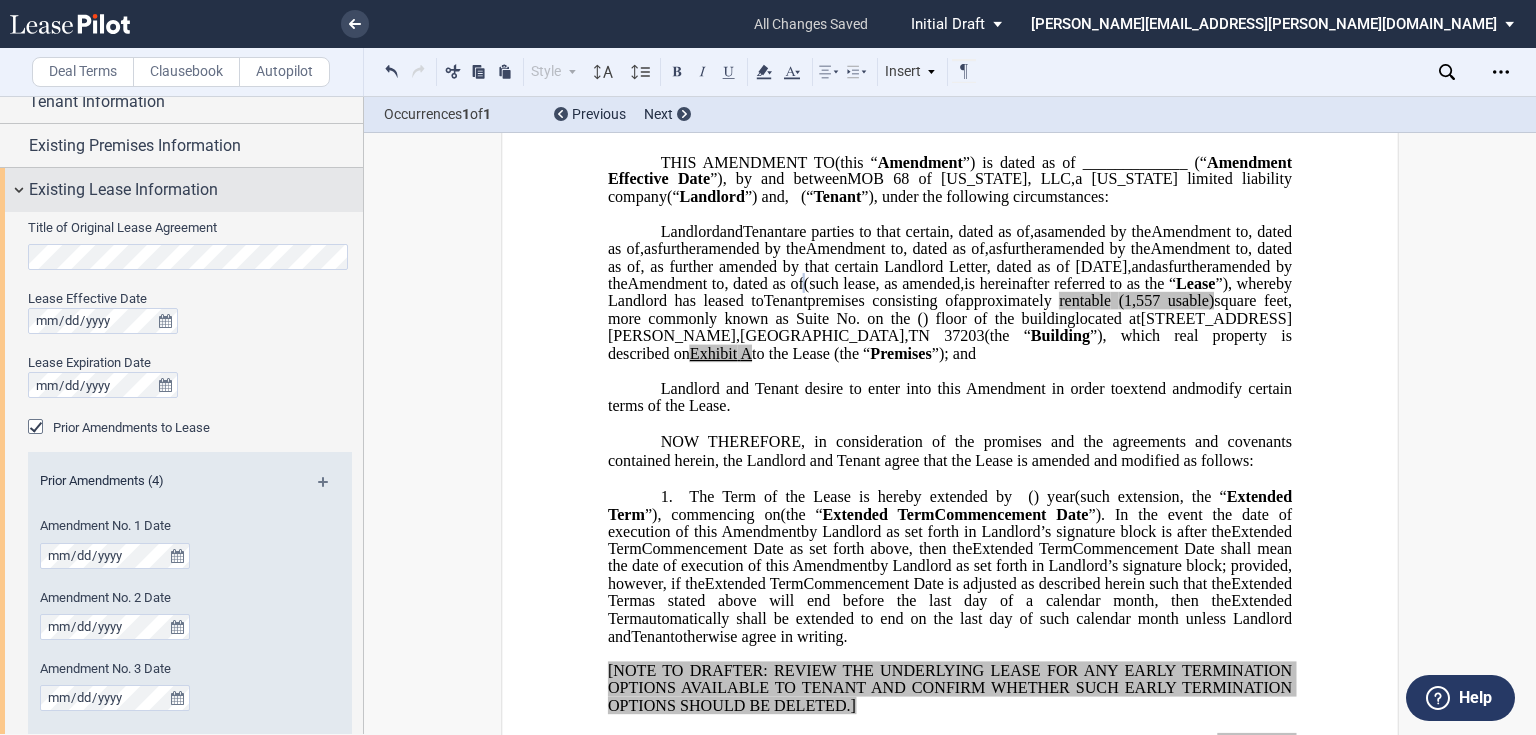 click on "Existing Lease Information" at bounding box center (123, 190) 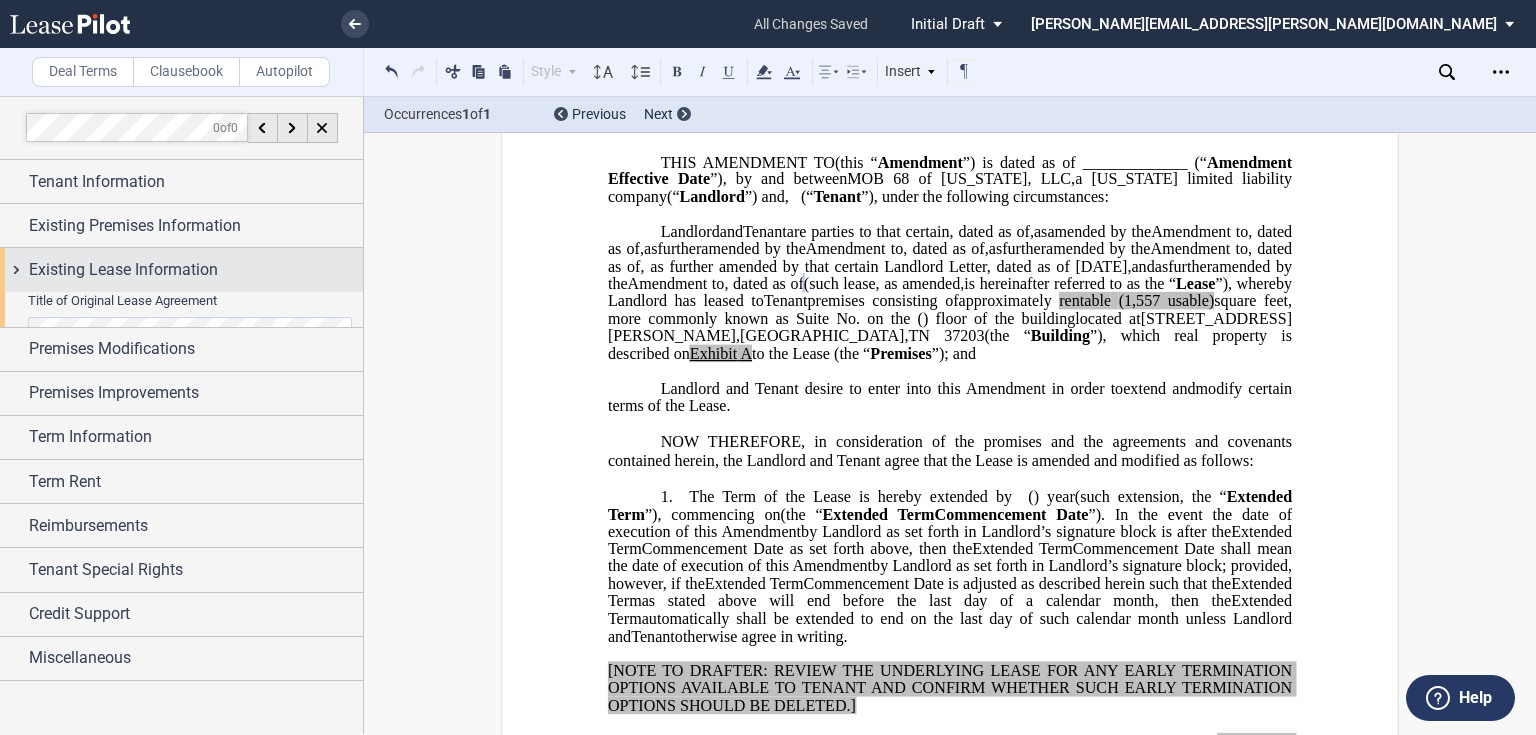 scroll, scrollTop: 0, scrollLeft: 0, axis: both 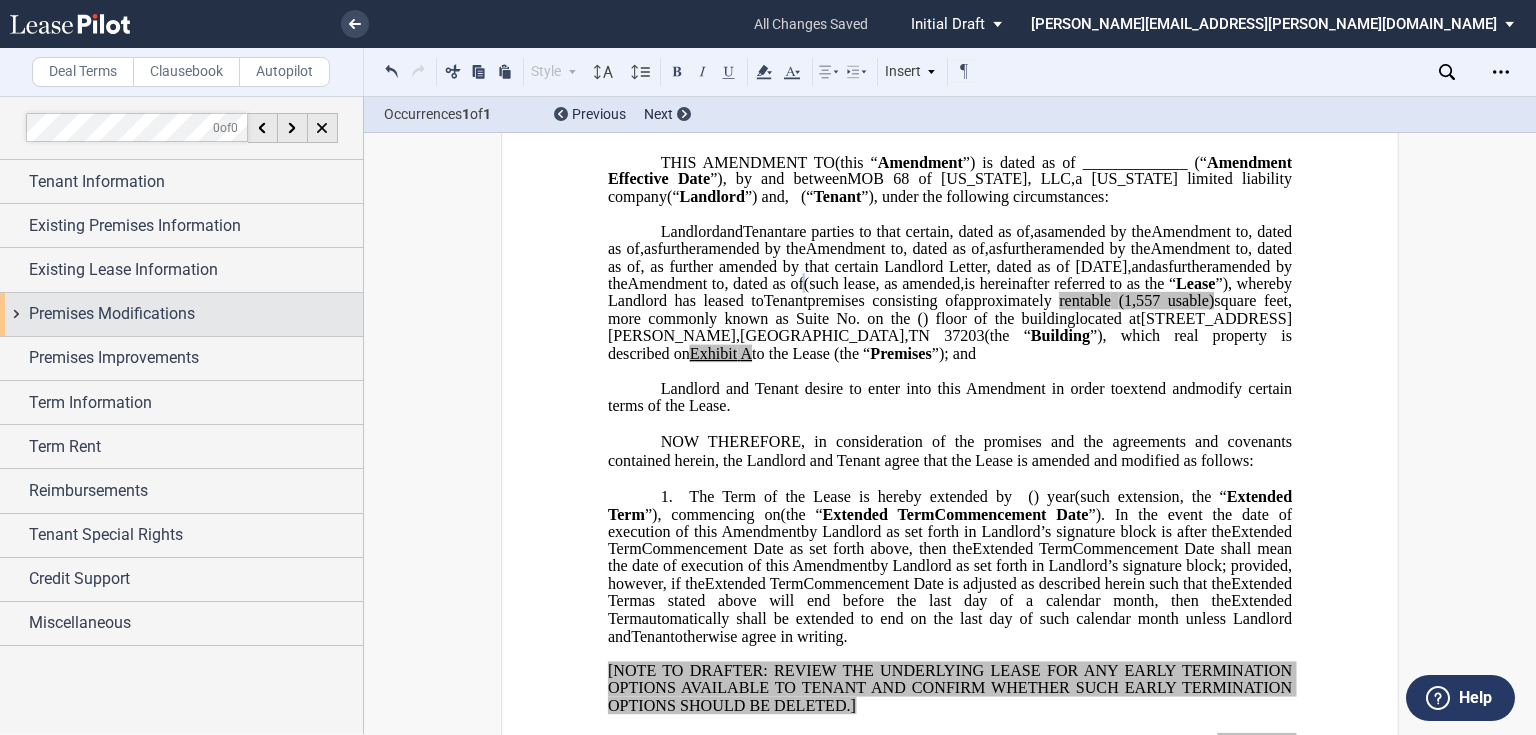 click on "Premises Modifications" at bounding box center [112, 314] 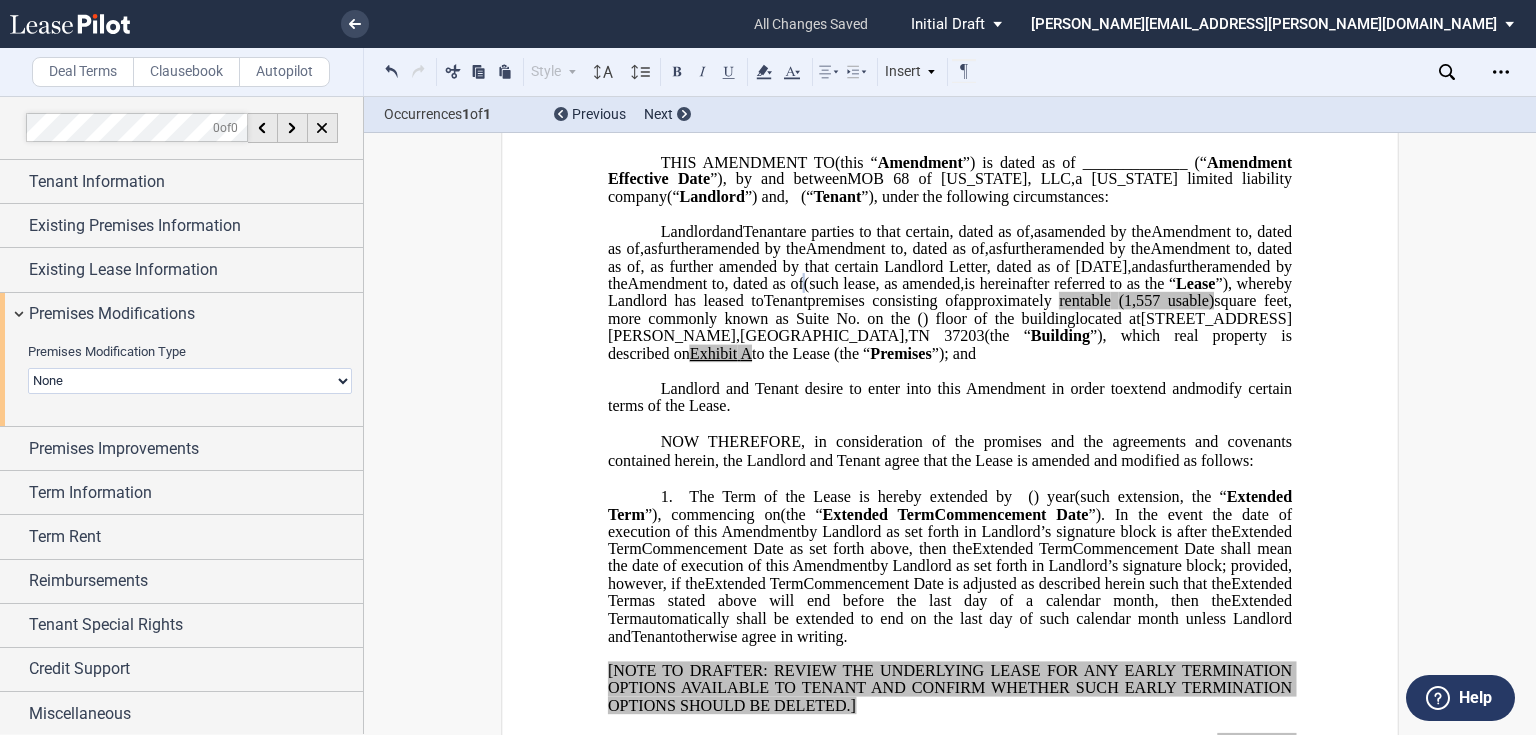 click on "None
Expansion
Relocation" at bounding box center (190, 381) 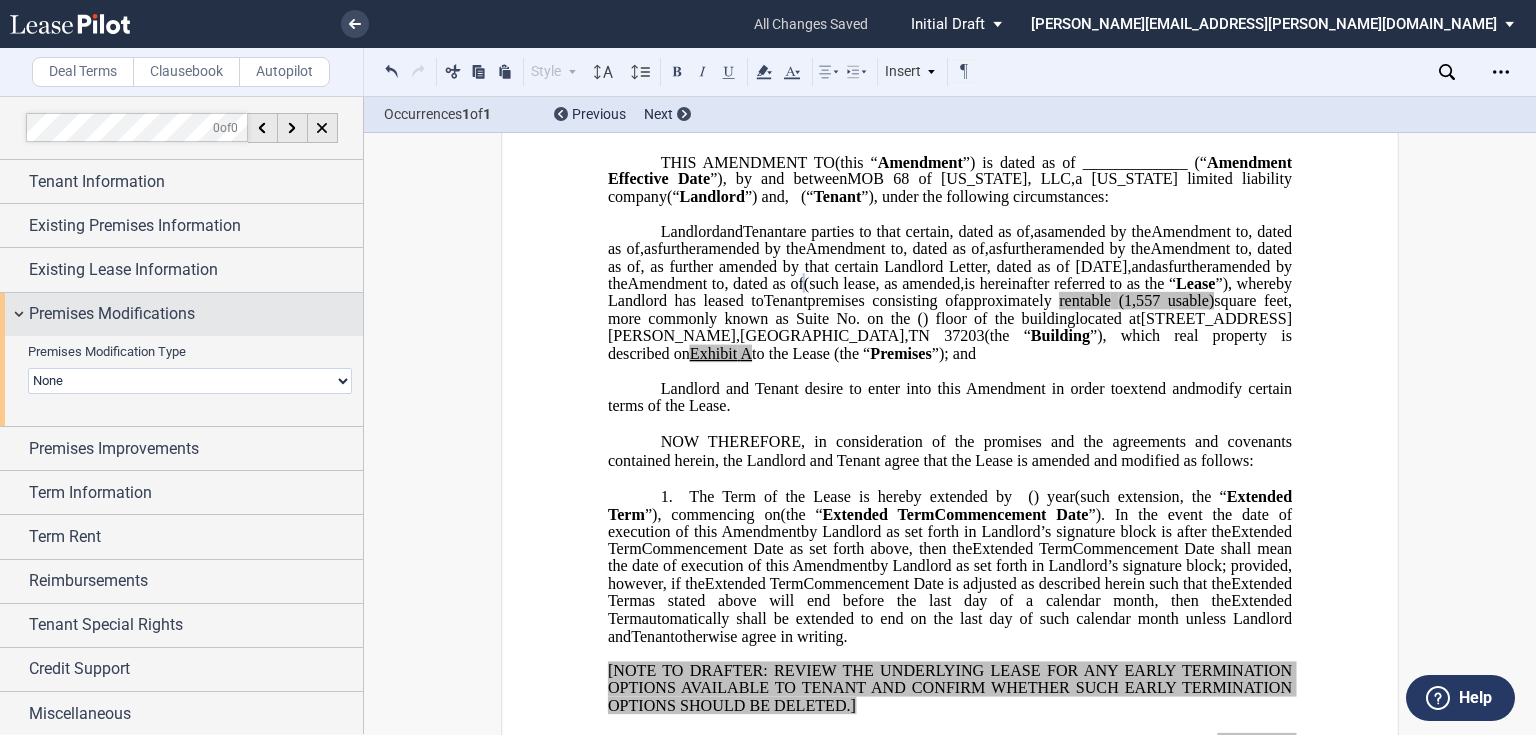 click on "Premises Modifications" at bounding box center [112, 314] 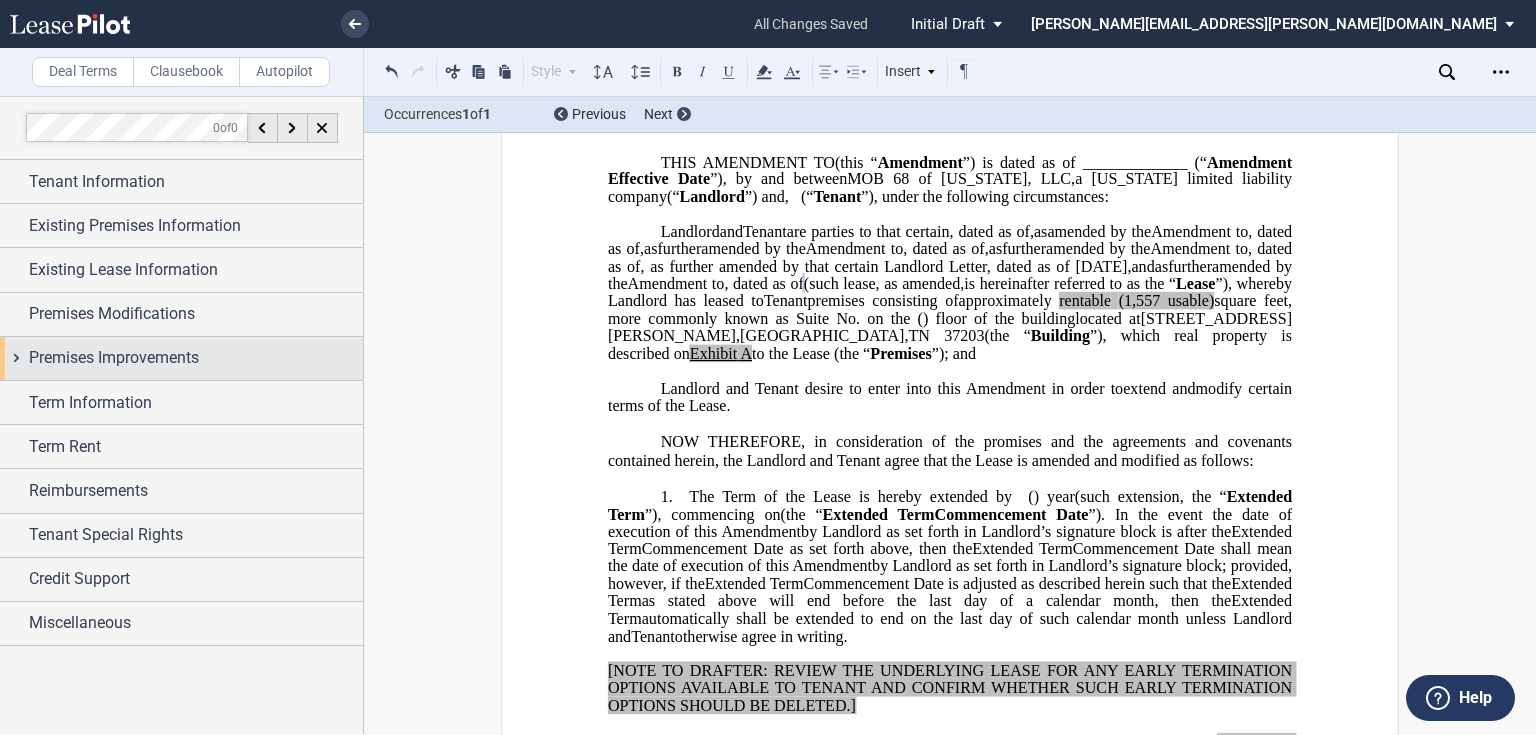 click on "Premises Improvements" at bounding box center [114, 358] 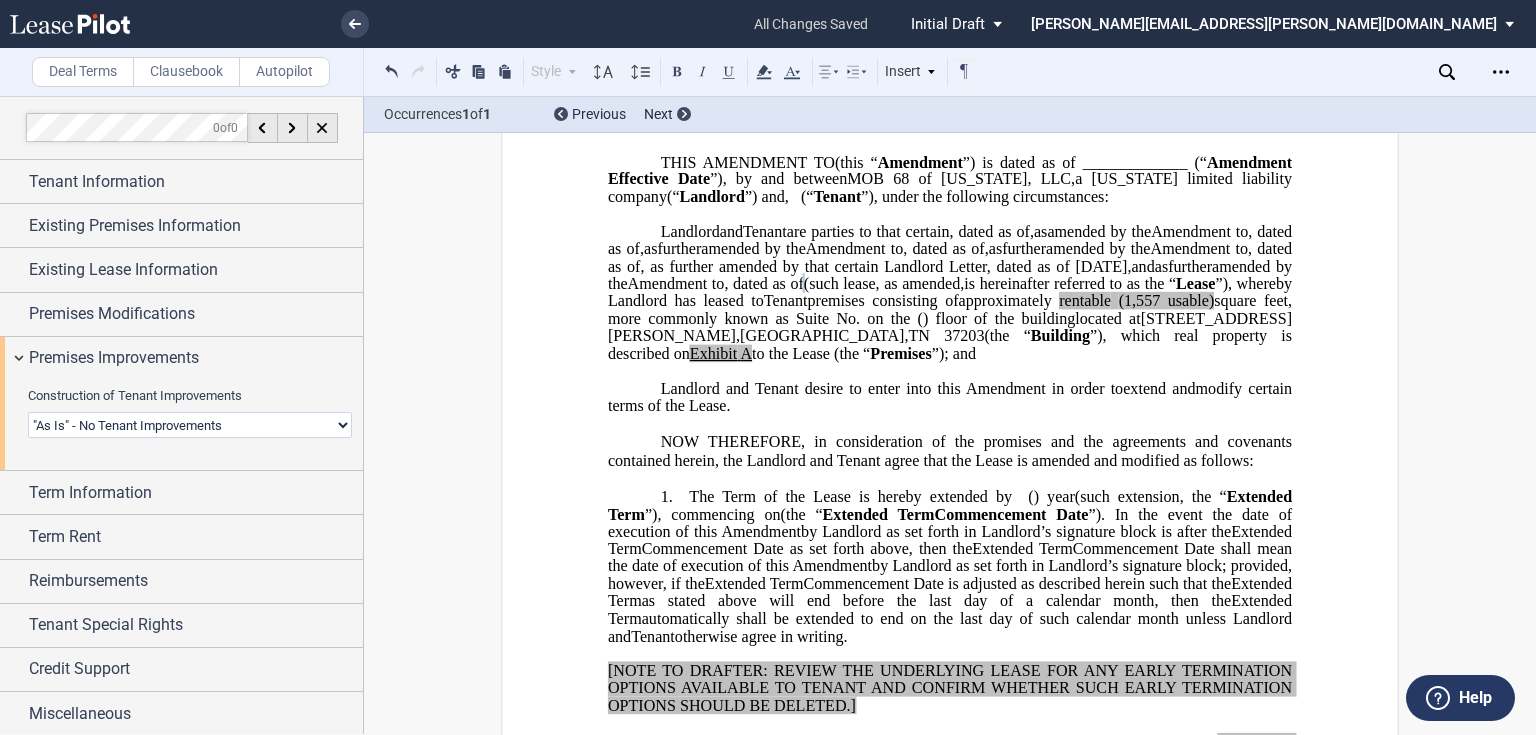 click on "Landlord Constructs Tenant Improvements
Tenant Constructs Tenant Improvements
"As Is" - No Tenant Improvements" at bounding box center (190, 425) 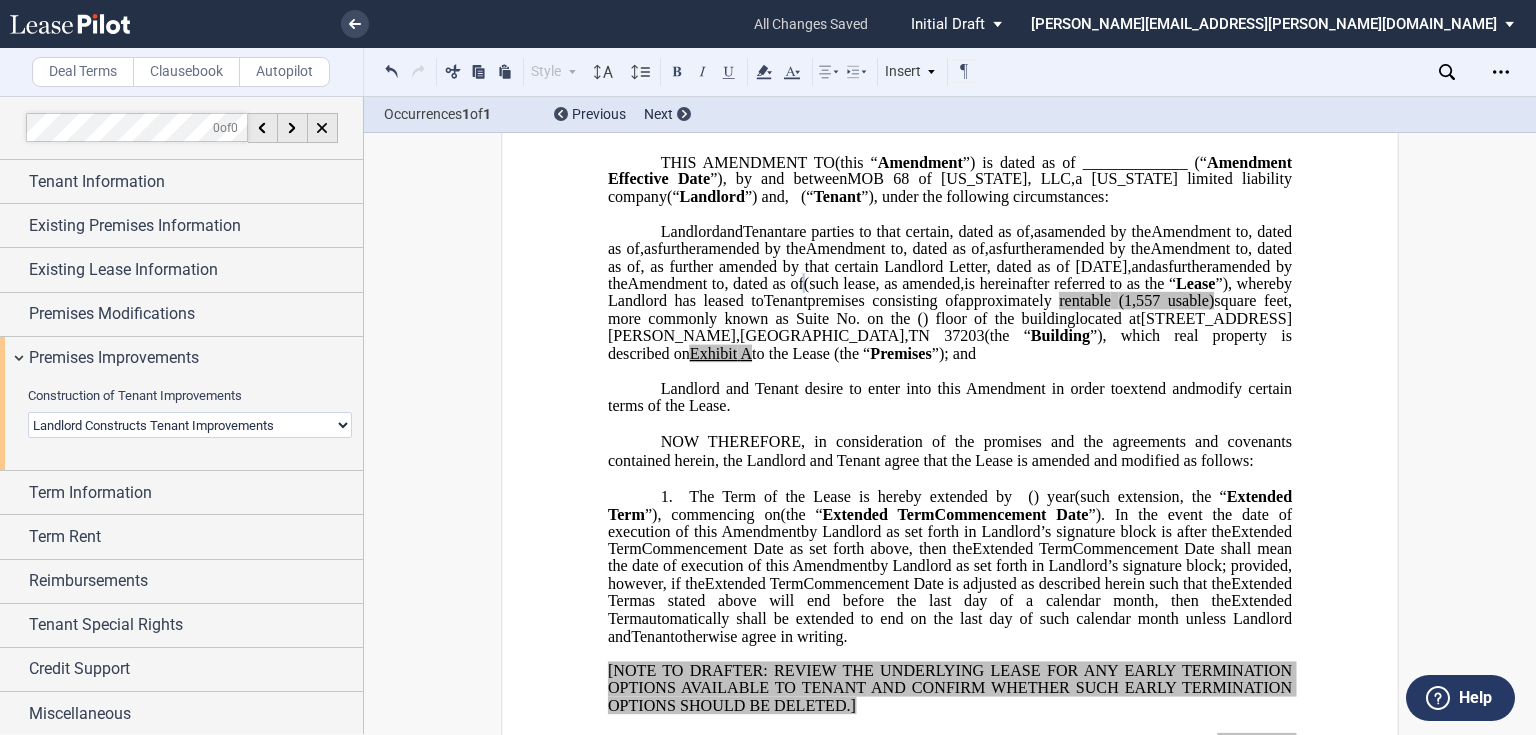click on "Landlord Constructs Tenant Improvements
Tenant Constructs Tenant Improvements
"As Is" - No Tenant Improvements" at bounding box center (190, 425) 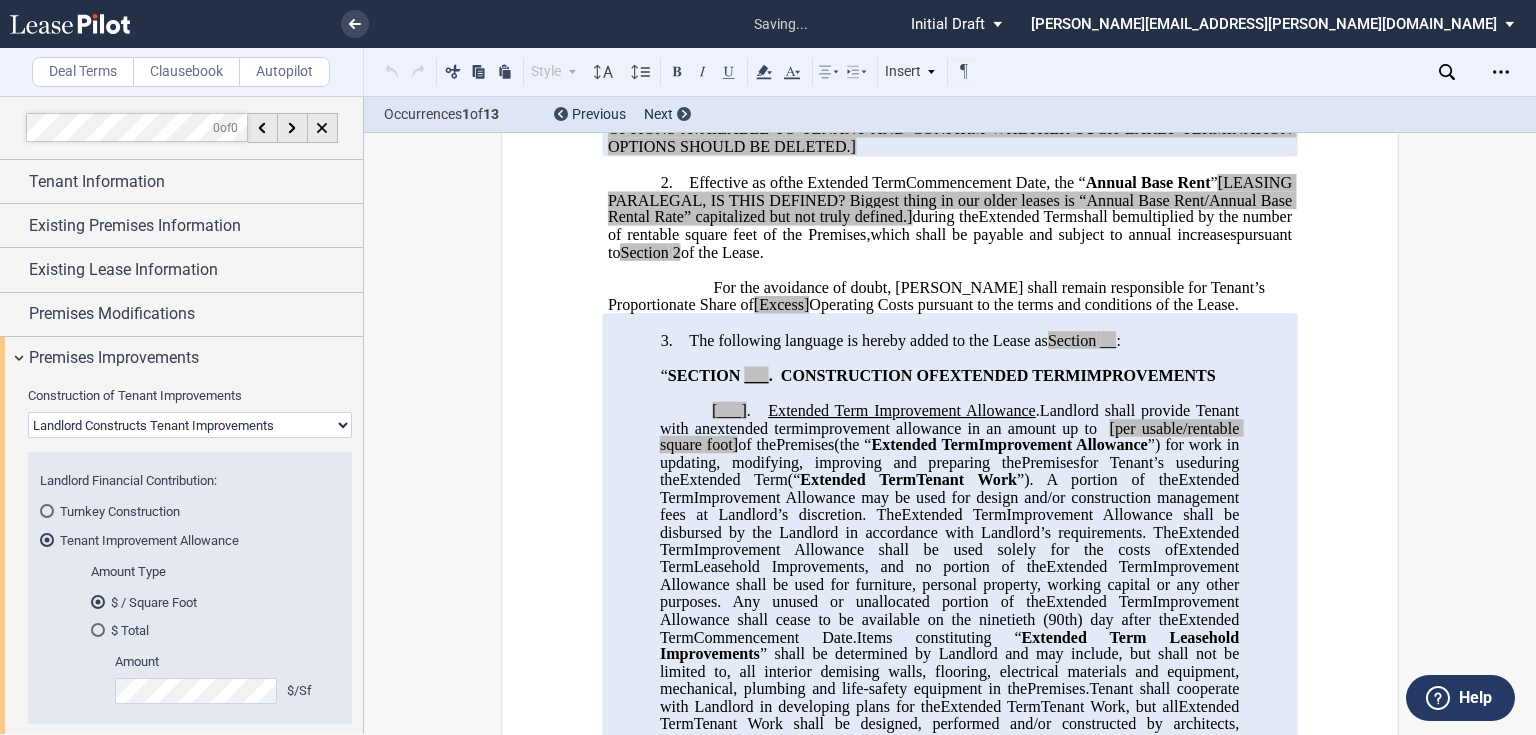 scroll, scrollTop: 690, scrollLeft: 0, axis: vertical 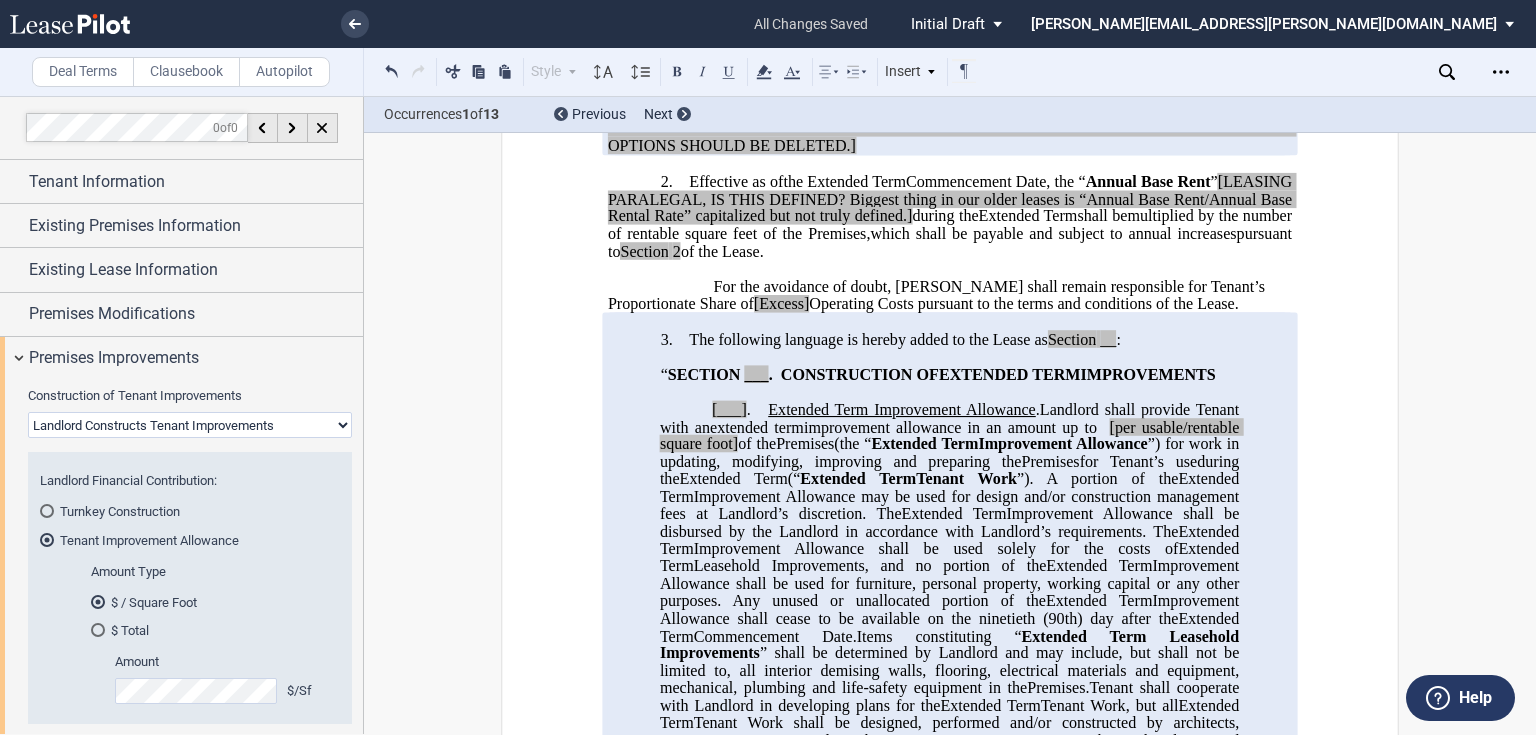click at bounding box center [98, 630] 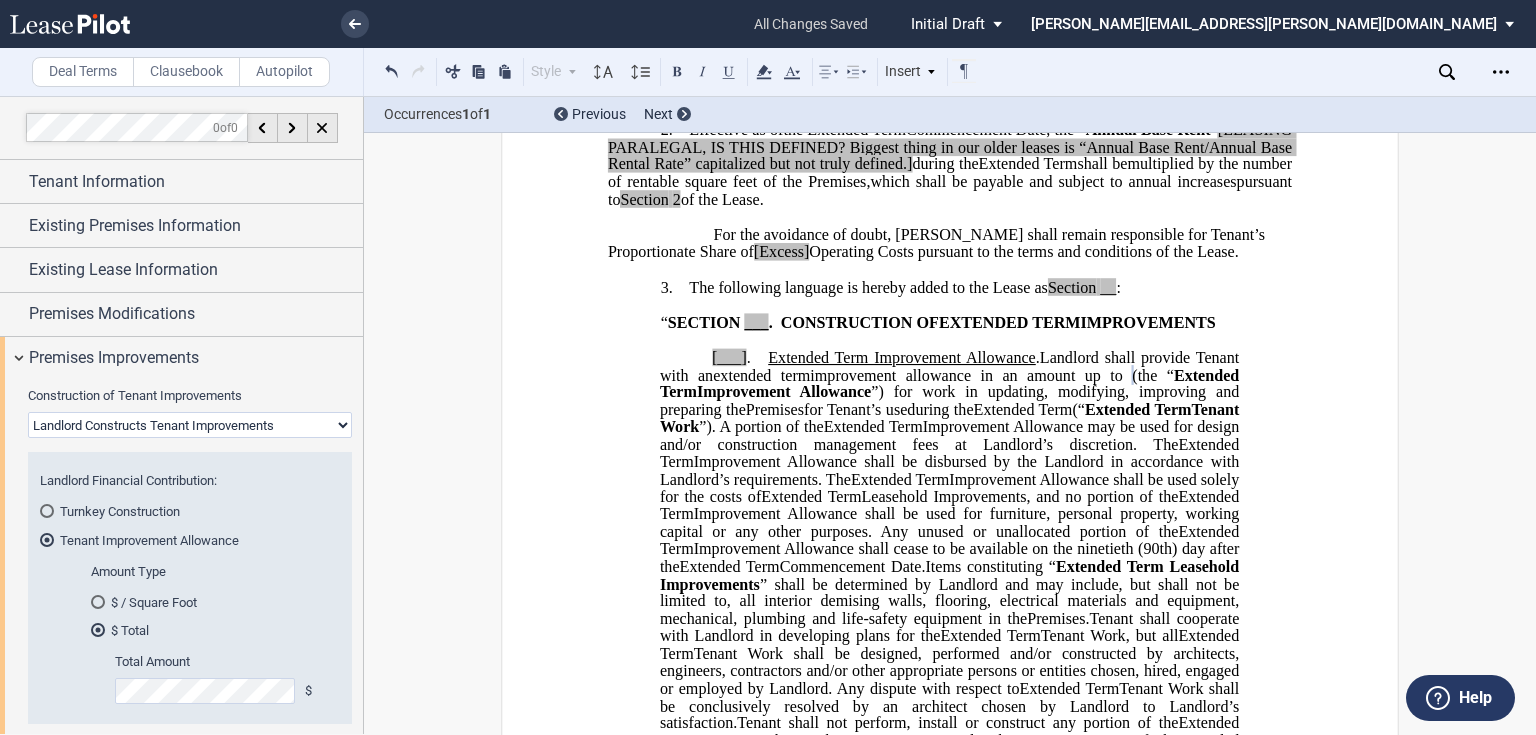 scroll, scrollTop: 770, scrollLeft: 0, axis: vertical 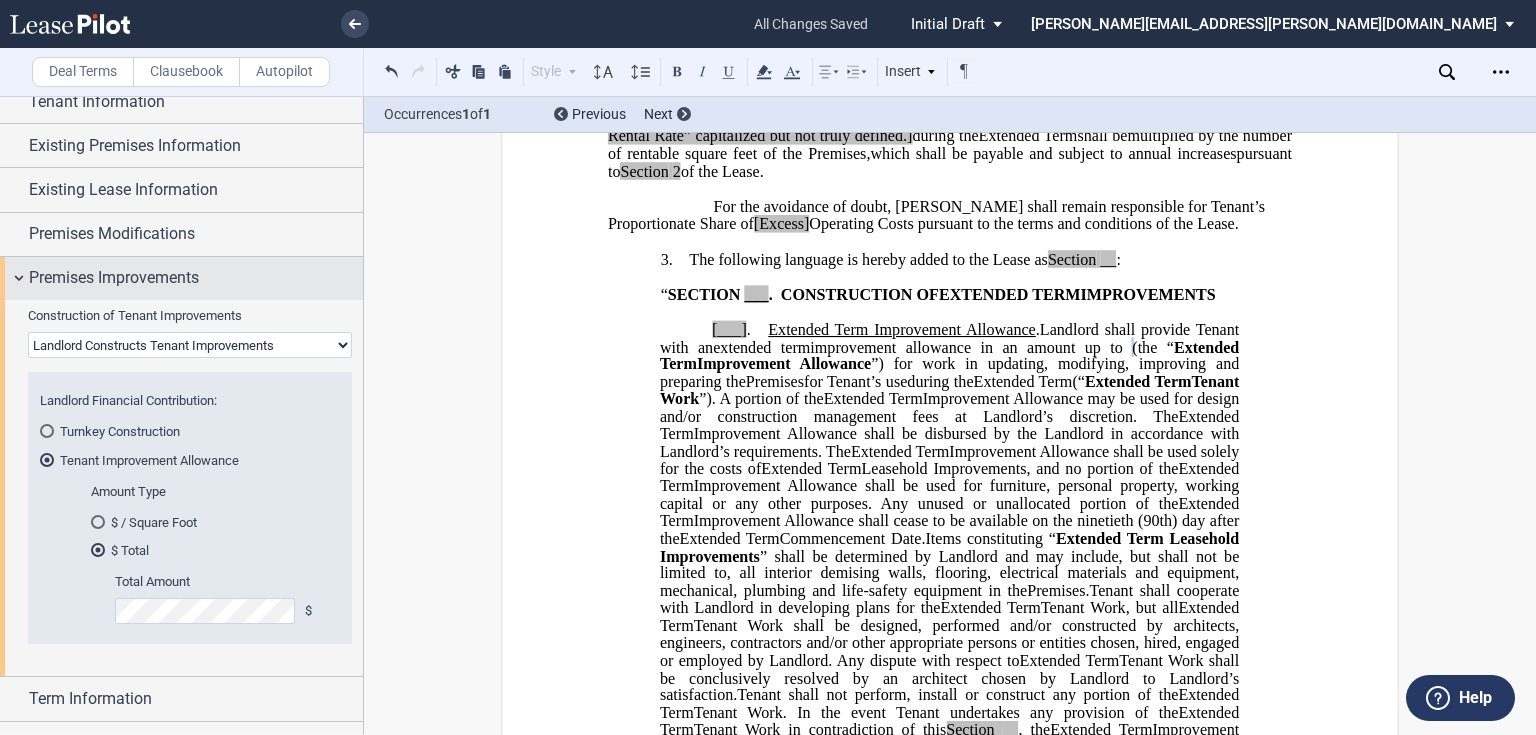 click on "Premises Improvements" at bounding box center [114, 278] 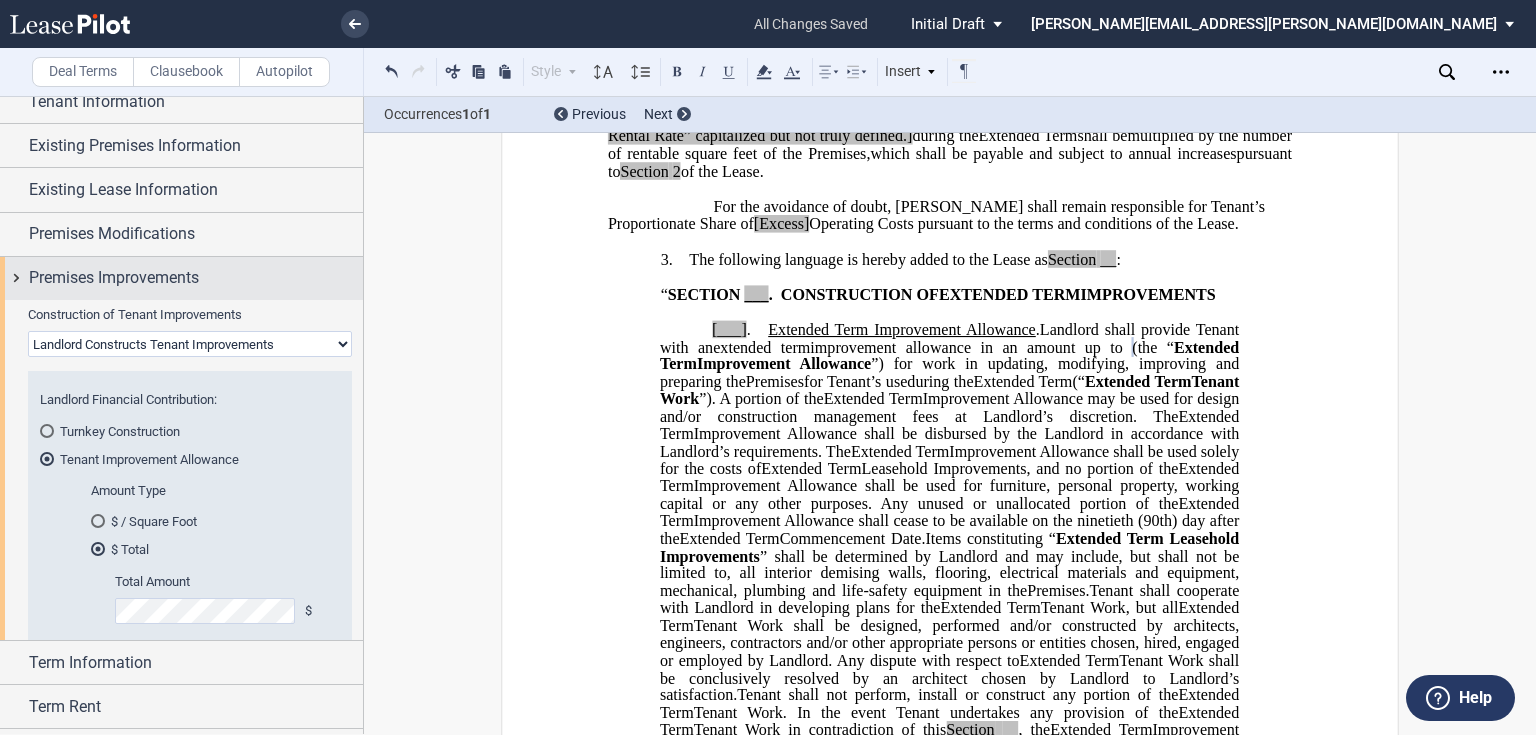 scroll, scrollTop: 0, scrollLeft: 0, axis: both 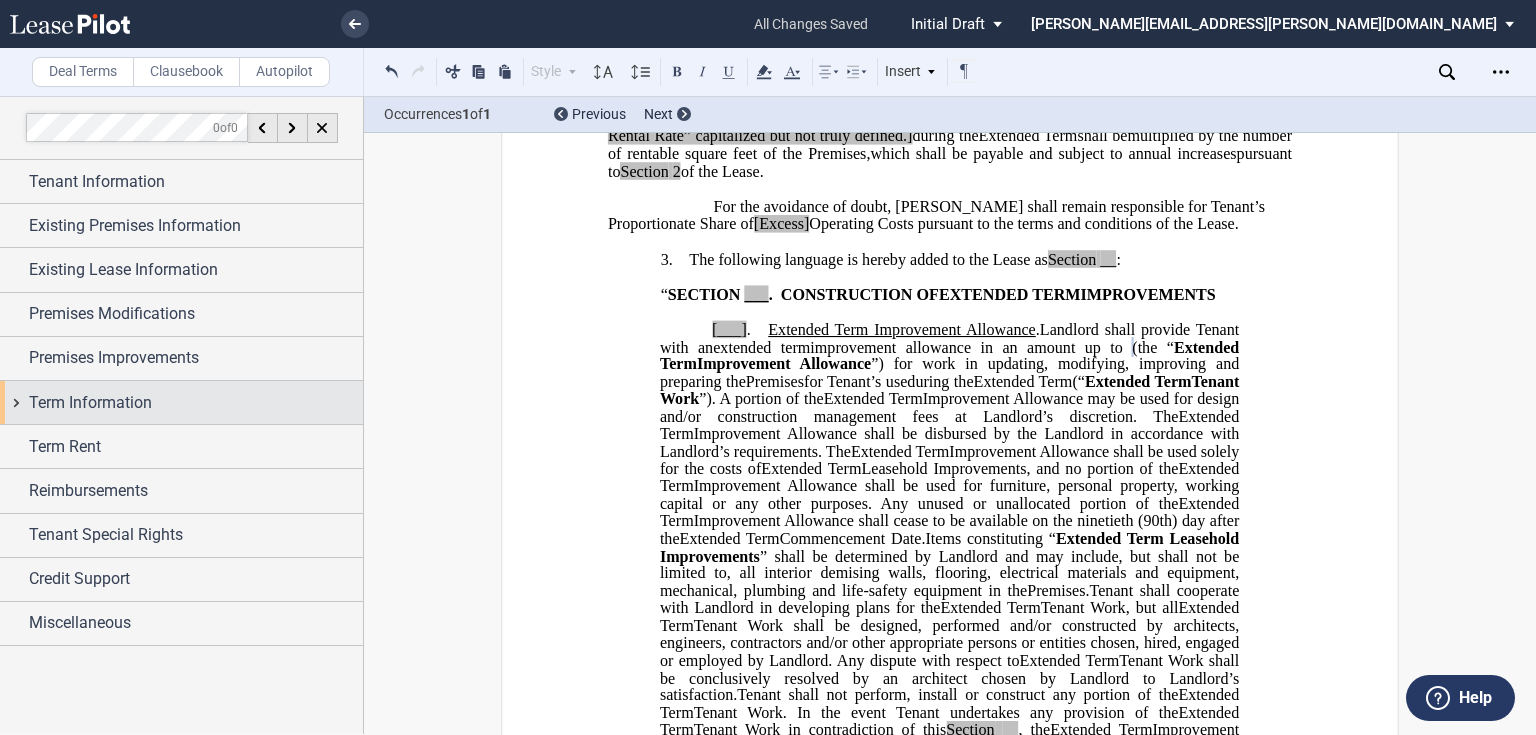 click on "Term Information" at bounding box center (196, 403) 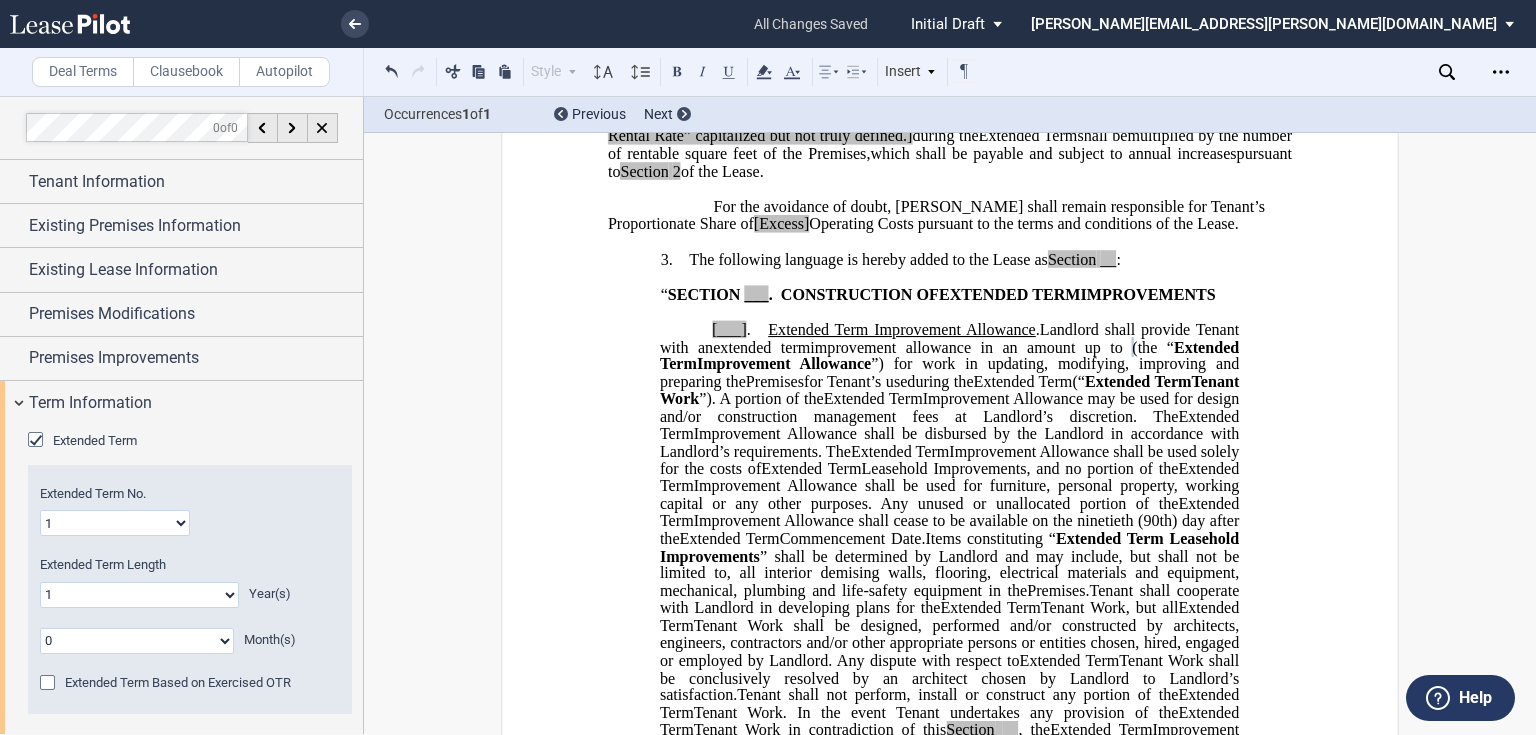 click on "1 2 3 4 5 6 7 8 9 10 11 12 13 14 15 16 17 18 19 20" at bounding box center [115, 523] 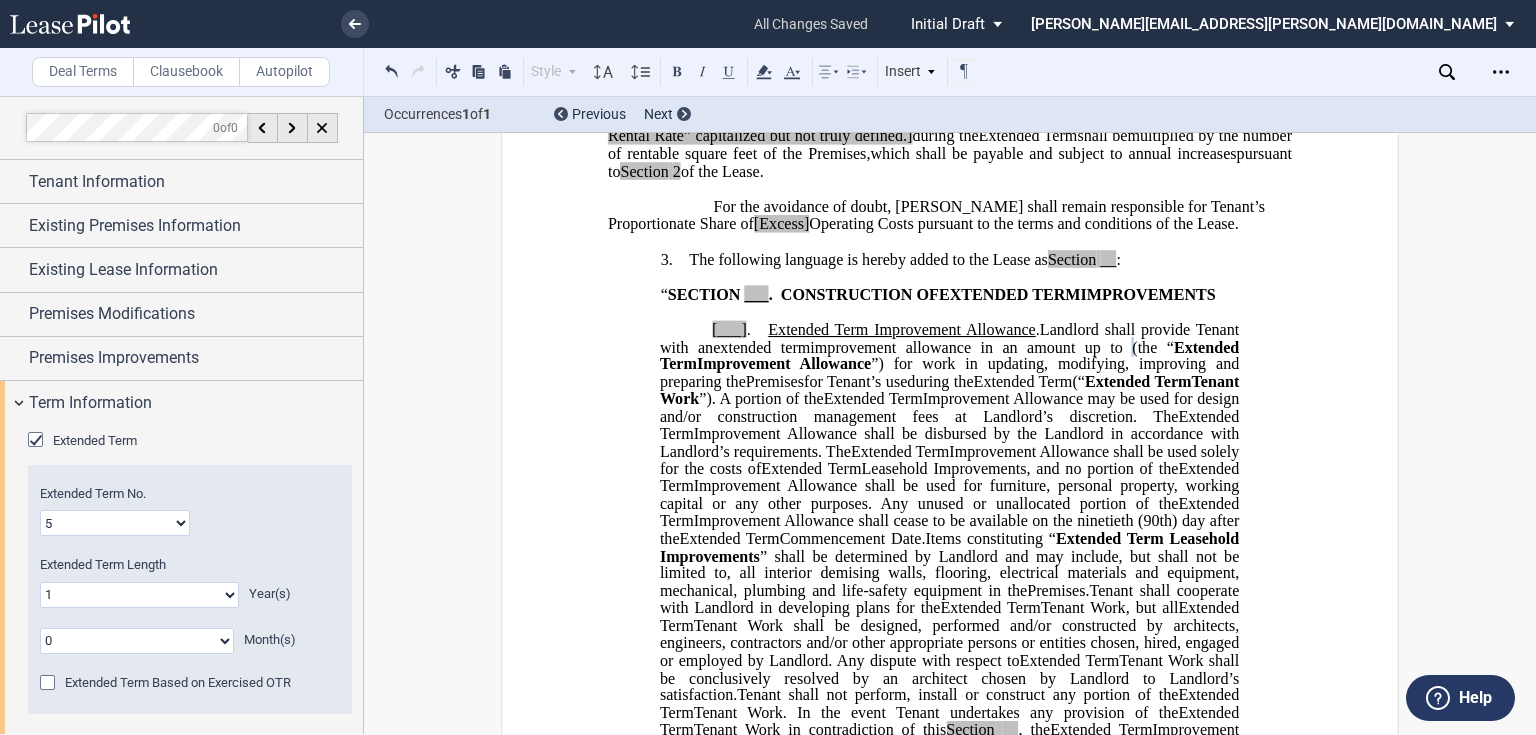 click on "1 2 3 4 5 6 7 8 9 10 11 12 13 14 15 16 17 18 19 20" at bounding box center [115, 523] 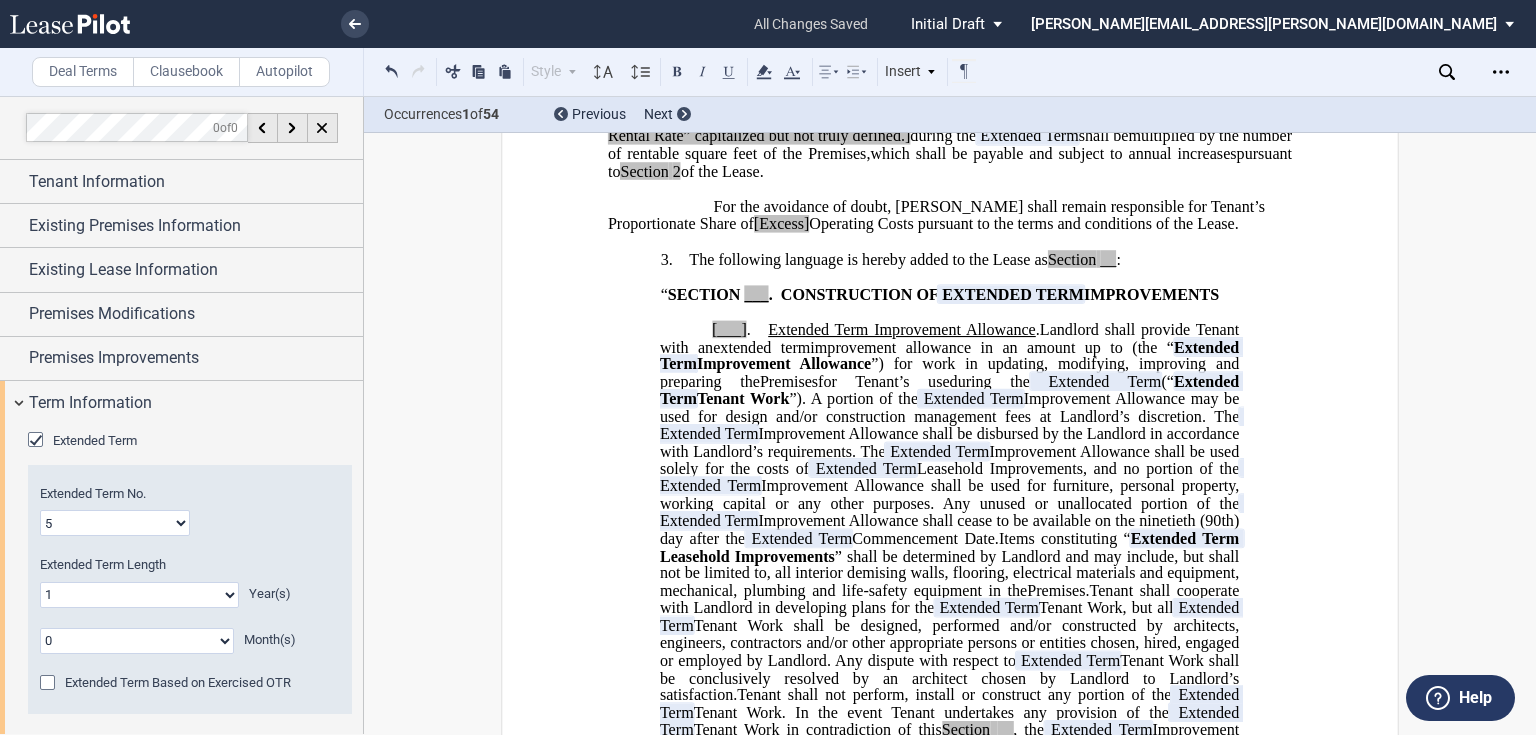 scroll, scrollTop: 788, scrollLeft: 0, axis: vertical 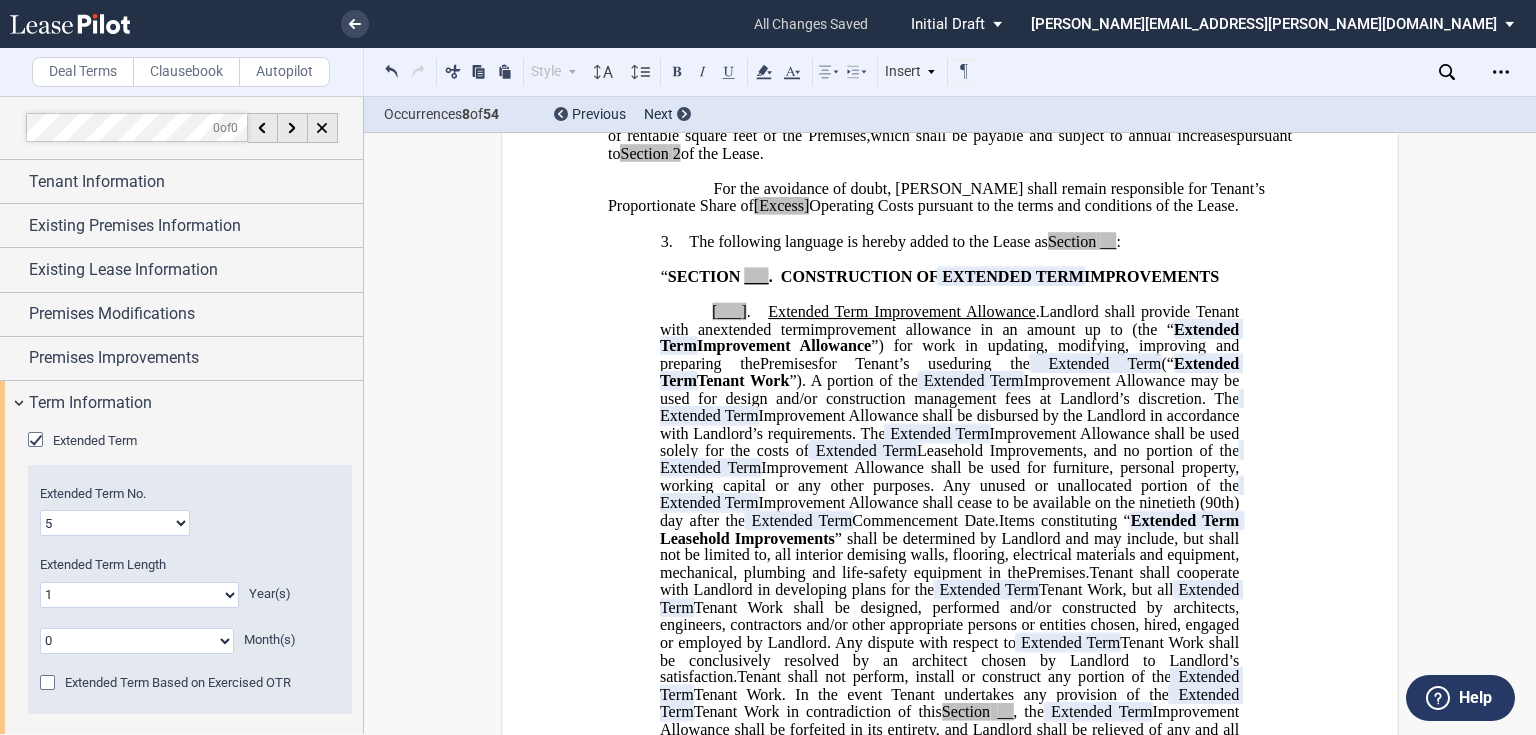 click on "0 1 2 3 4 5 6 7 8 9 10 11 12 13 14 15 16 17 18 19 20" 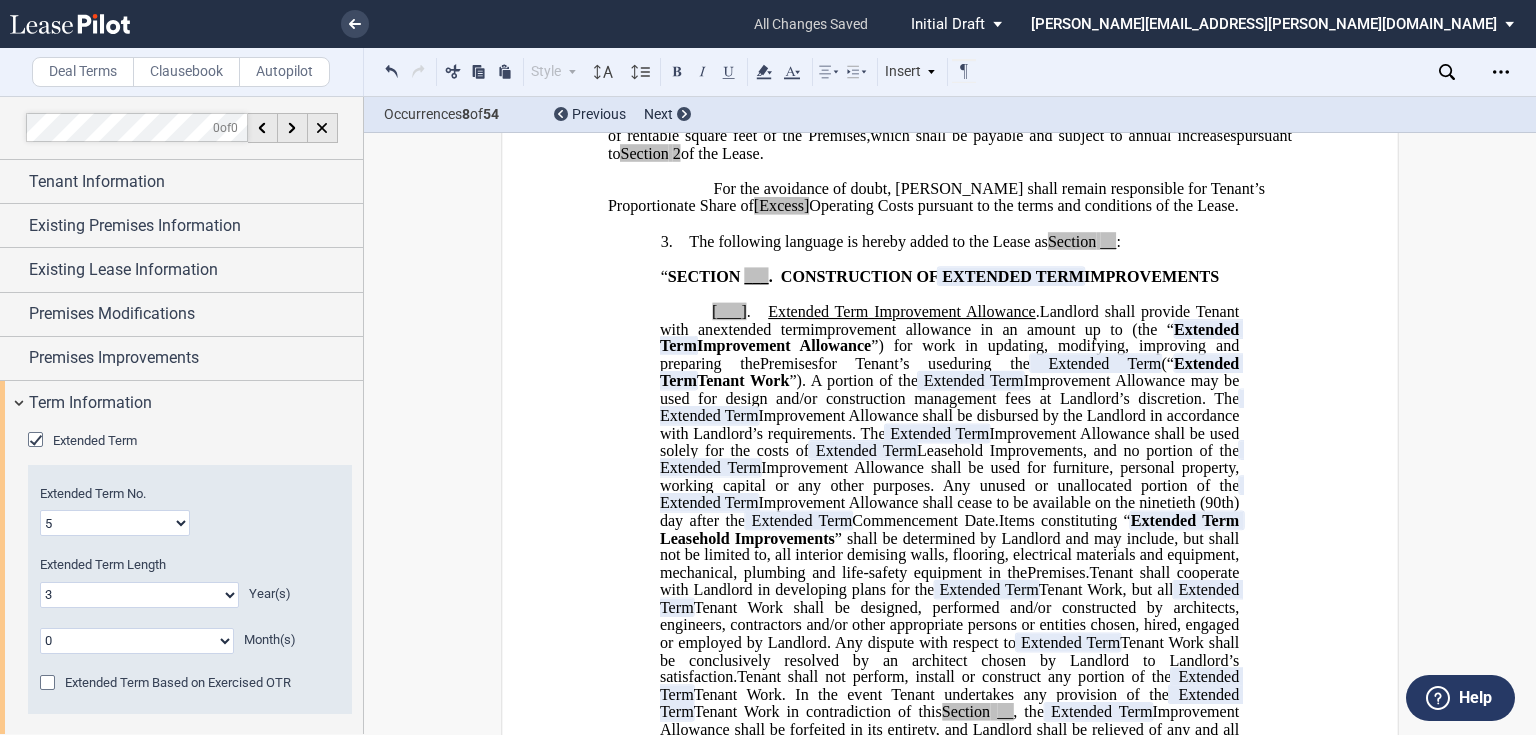 click on "0 1 2 3 4 5 6 7 8 9 10 11 12 13 14 15 16 17 18 19 20" 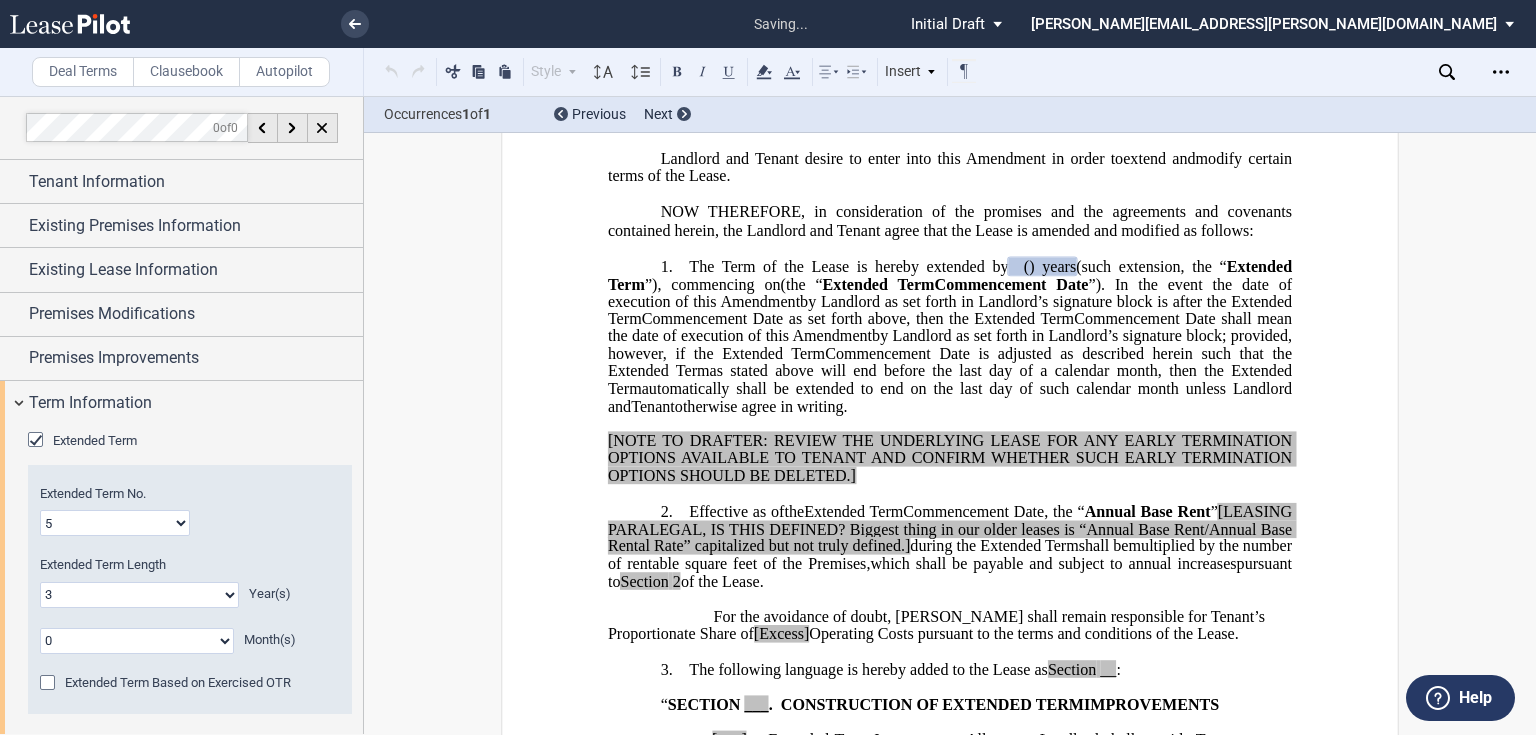 scroll, scrollTop: 360, scrollLeft: 0, axis: vertical 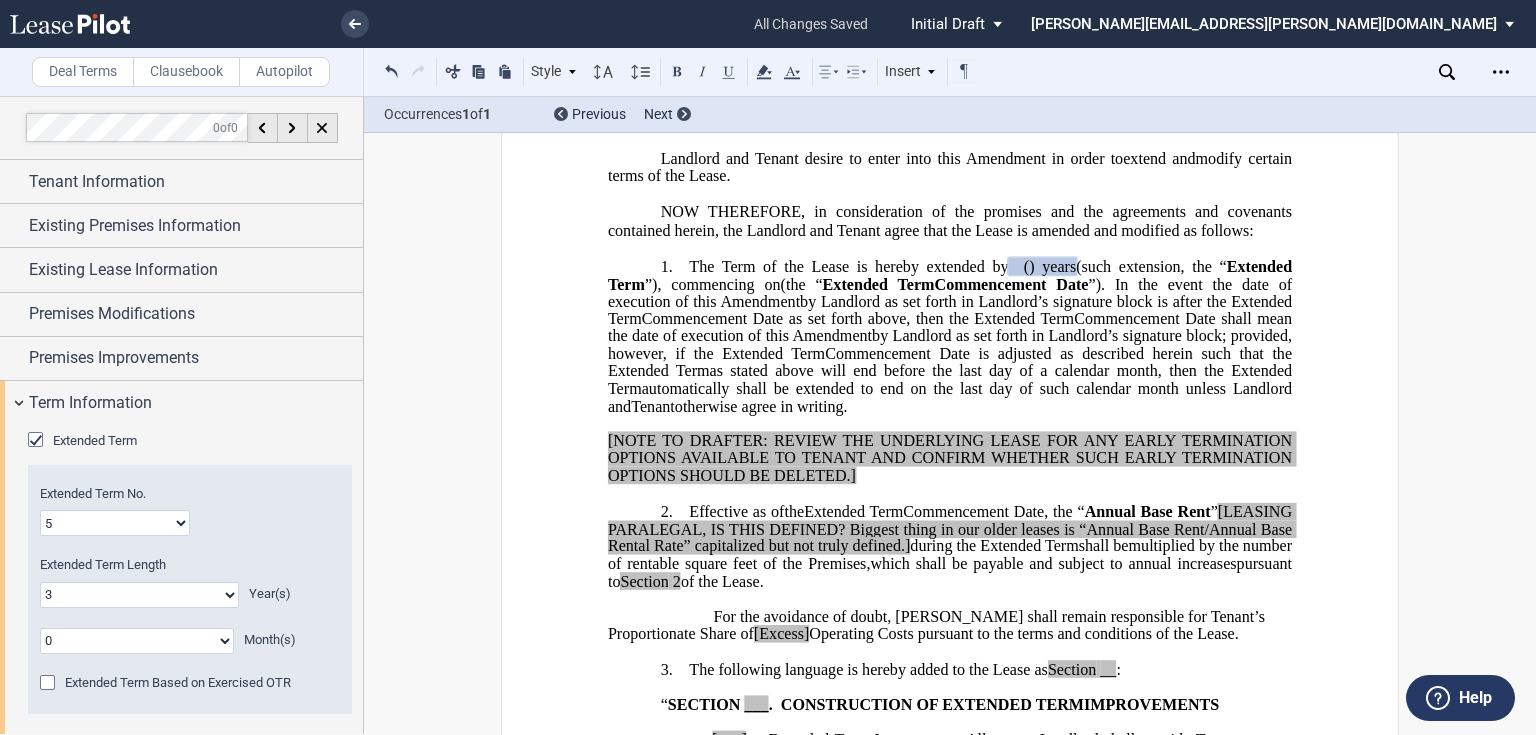 drag, startPoint x: 656, startPoint y: 512, endPoint x: 667, endPoint y: 392, distance: 120.50311 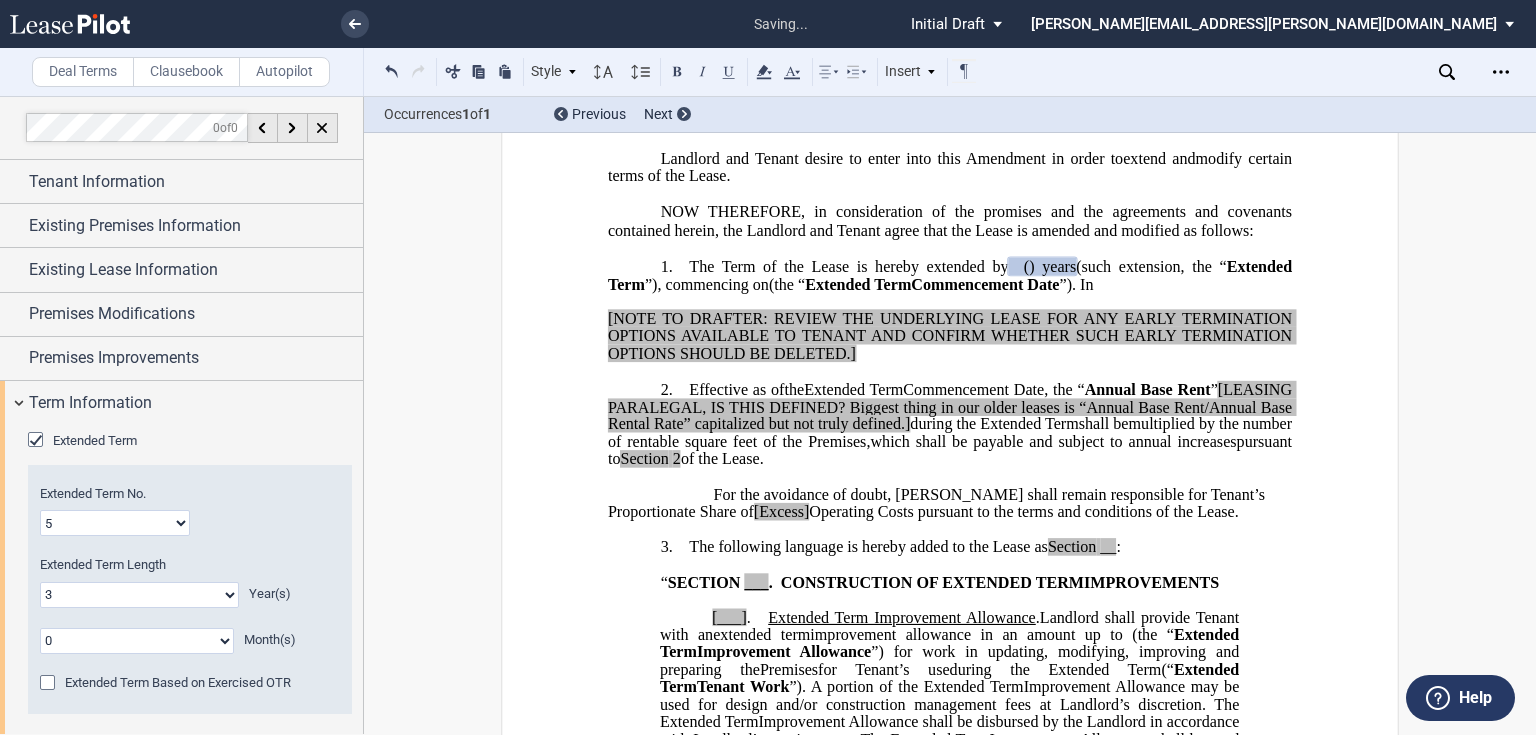 type 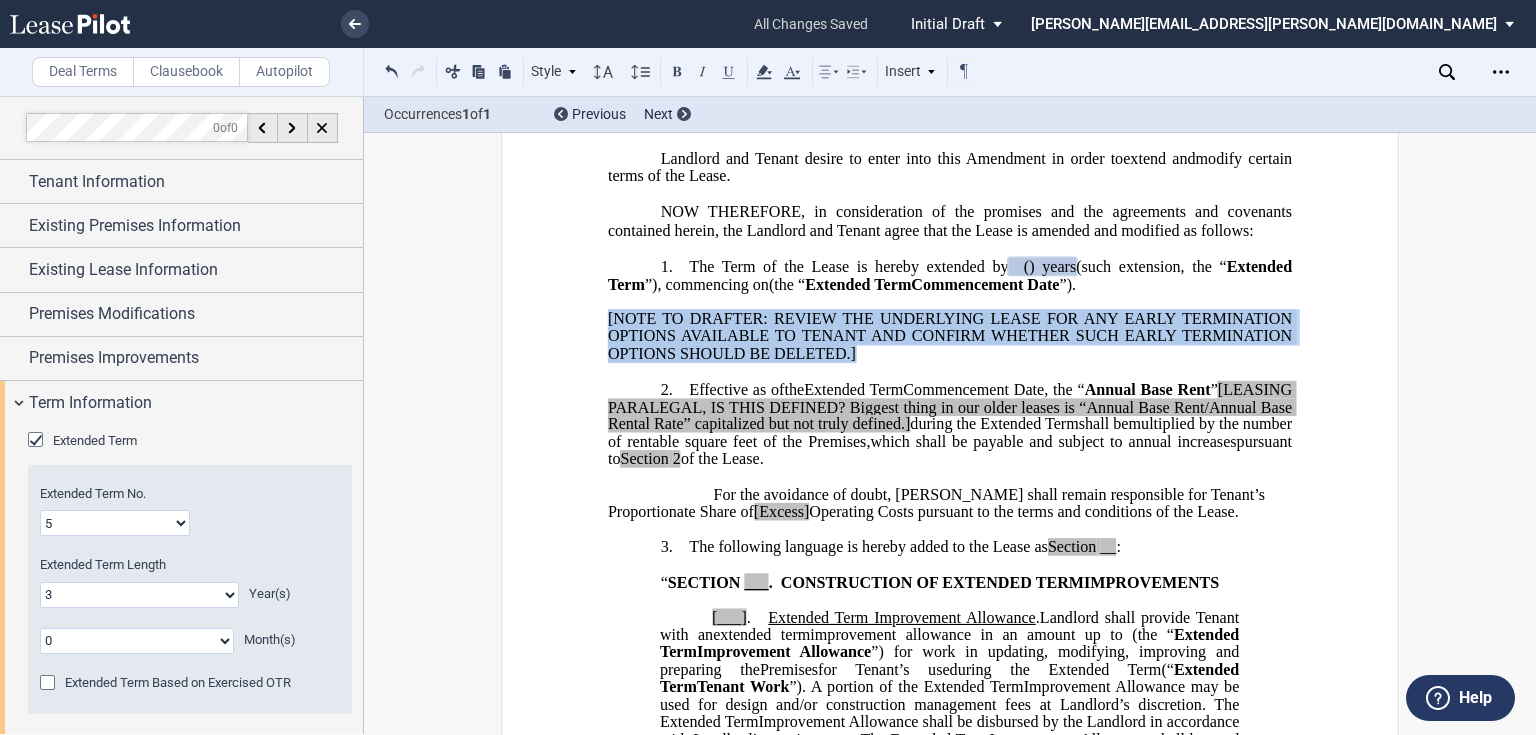 drag, startPoint x: 855, startPoint y: 455, endPoint x: 601, endPoint y: 427, distance: 255.53865 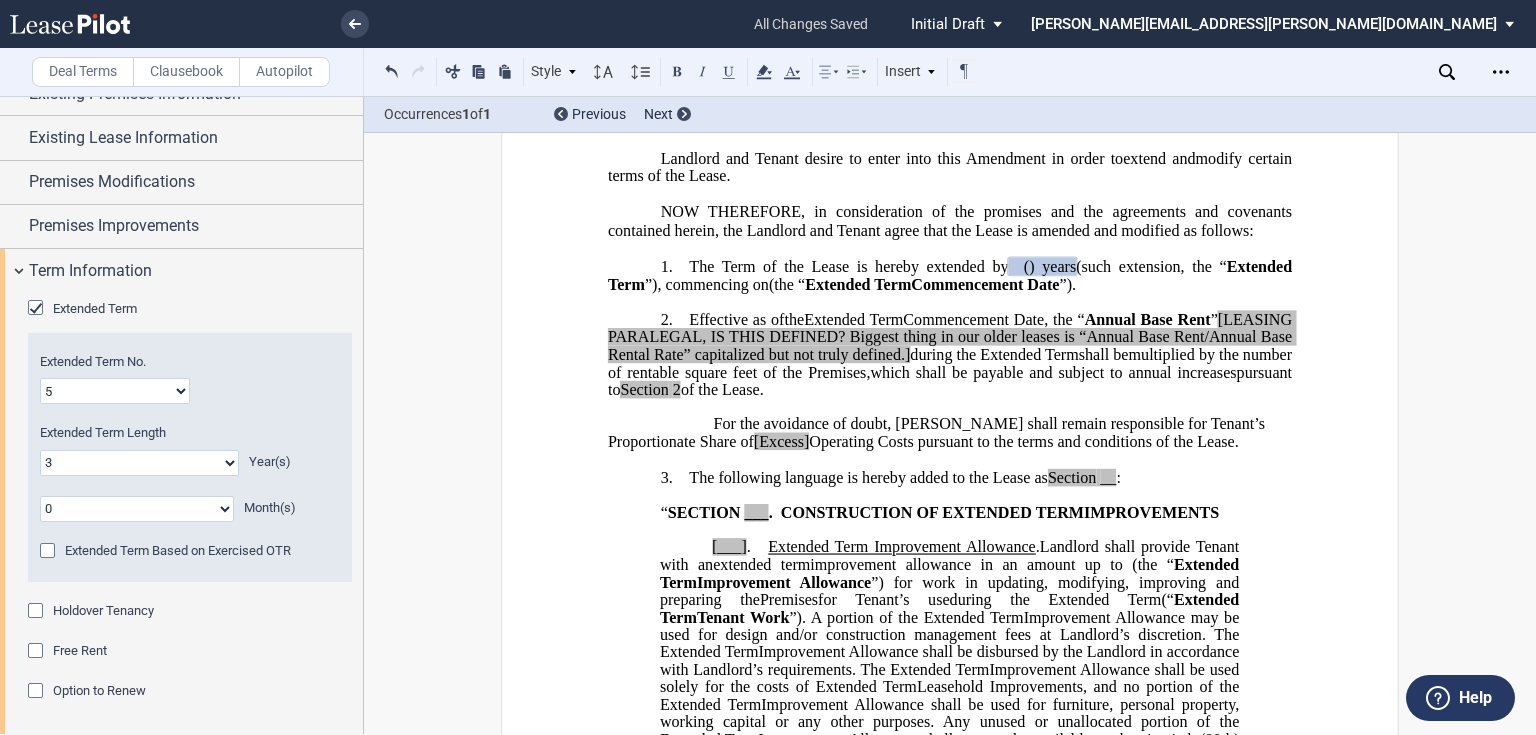scroll, scrollTop: 160, scrollLeft: 0, axis: vertical 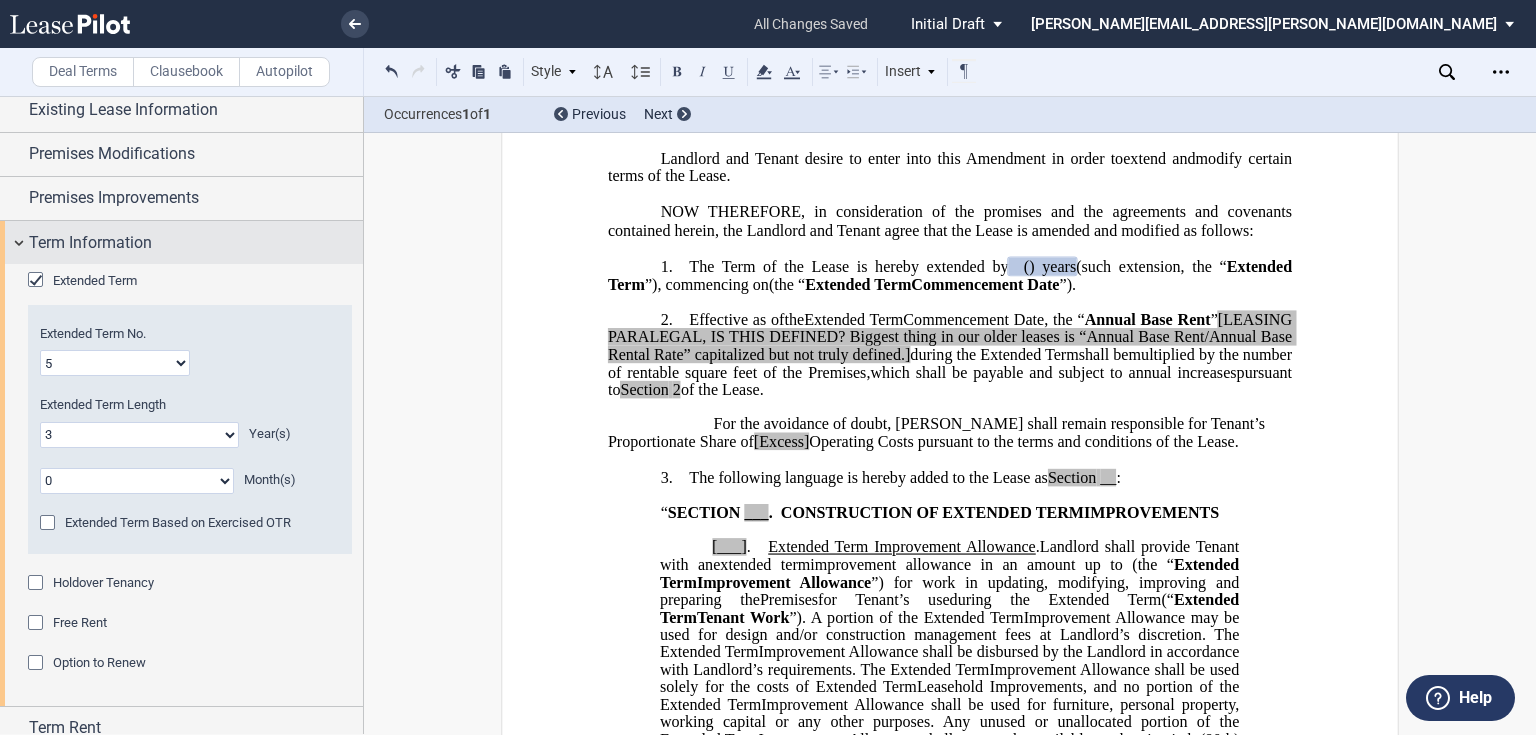 click on "Term Information" at bounding box center (90, 243) 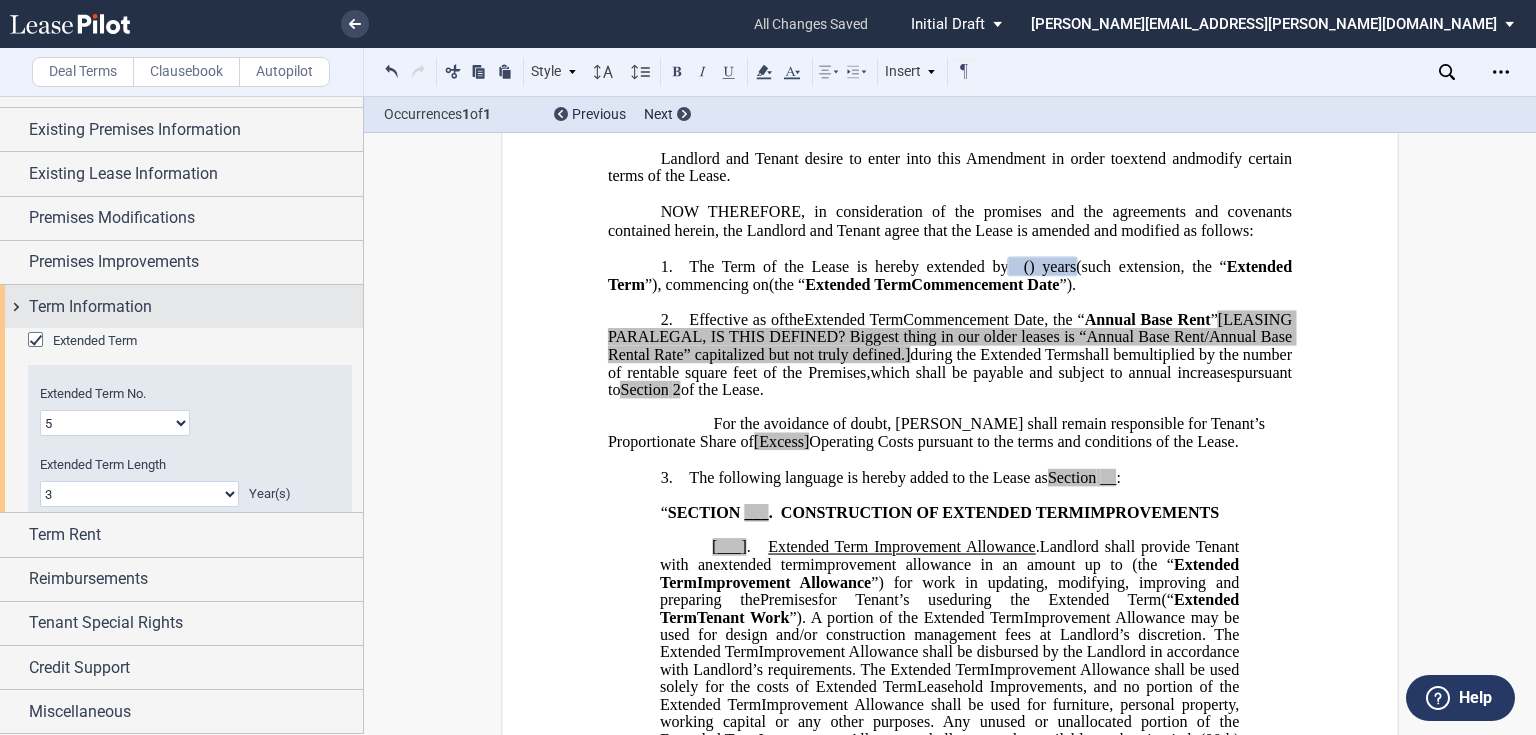 scroll, scrollTop: 0, scrollLeft: 0, axis: both 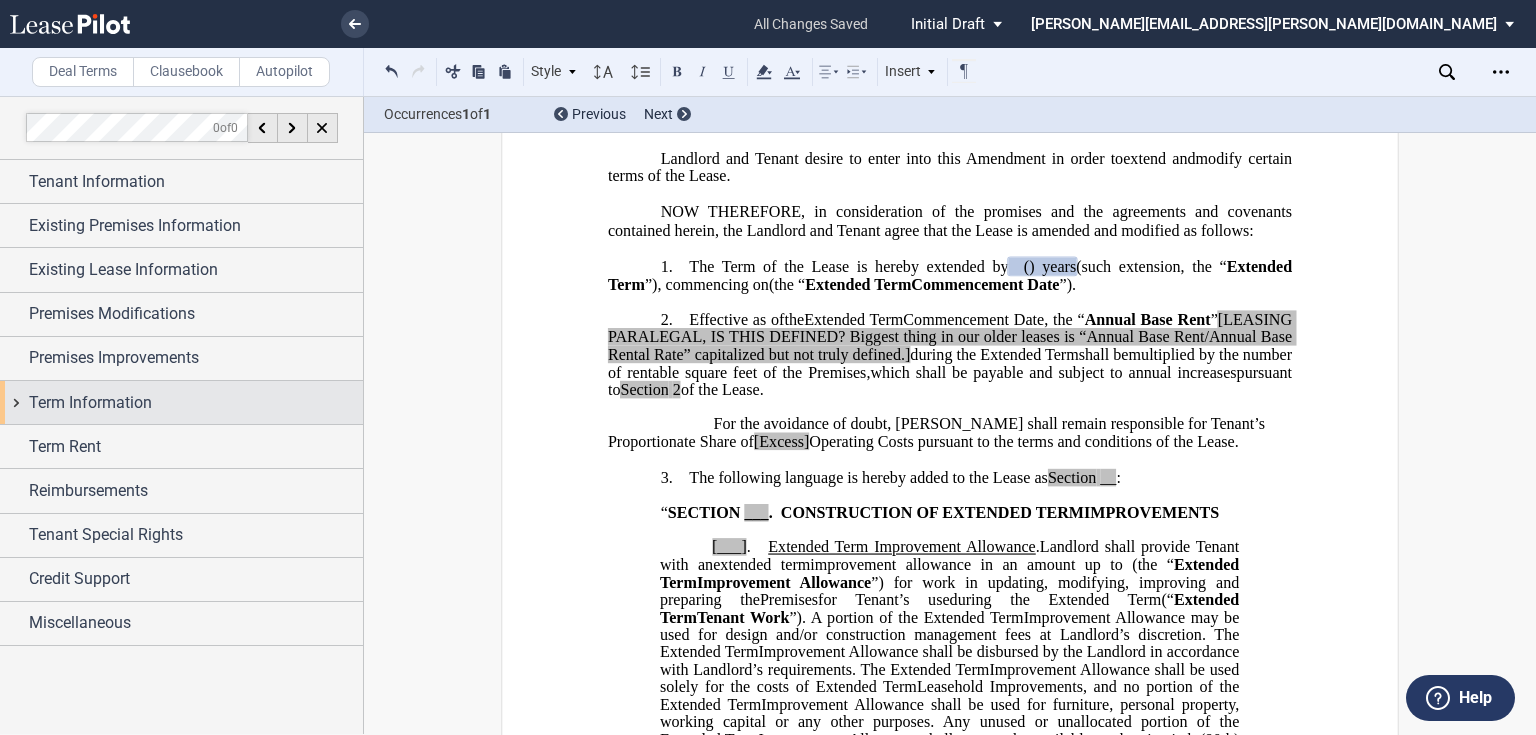 click on "Term Information" at bounding box center [90, 403] 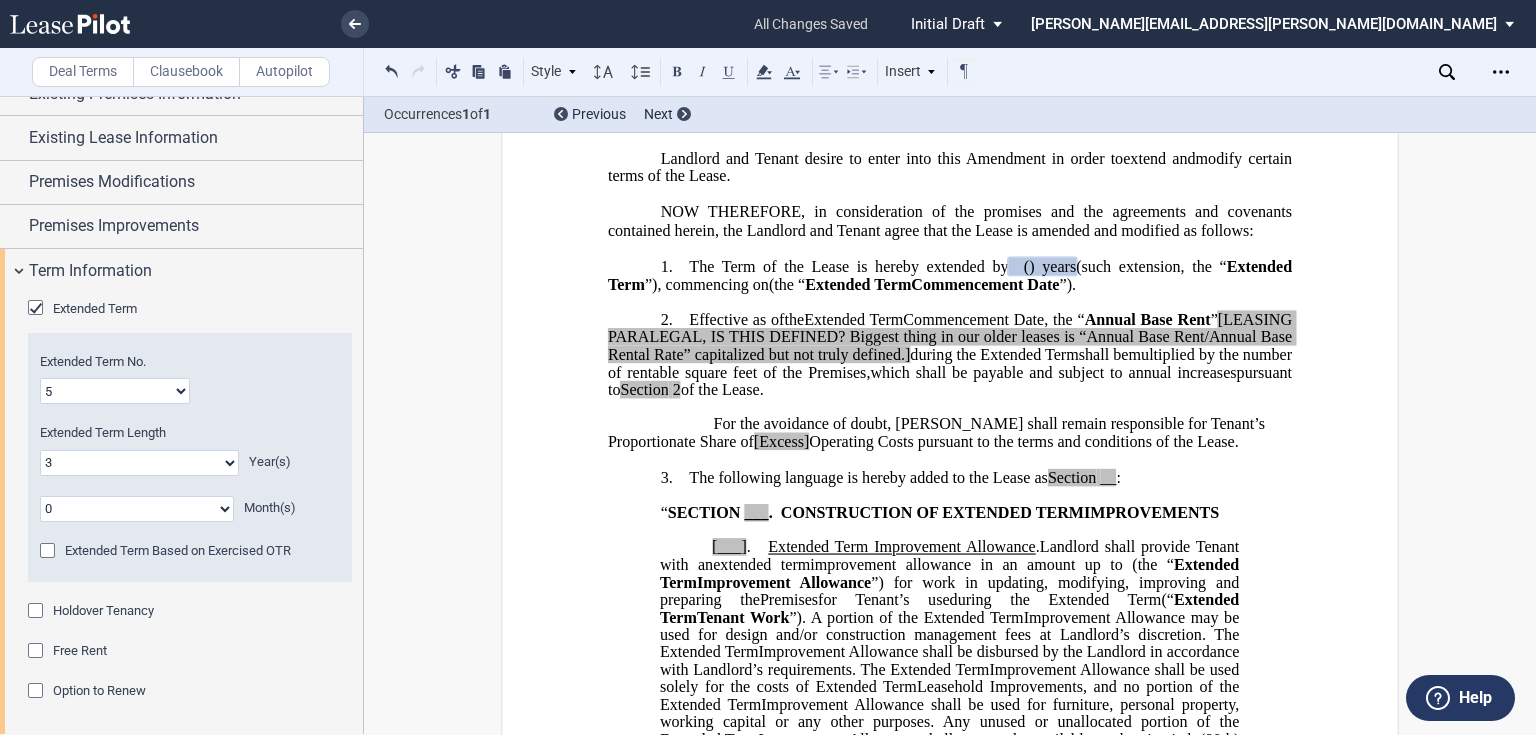 scroll, scrollTop: 160, scrollLeft: 0, axis: vertical 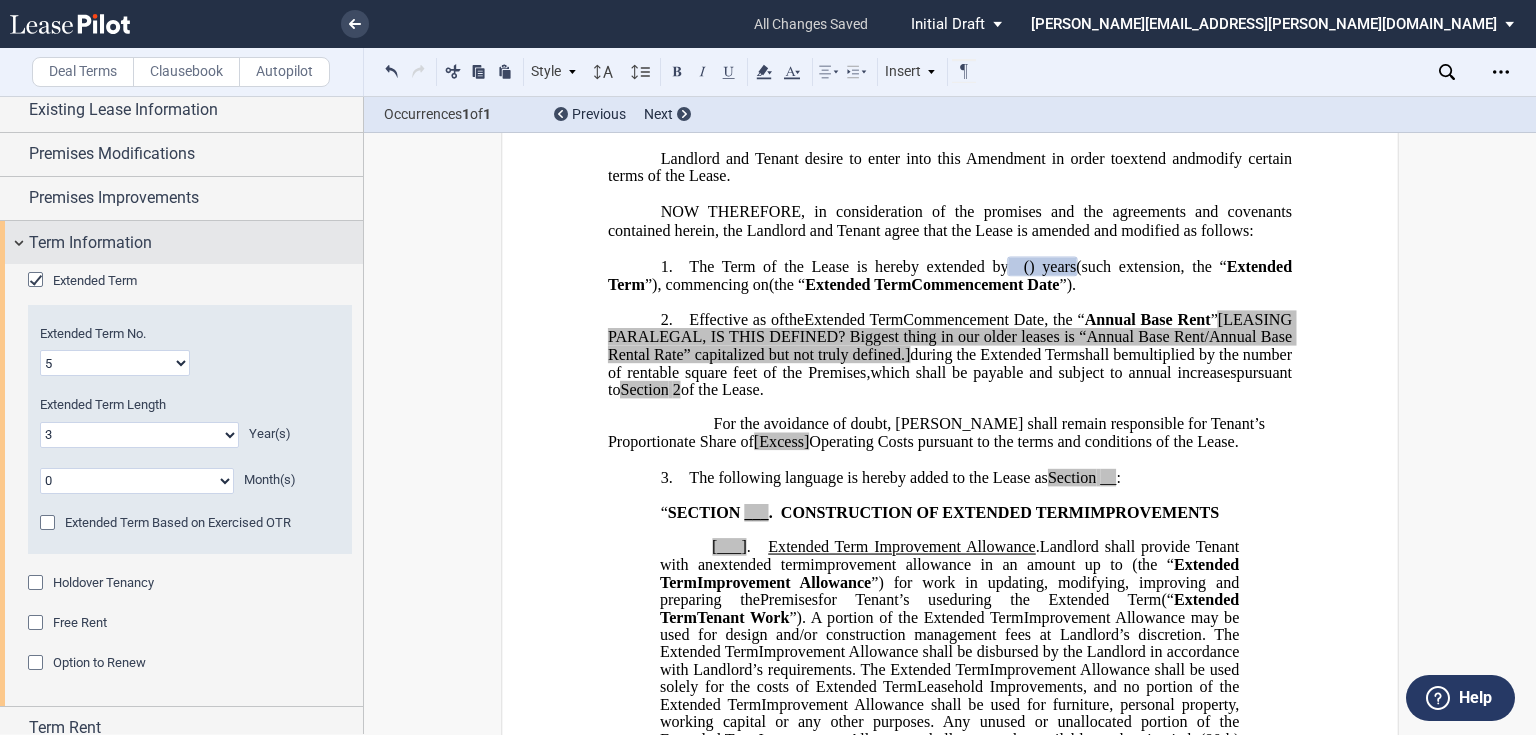 click on "Term Information" at bounding box center [90, 243] 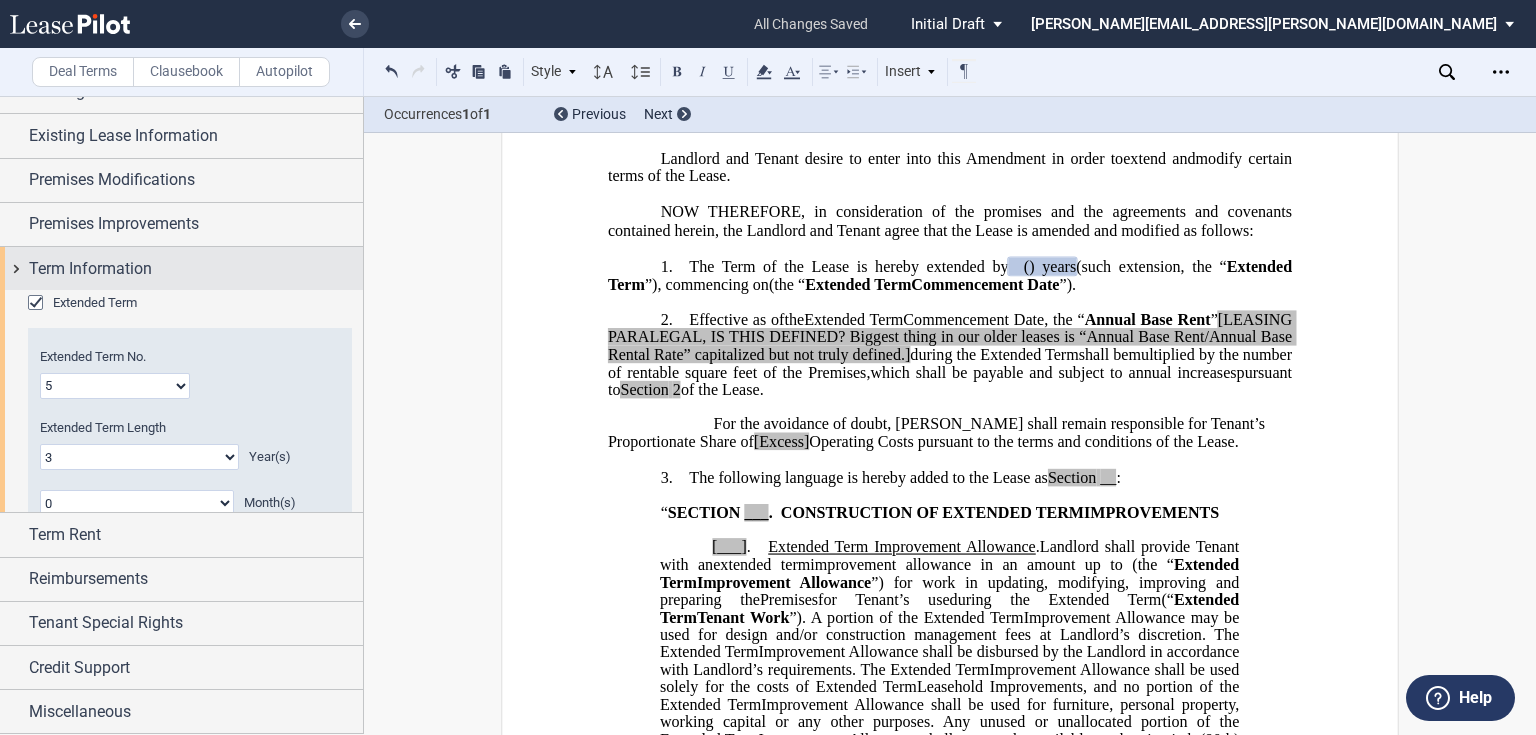 scroll, scrollTop: 0, scrollLeft: 0, axis: both 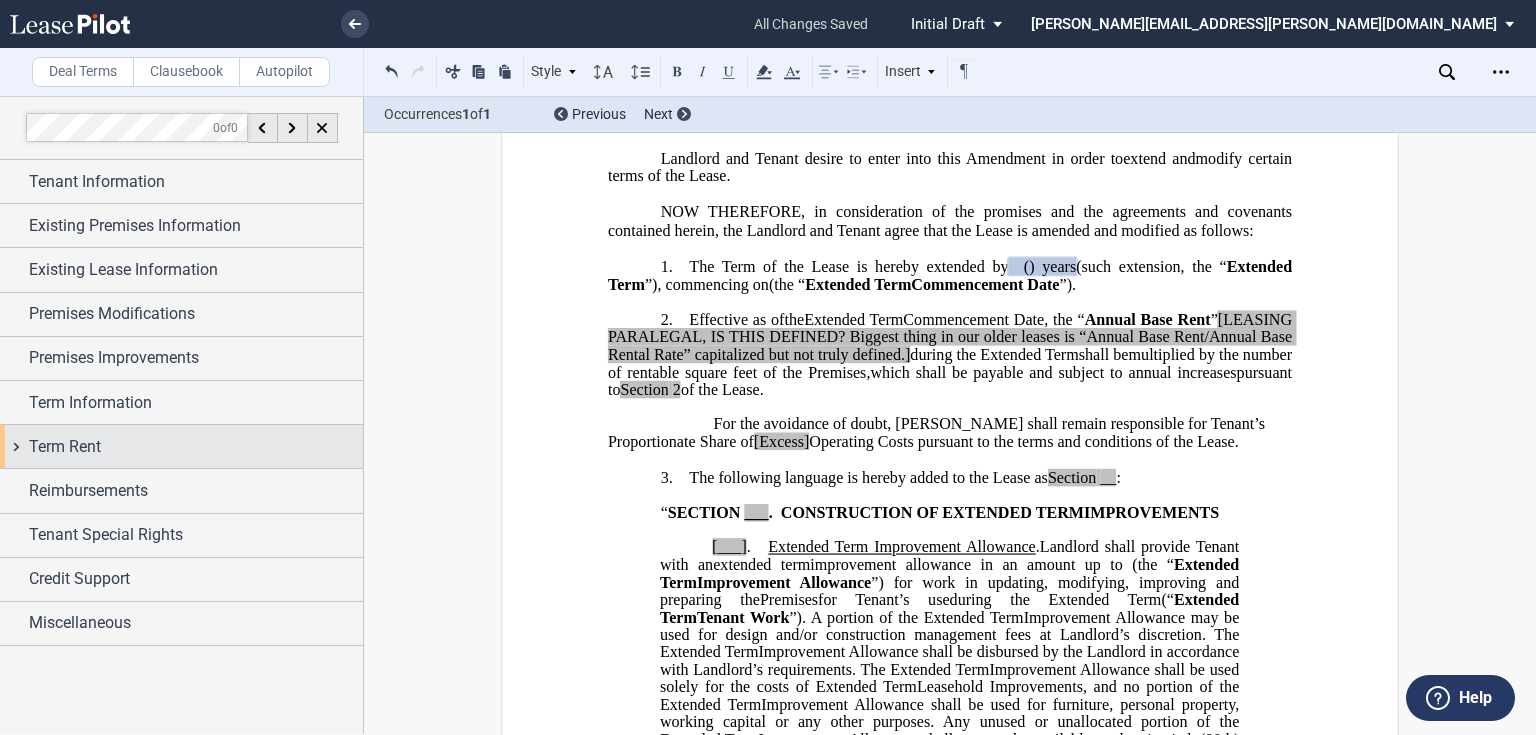 click on "Term Rent" at bounding box center (196, 447) 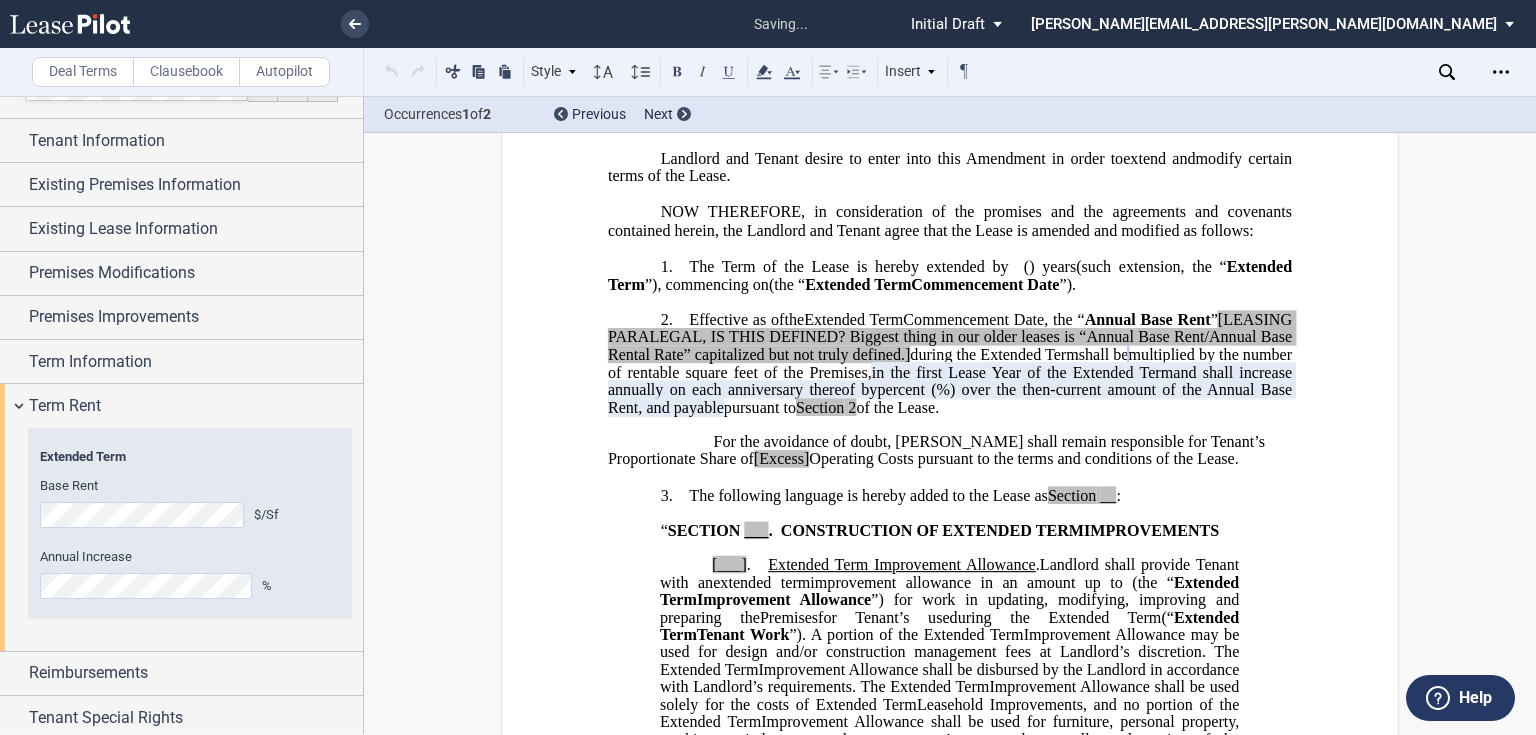 scroll, scrollTop: 80, scrollLeft: 0, axis: vertical 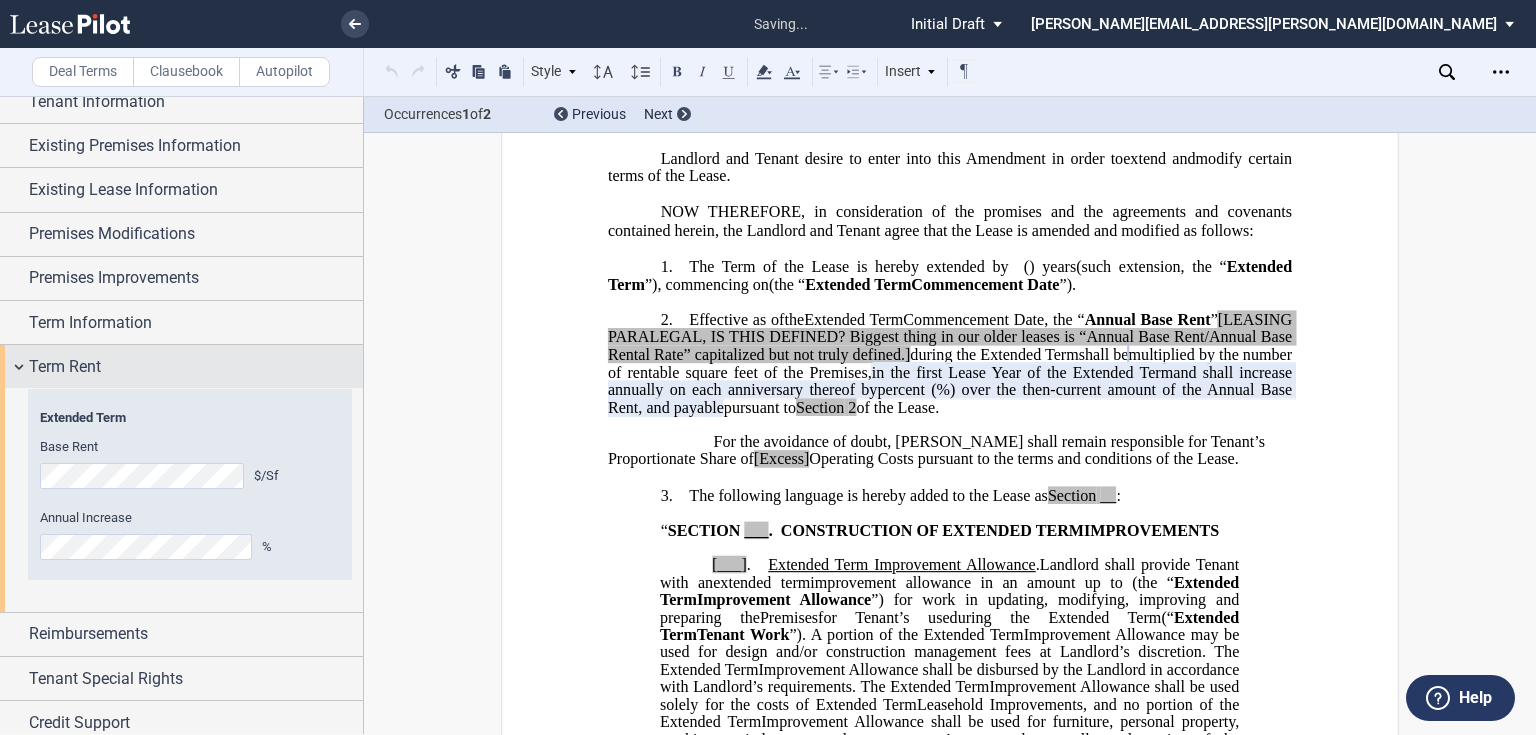 click on "Term Rent" at bounding box center (196, 367) 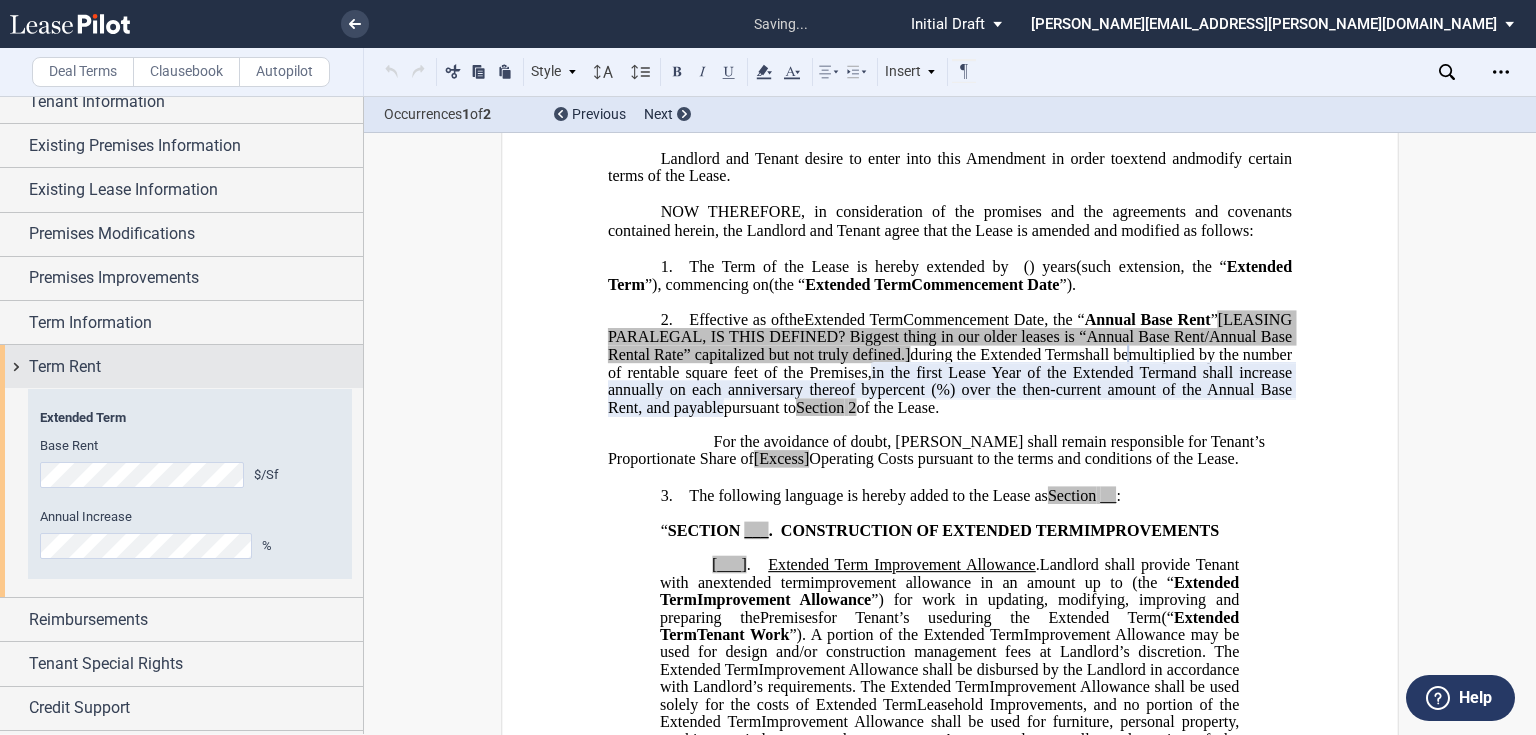 scroll, scrollTop: 0, scrollLeft: 0, axis: both 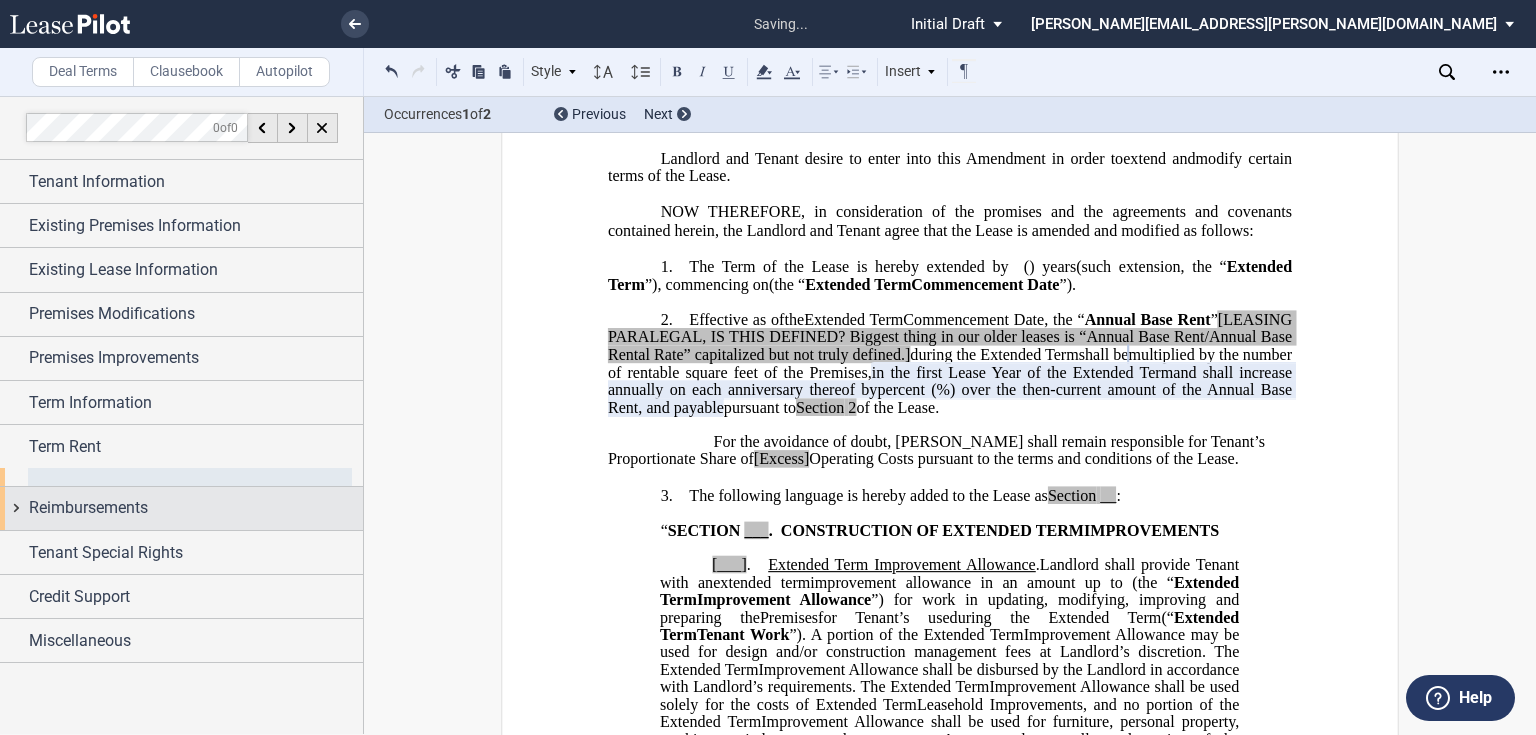 click on "Reimbursements" at bounding box center (88, 508) 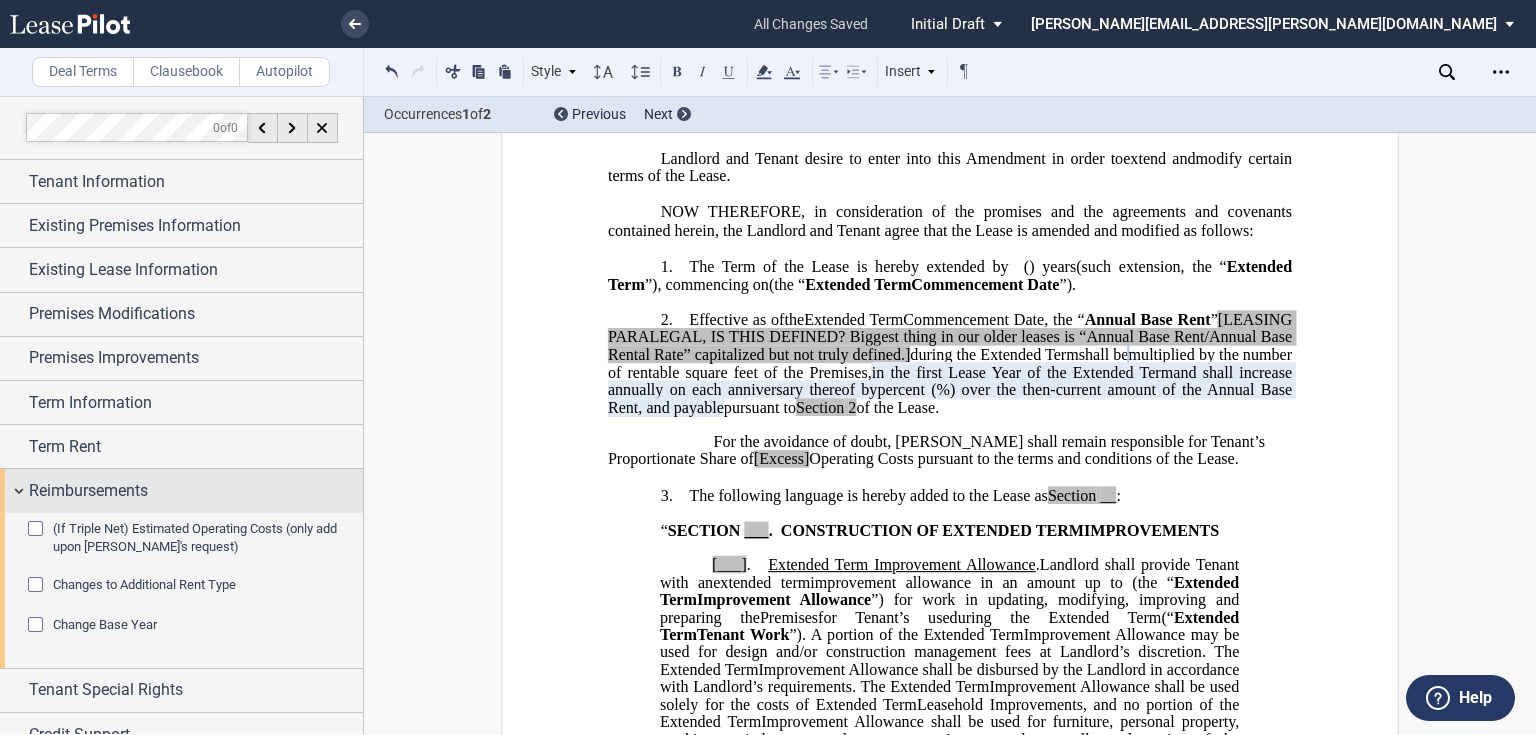 click on "Reimbursements" at bounding box center (88, 491) 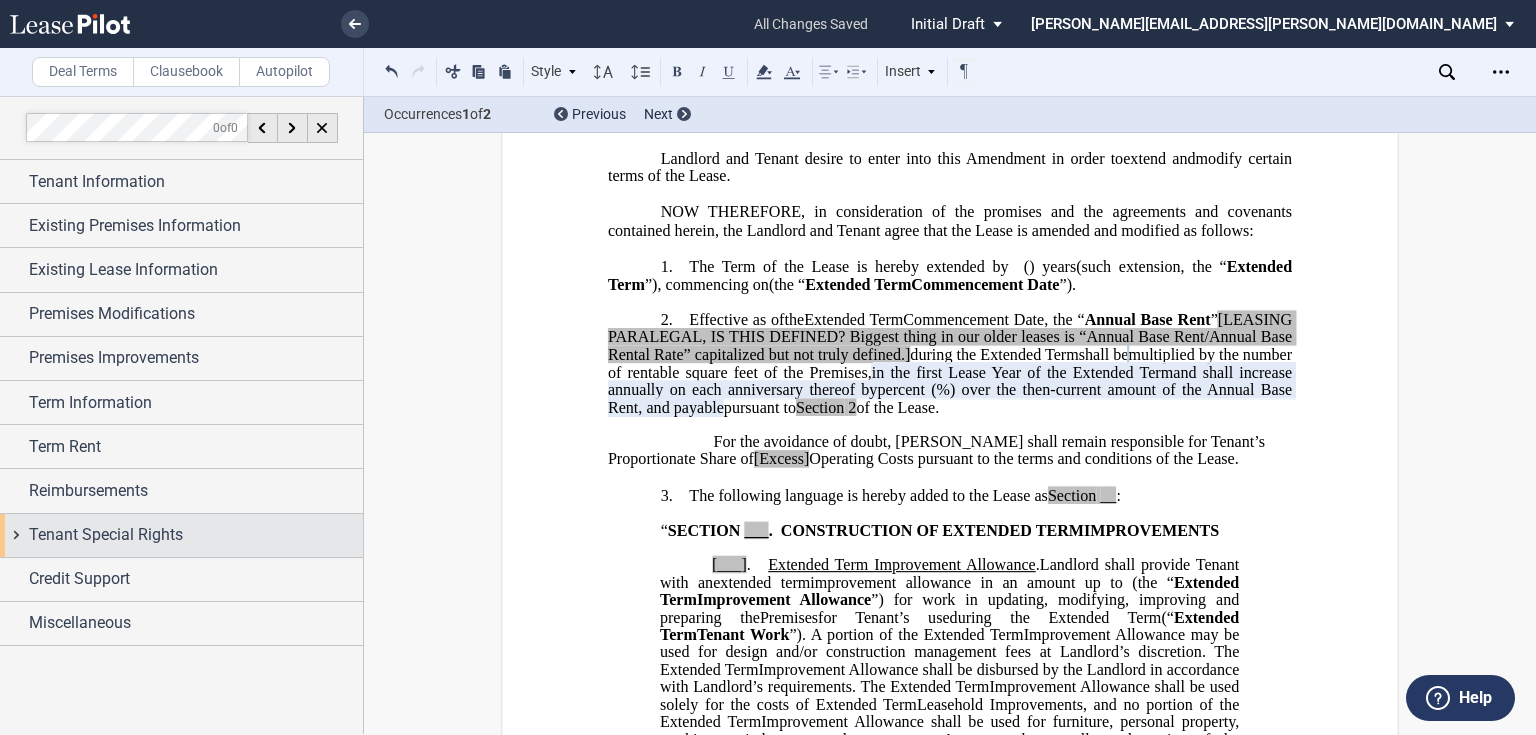 click on "Tenant Special Rights" at bounding box center [106, 535] 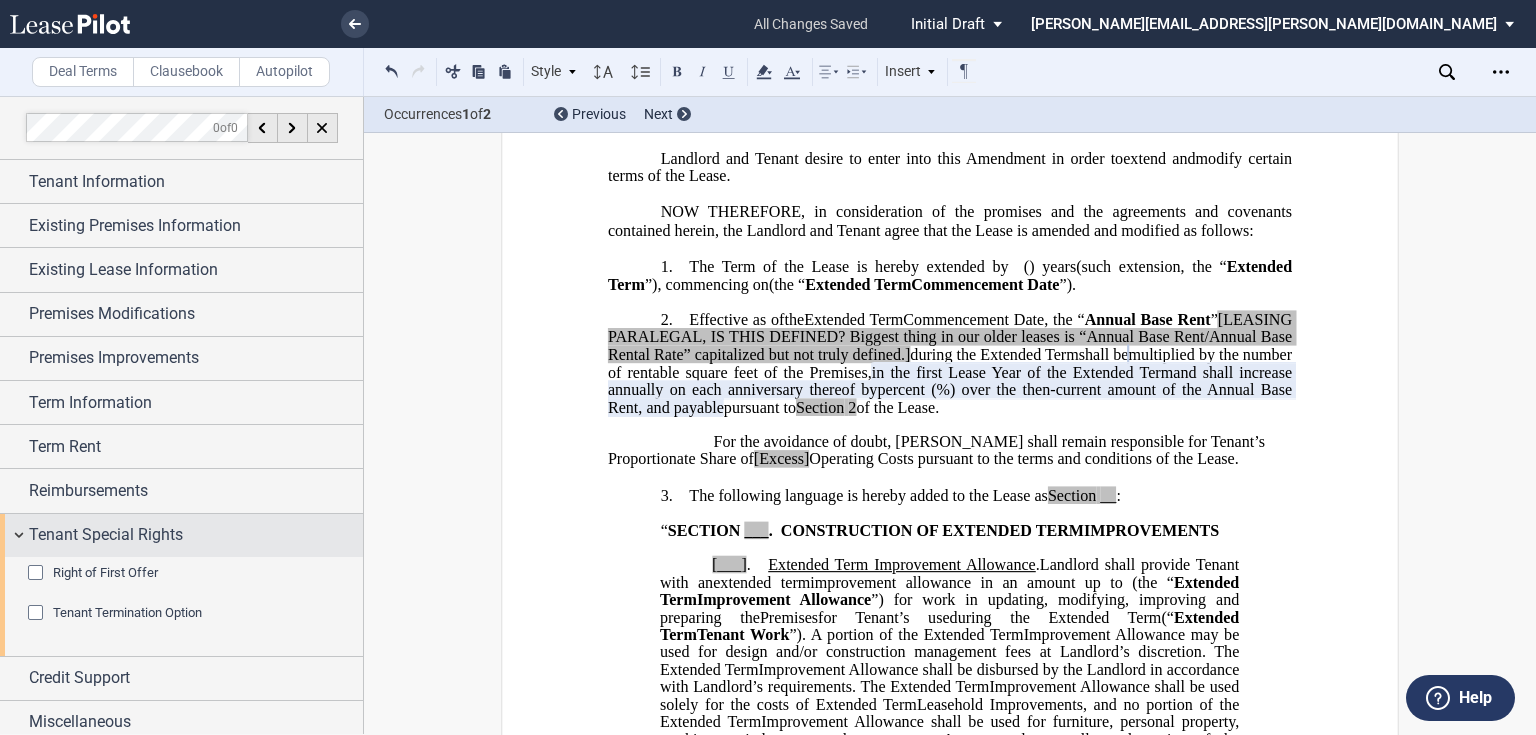 click on "Tenant Special Rights" at bounding box center (106, 535) 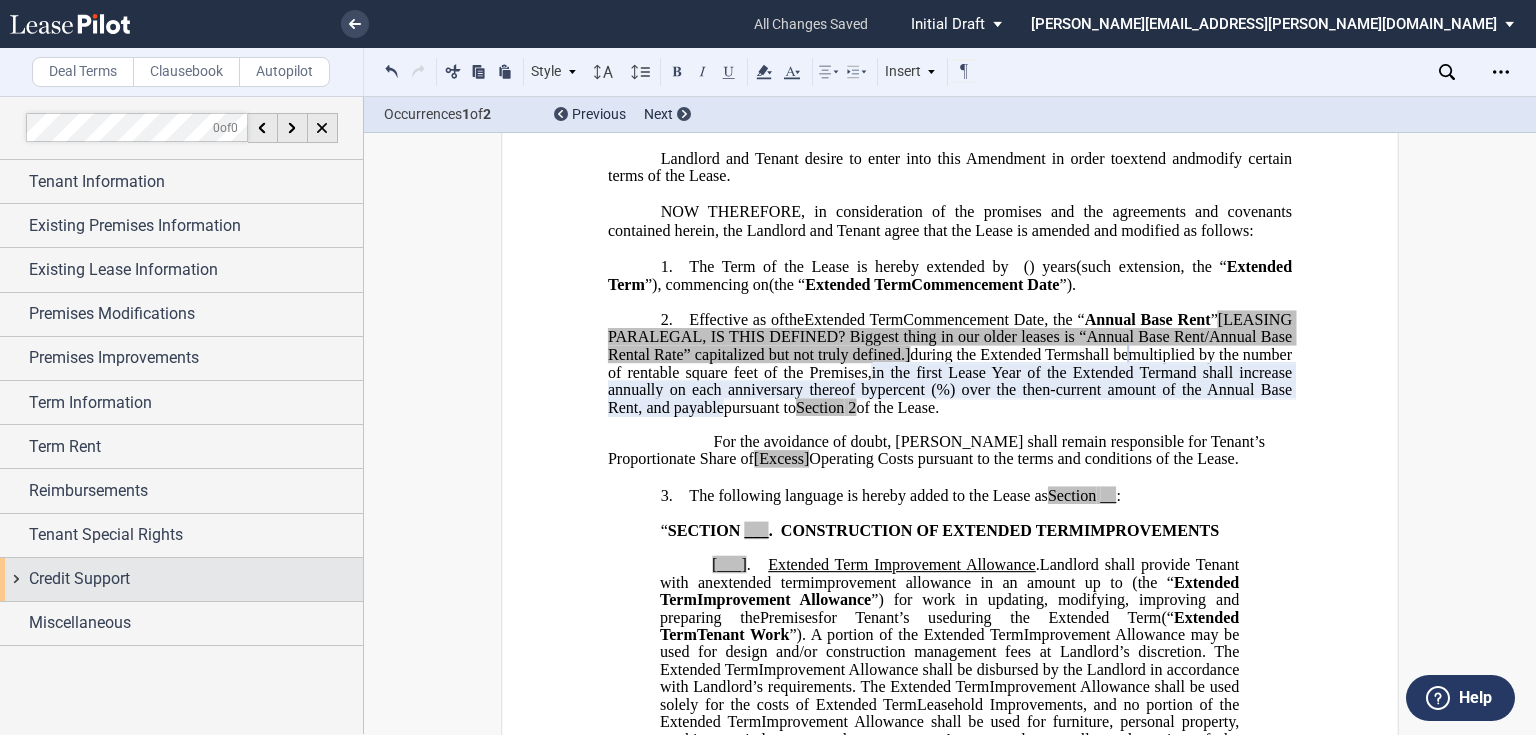 click on "Credit Support" at bounding box center (79, 579) 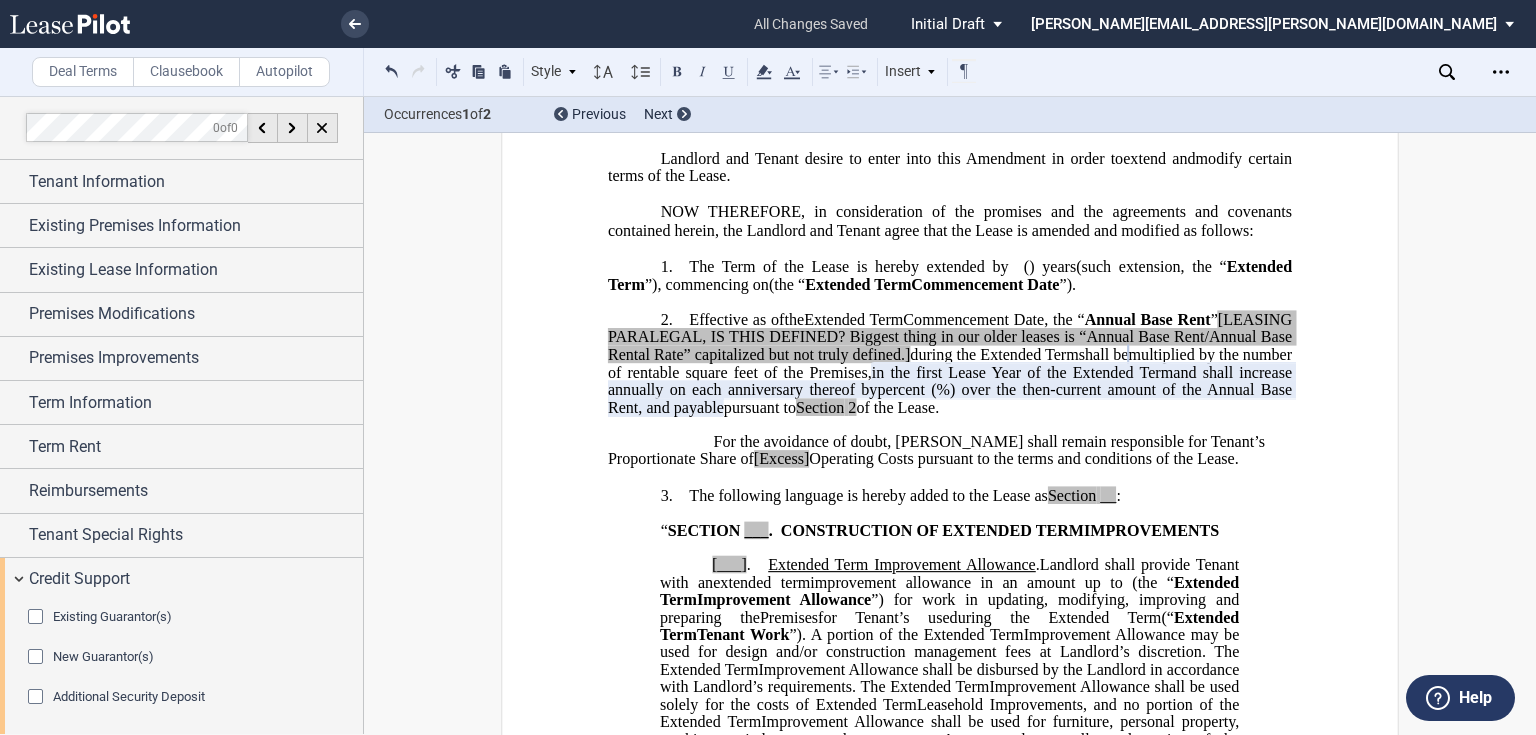 scroll, scrollTop: 48, scrollLeft: 0, axis: vertical 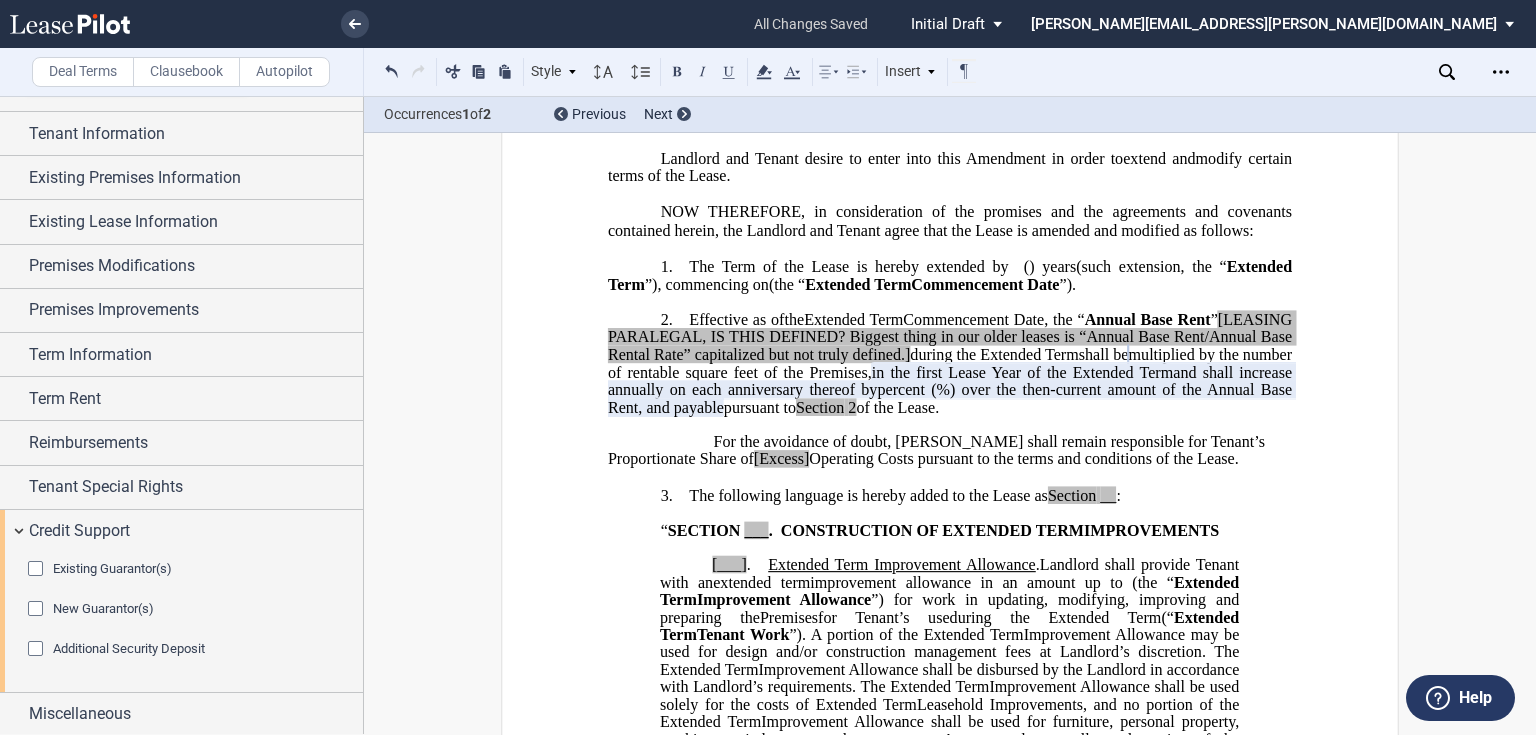 click 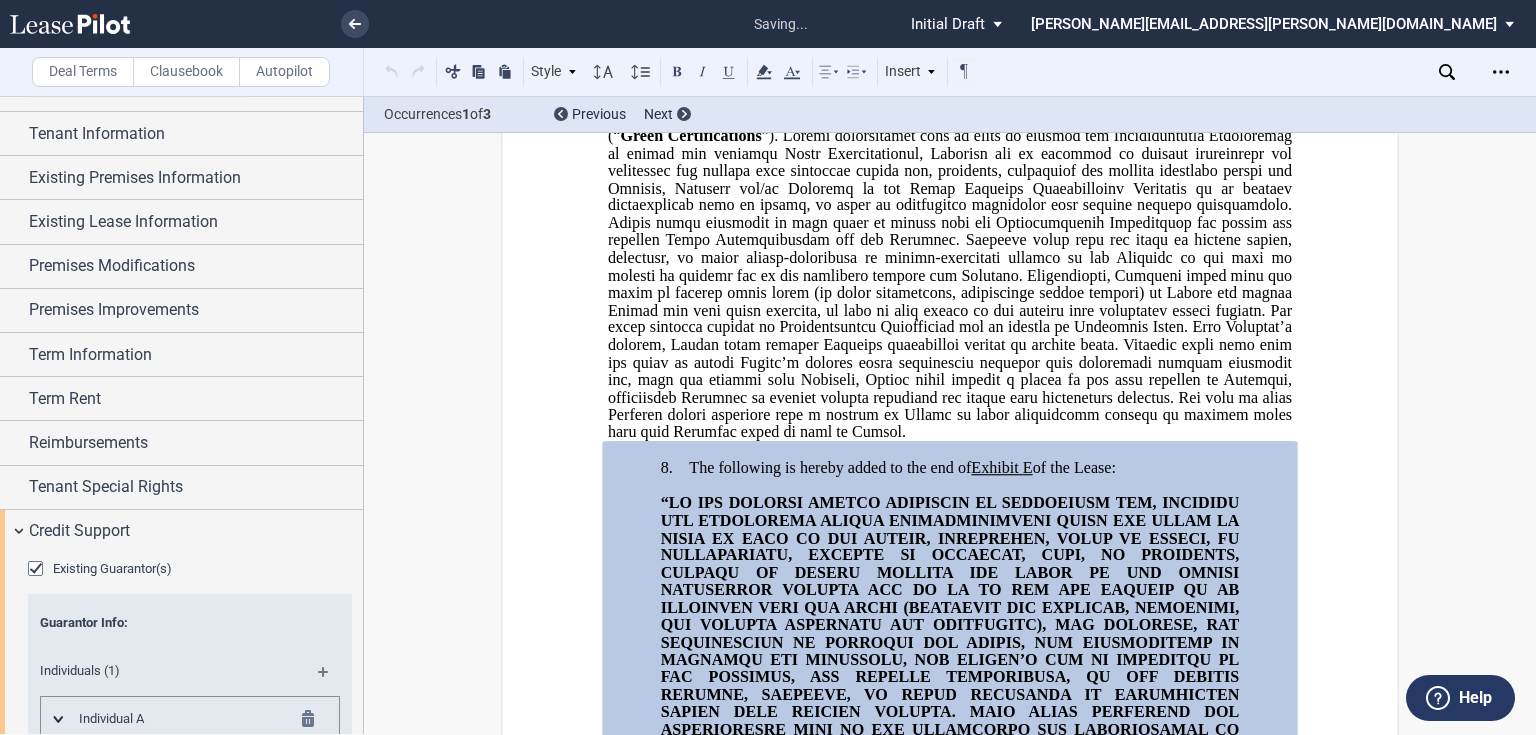 scroll, scrollTop: 3764, scrollLeft: 0, axis: vertical 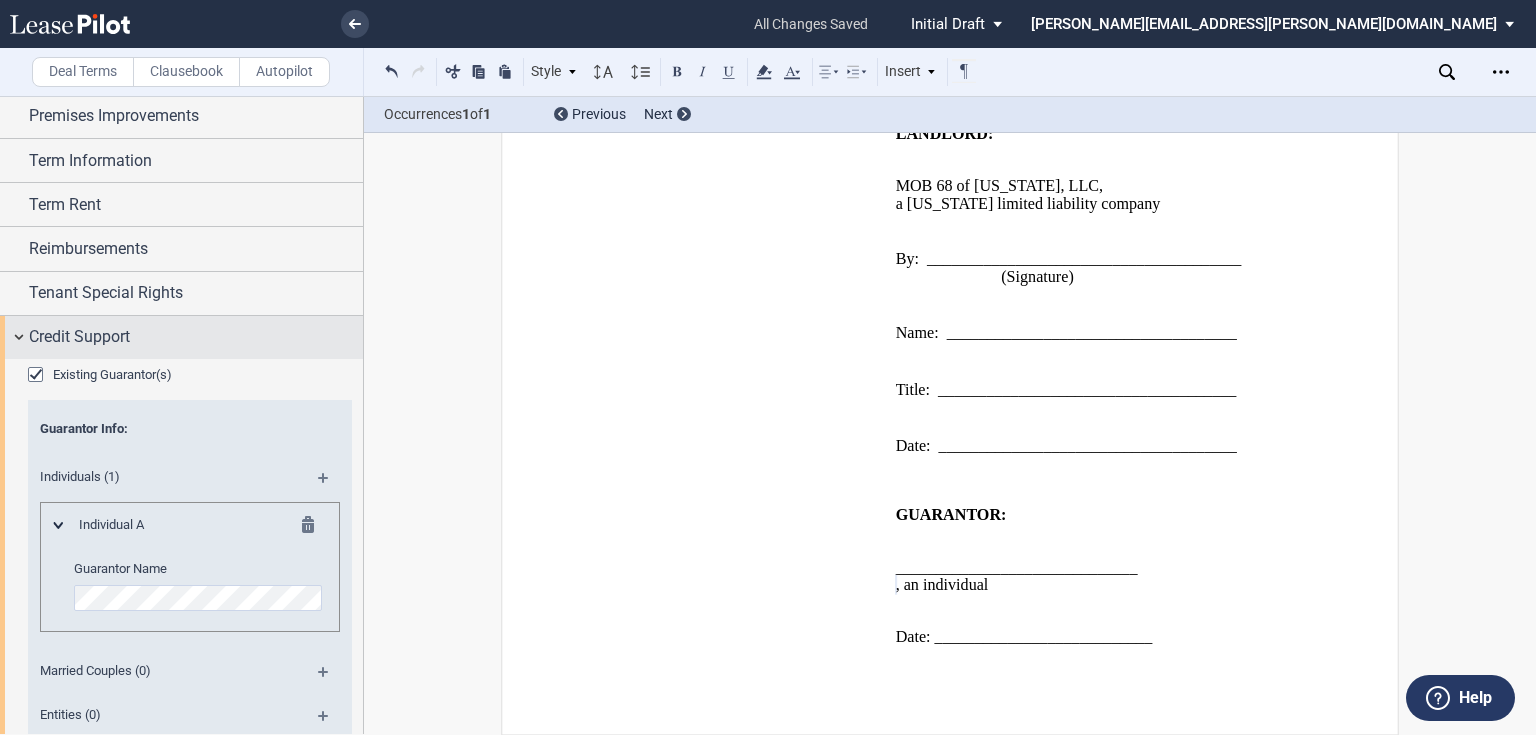 click on "Credit Support" at bounding box center (79, 337) 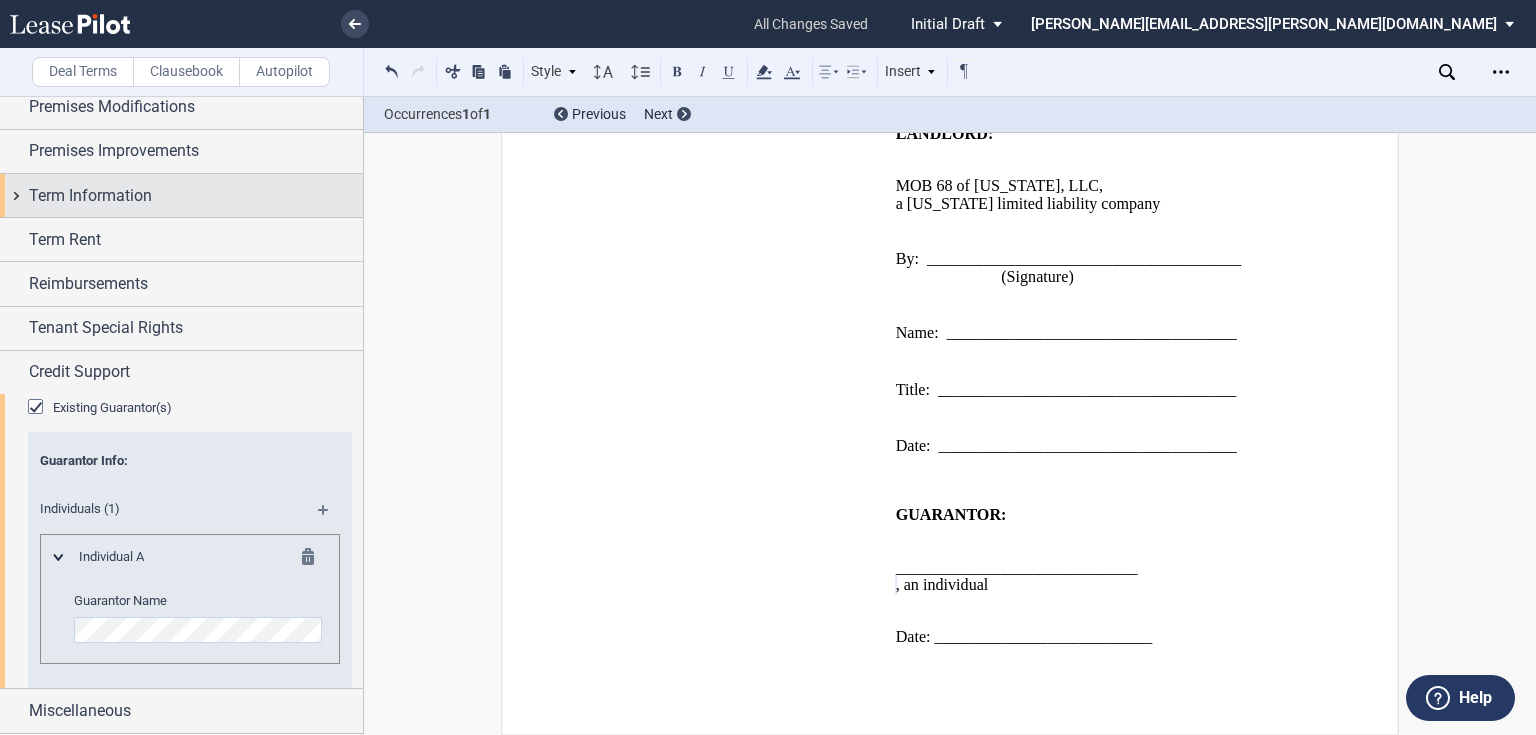 scroll, scrollTop: 0, scrollLeft: 0, axis: both 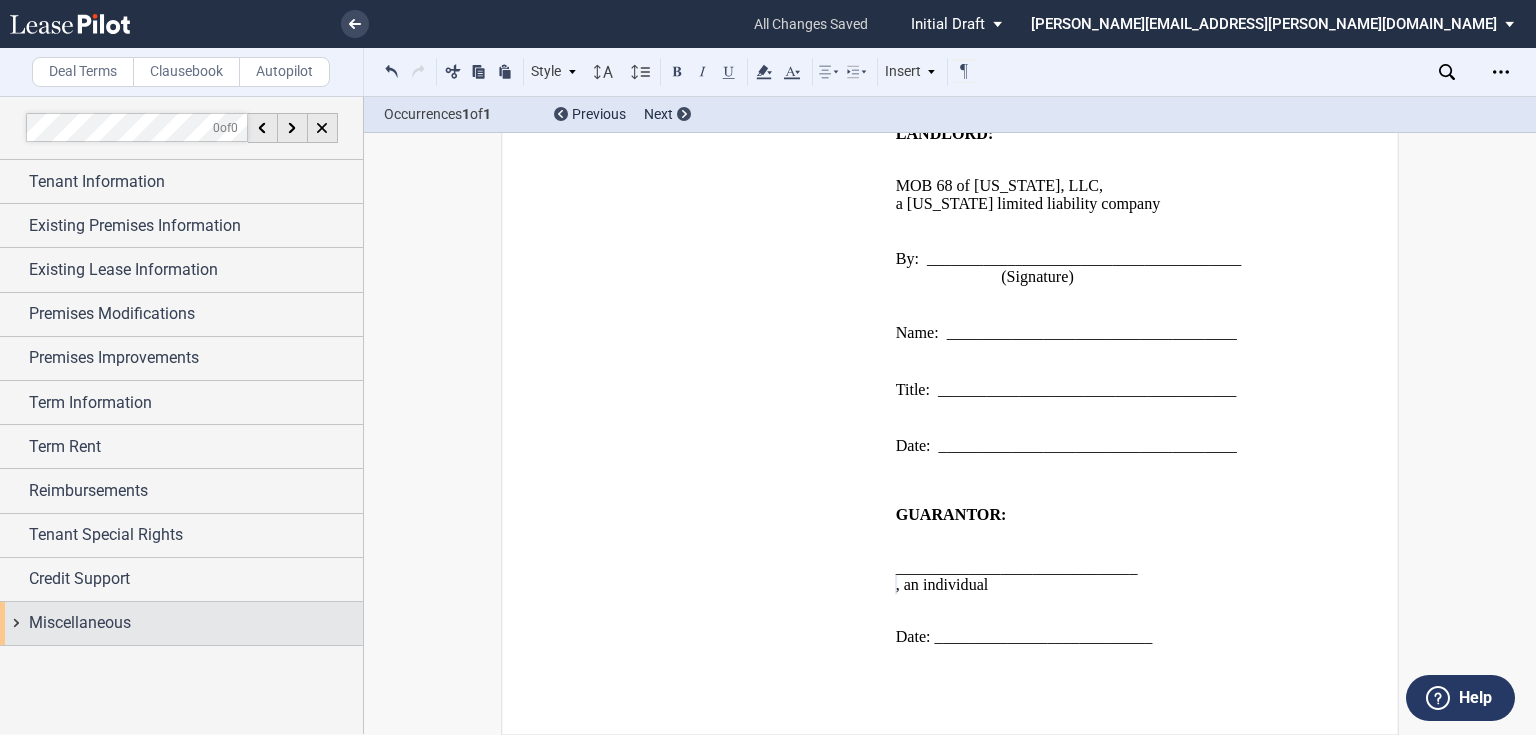 click on "Miscellaneous" at bounding box center (196, 623) 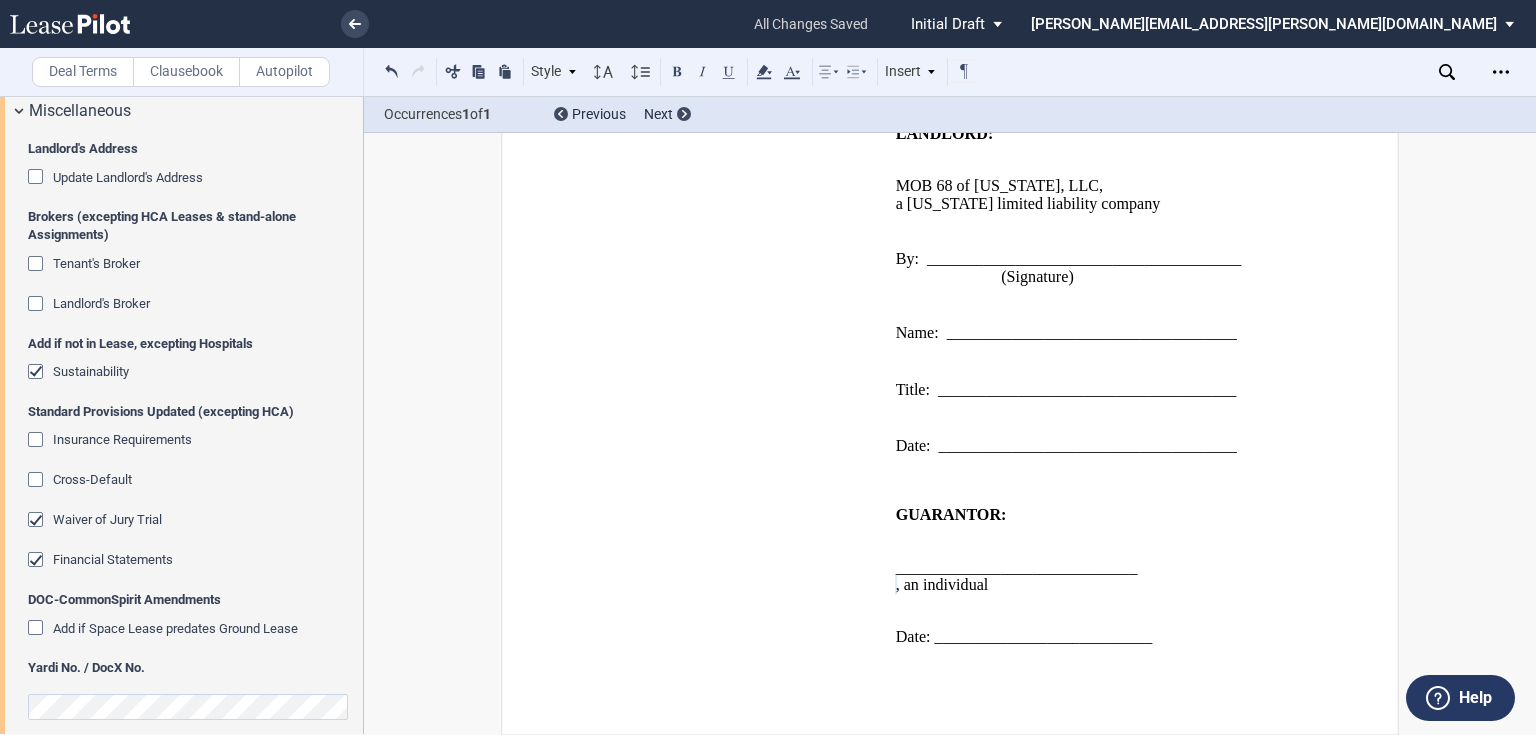 scroll, scrollTop: 528, scrollLeft: 0, axis: vertical 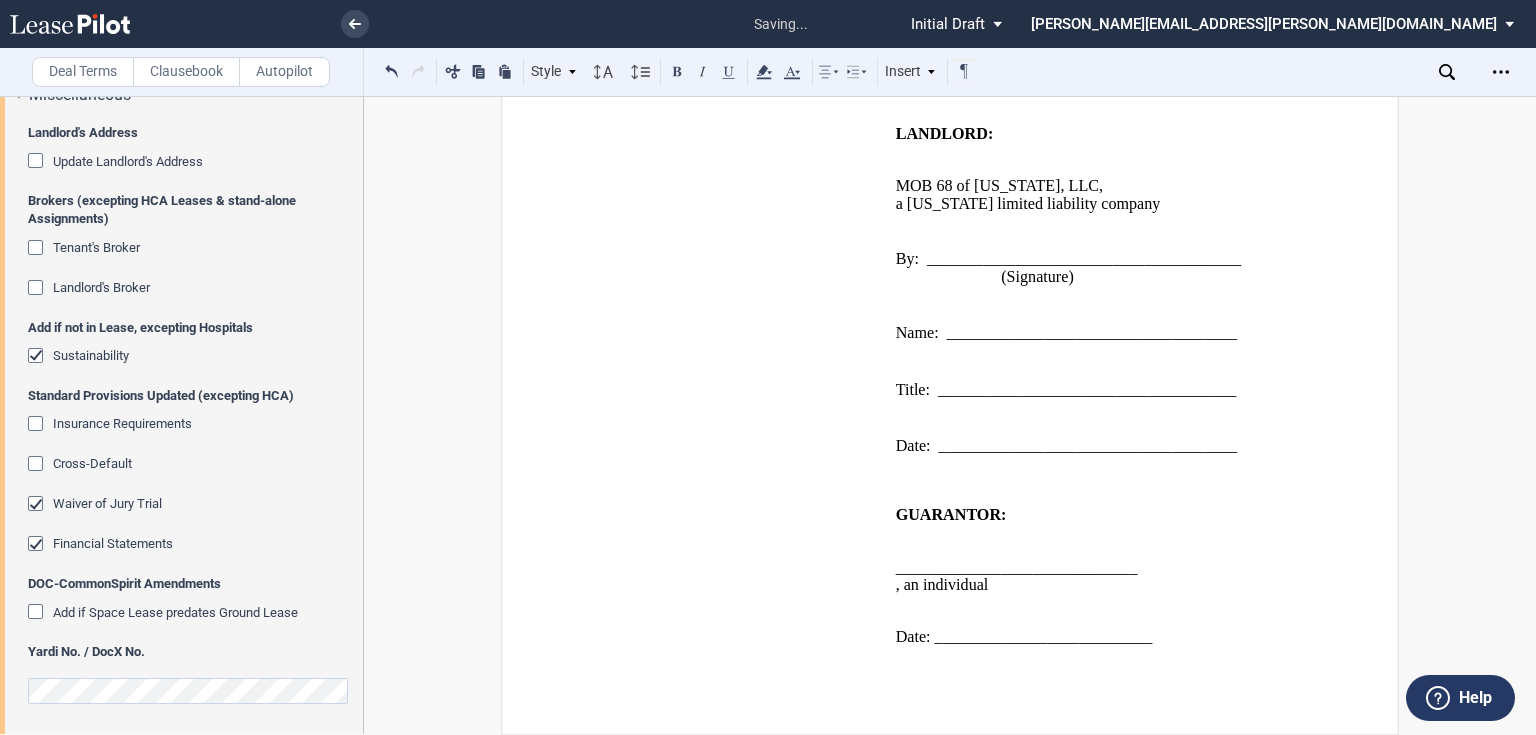 click at bounding box center (38, 290) 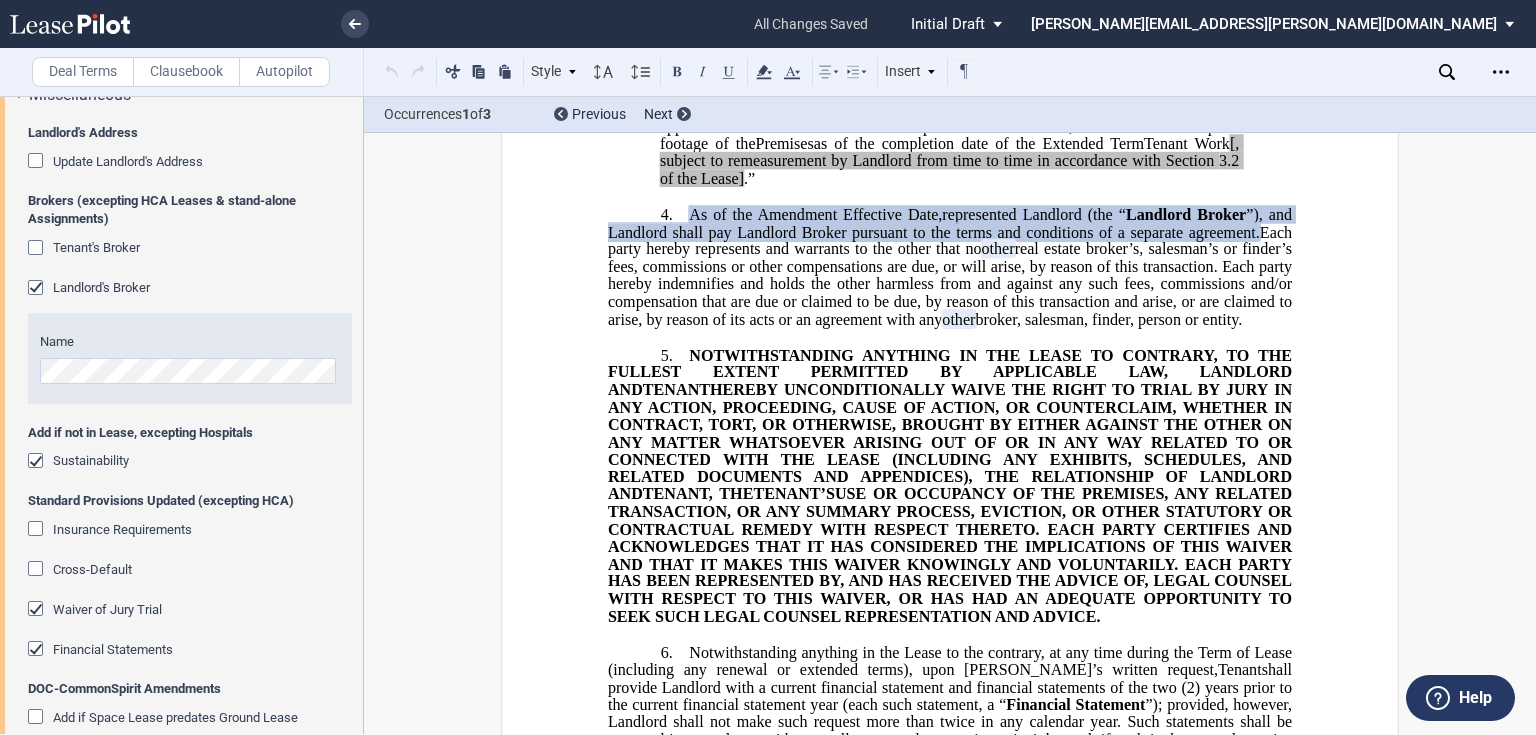 scroll, scrollTop: 2434, scrollLeft: 0, axis: vertical 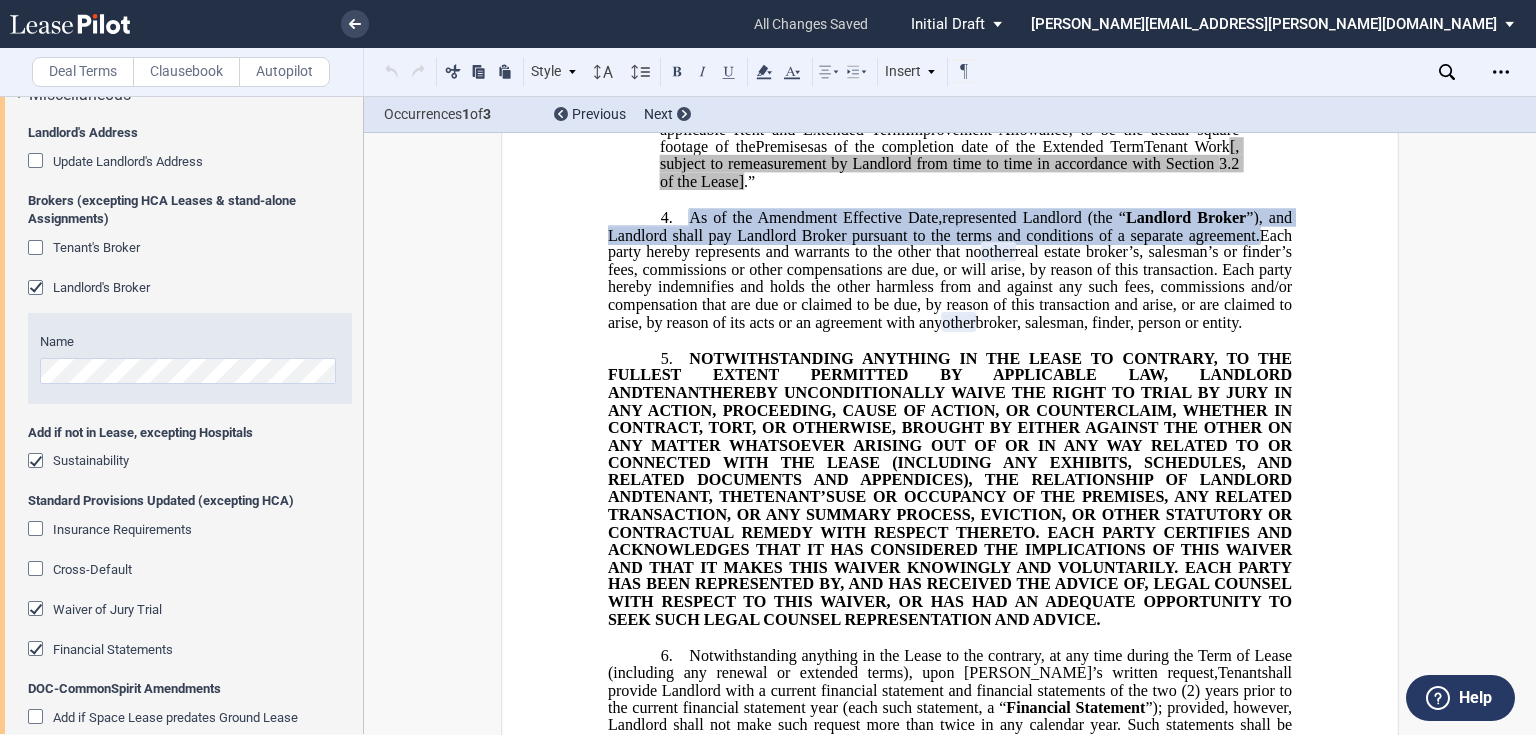 click 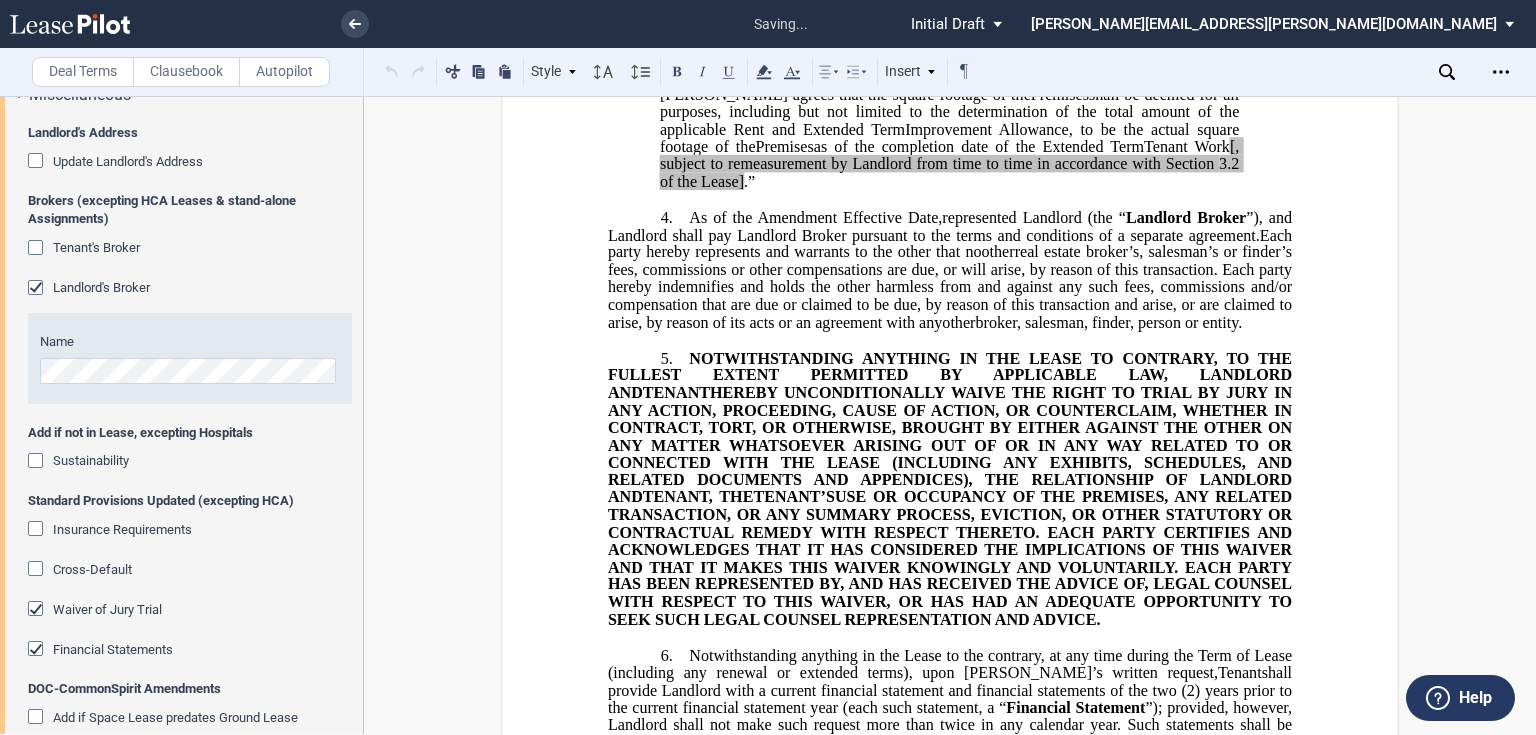 scroll, scrollTop: 608, scrollLeft: 0, axis: vertical 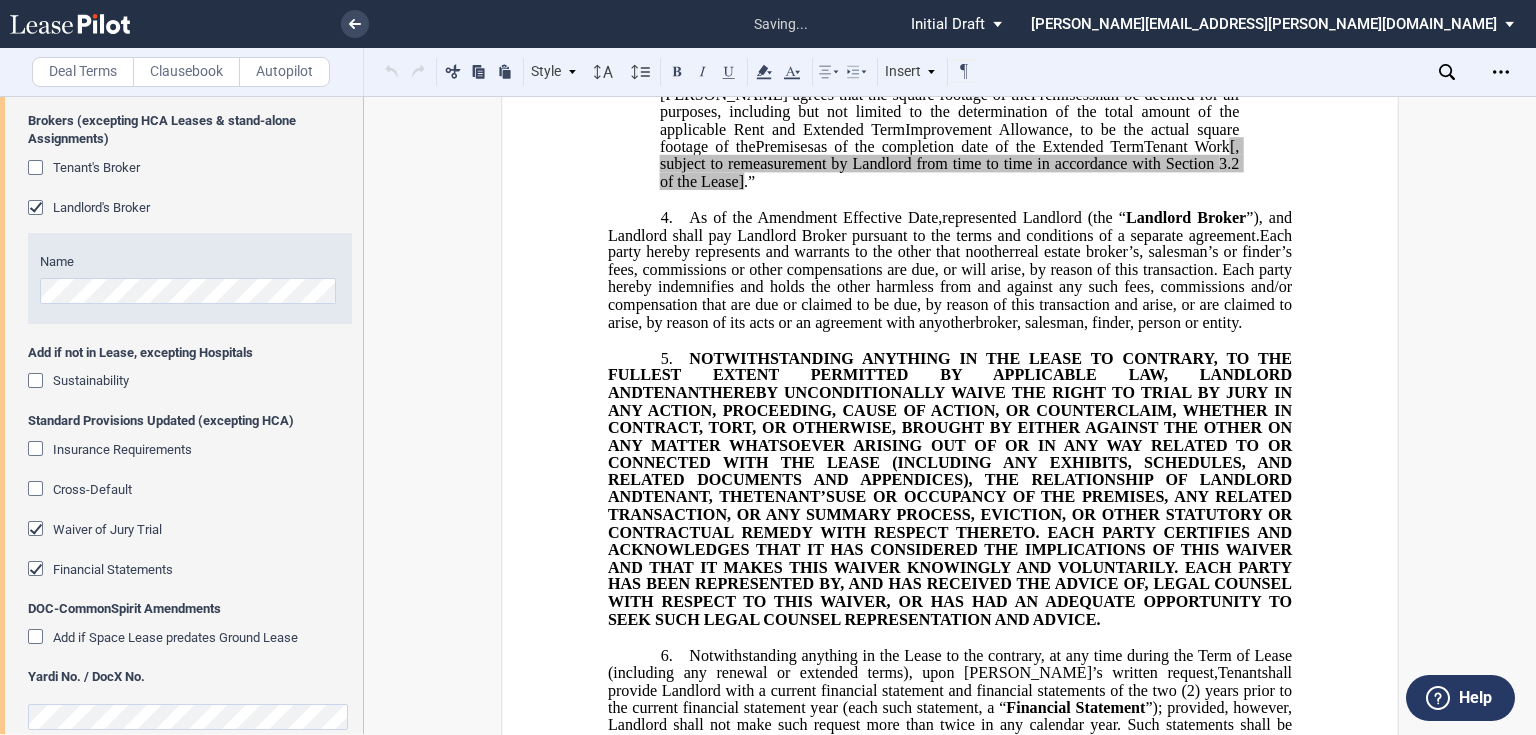 click 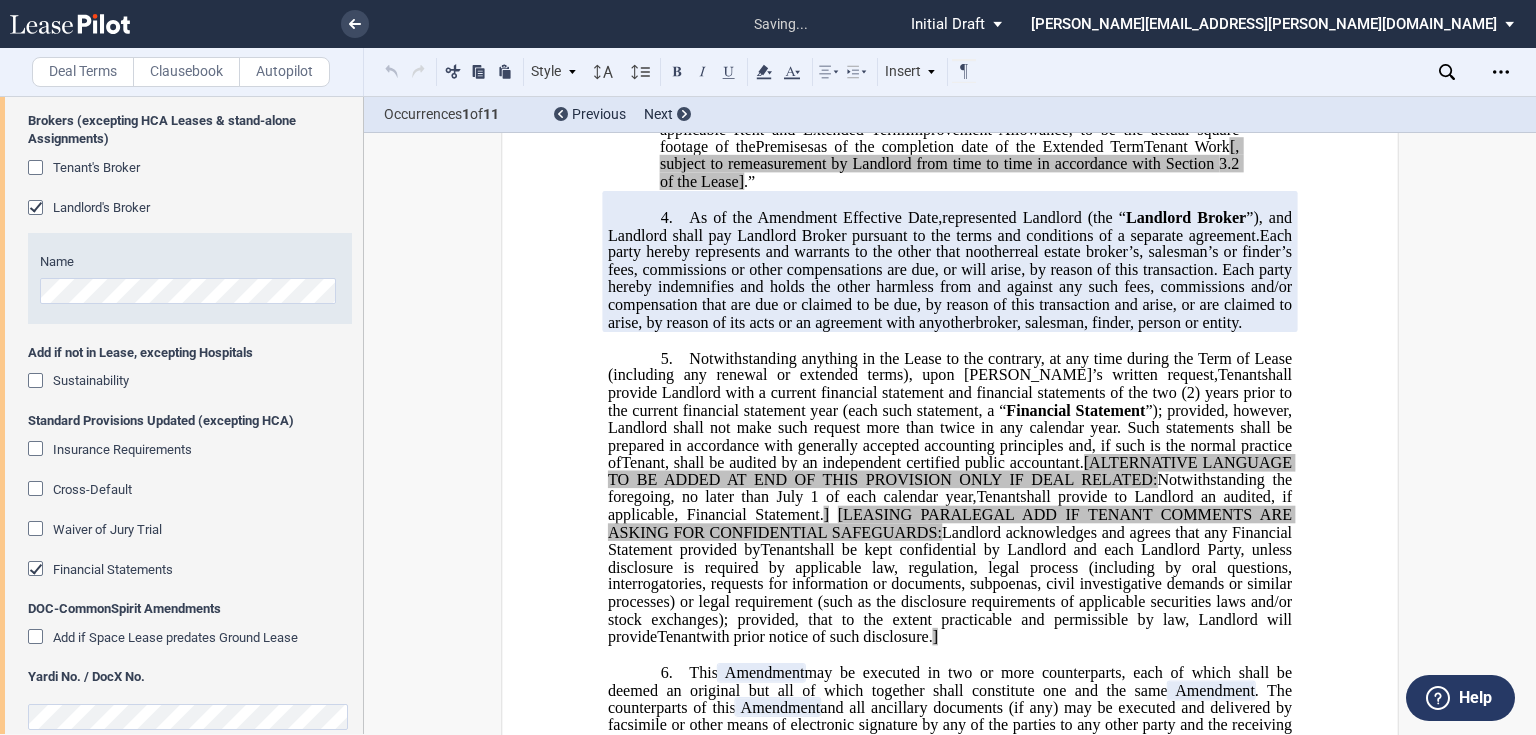 click 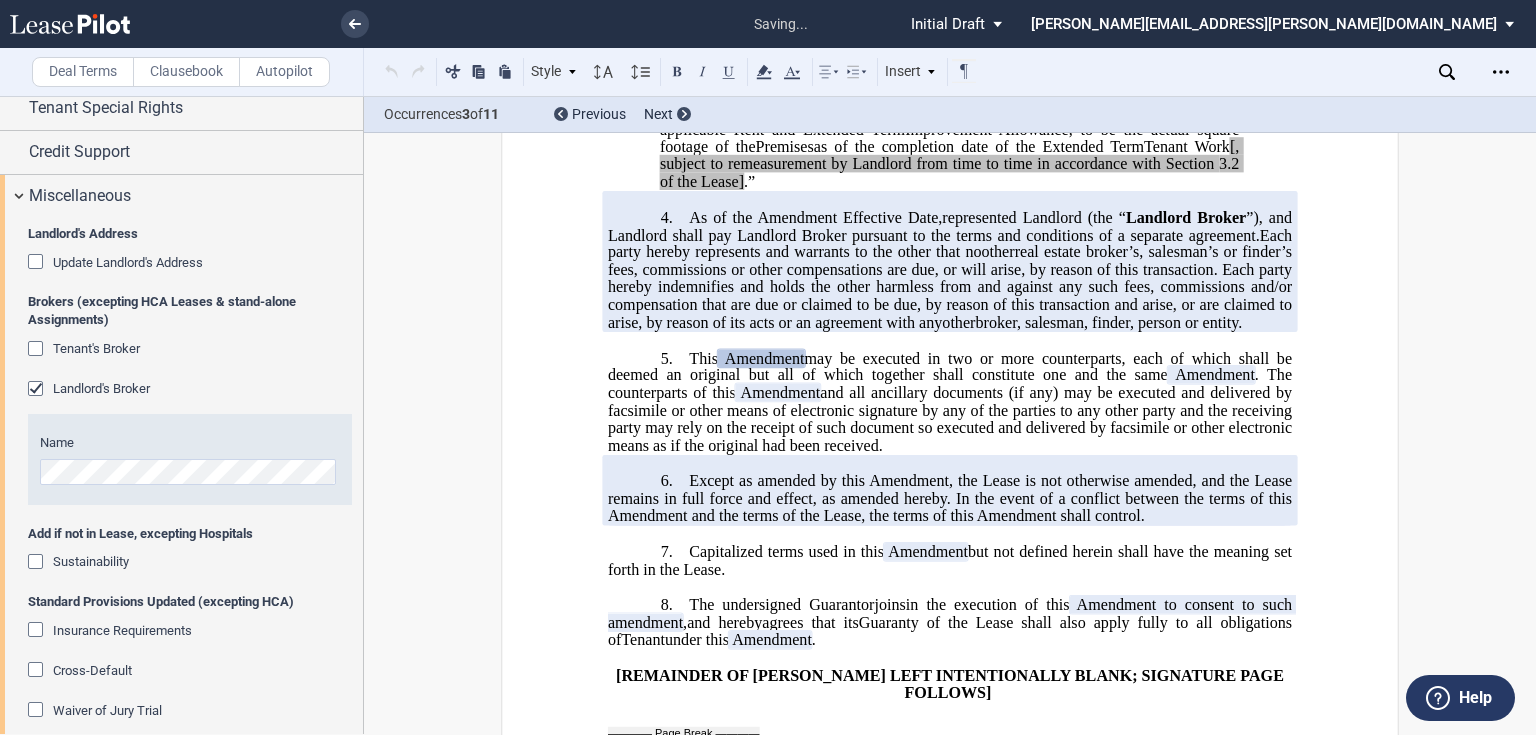 scroll, scrollTop: 394, scrollLeft: 0, axis: vertical 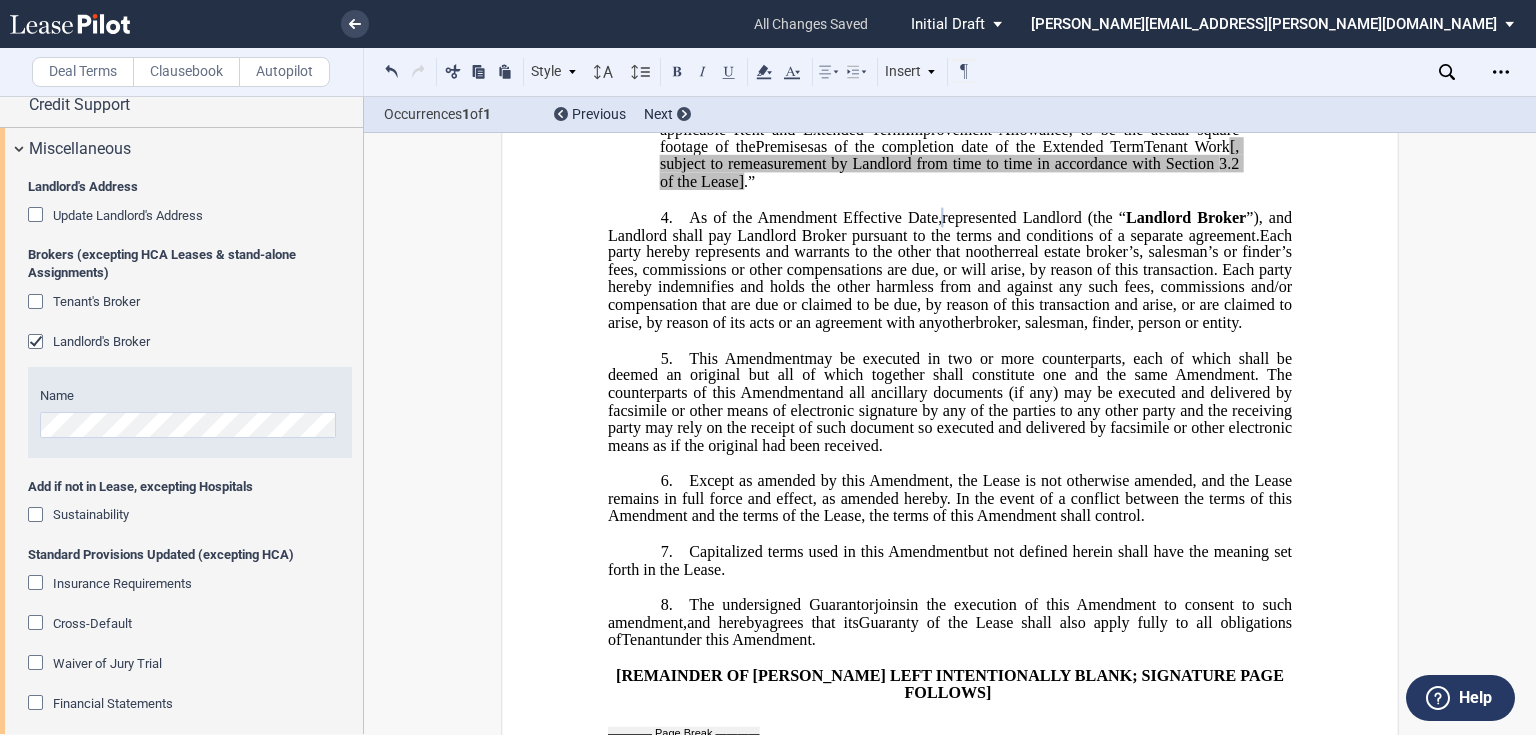 click 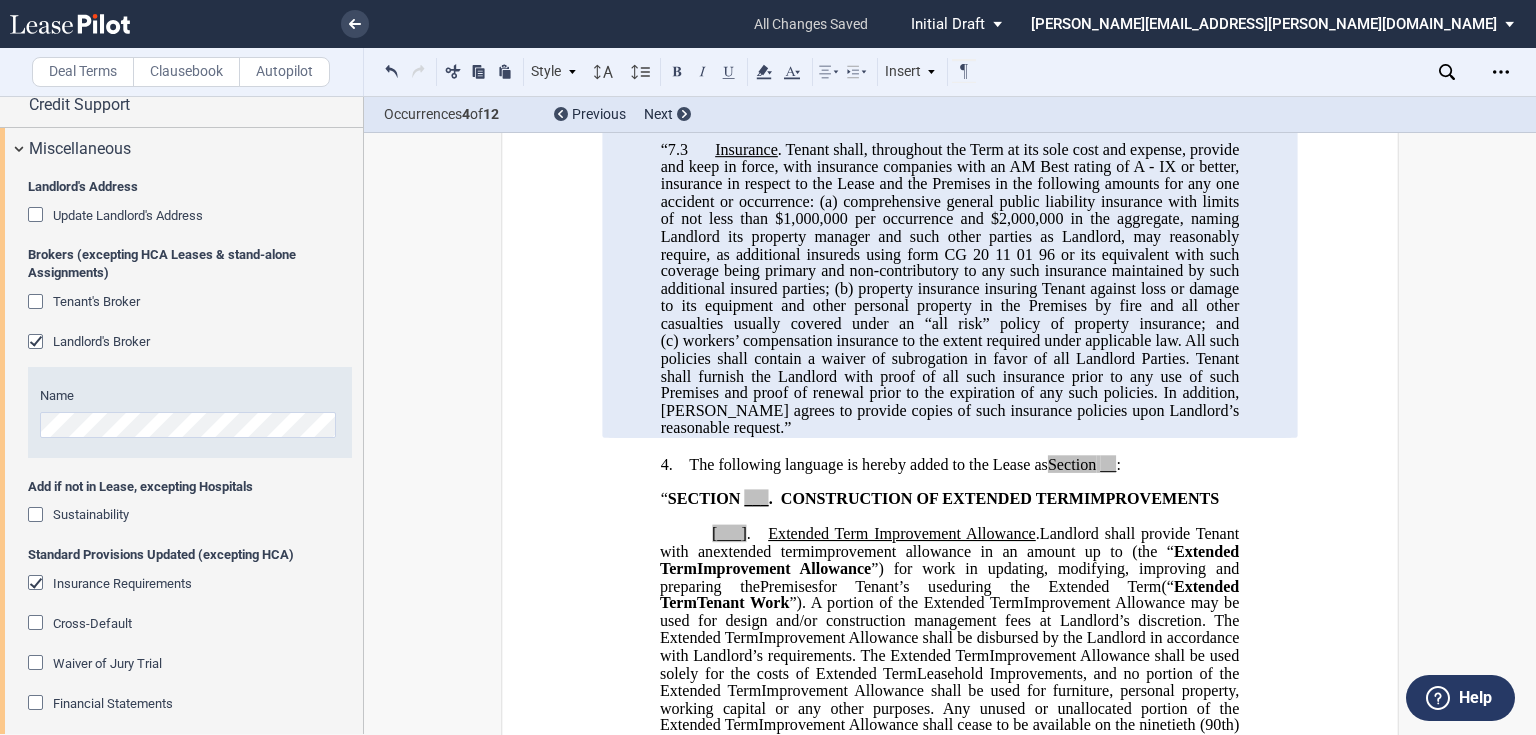 scroll, scrollTop: 704, scrollLeft: 0, axis: vertical 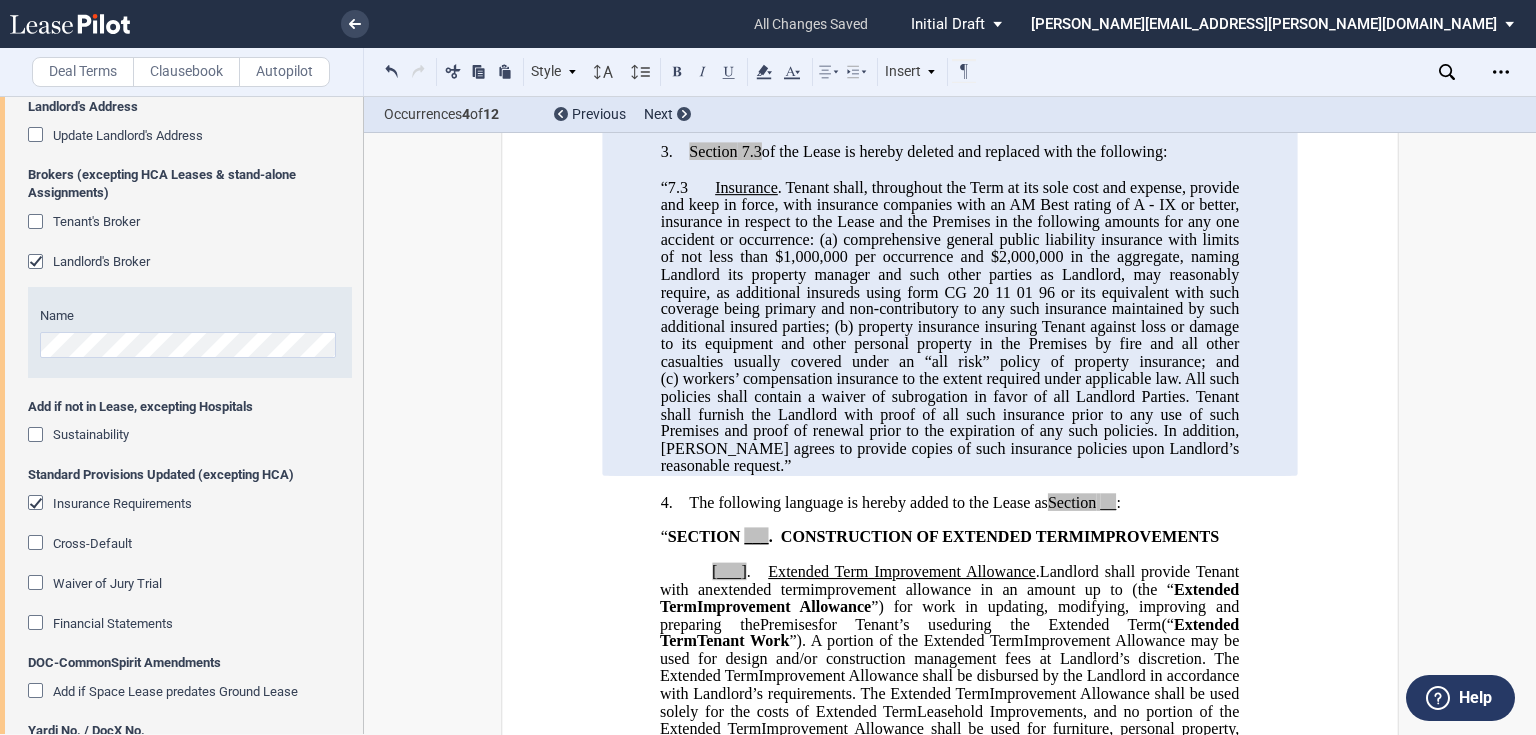 click 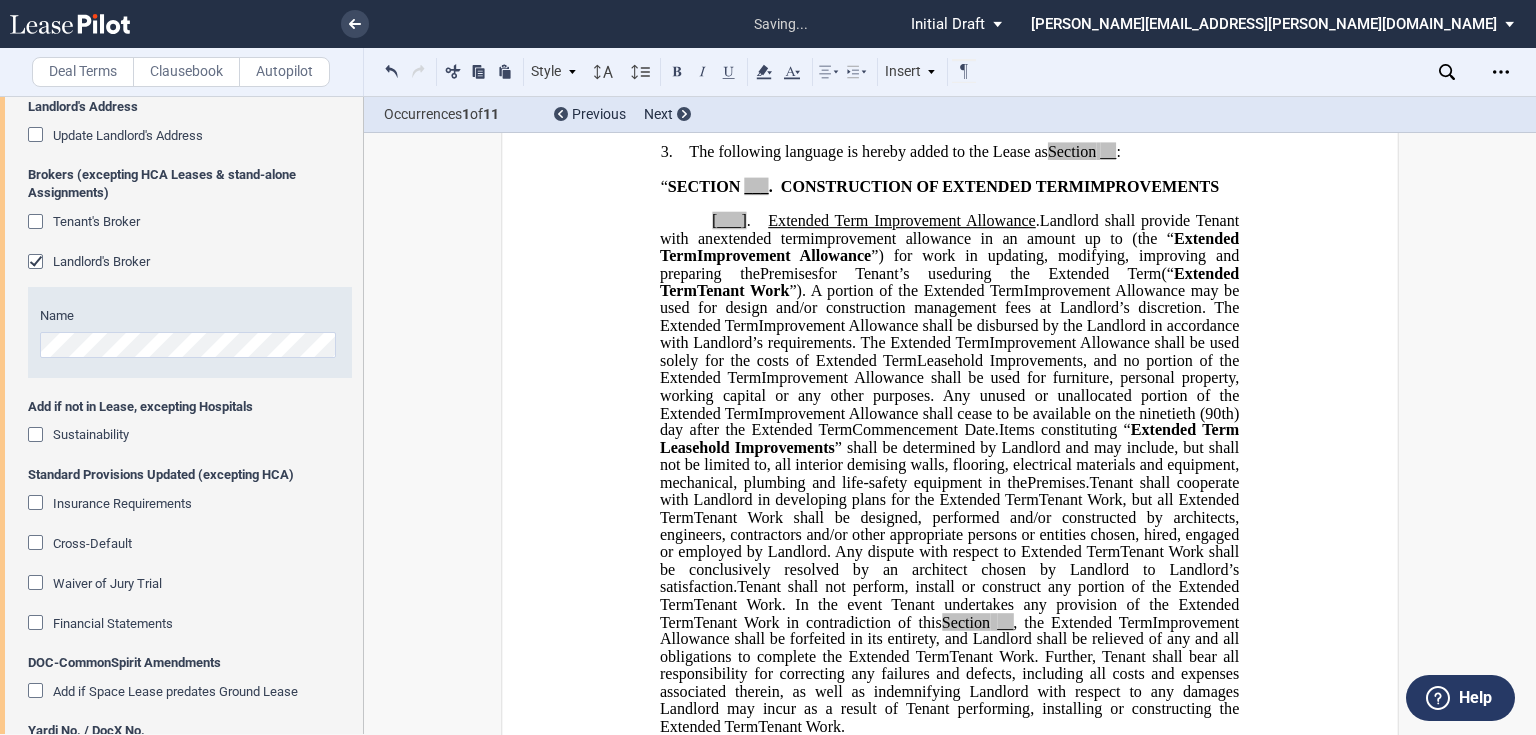 click 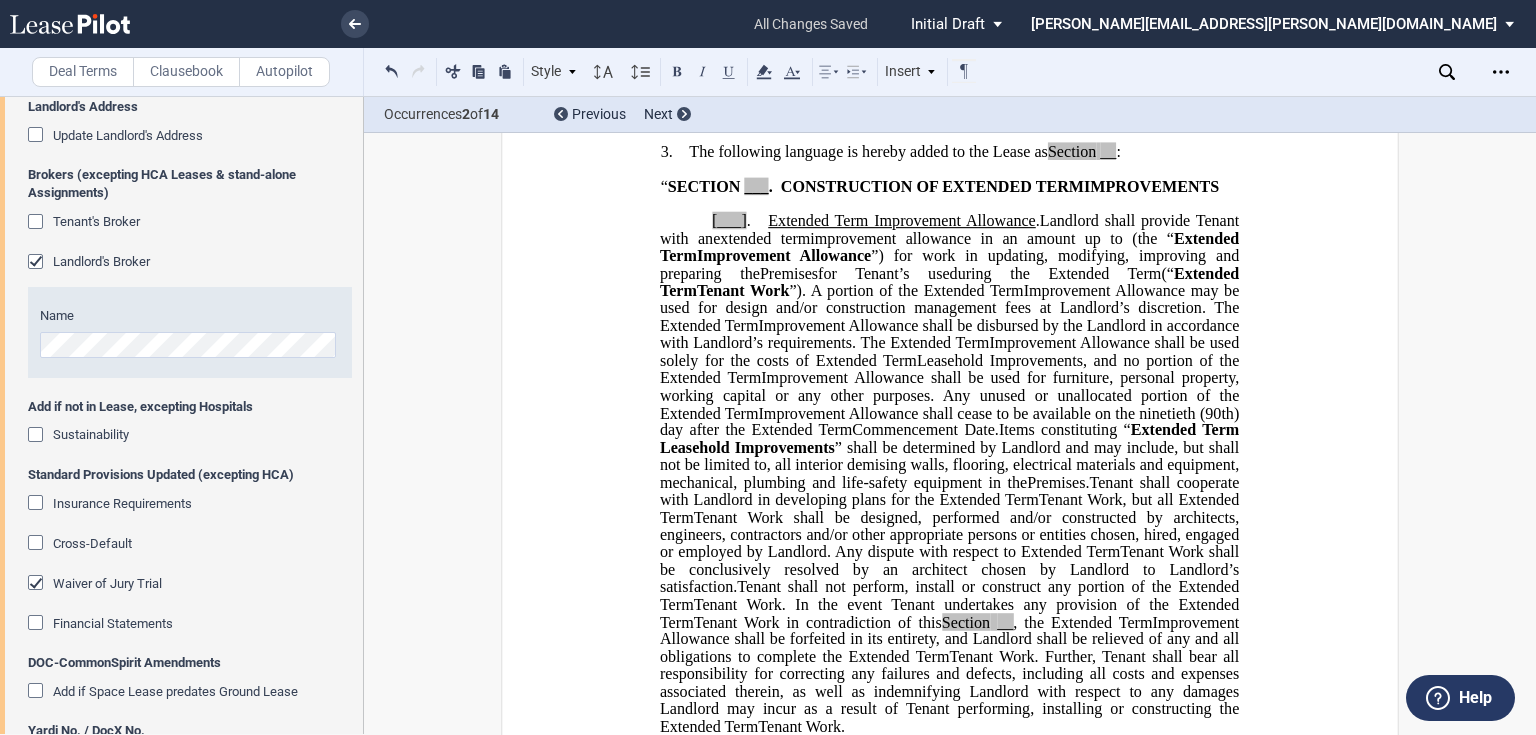 drag, startPoint x: 36, startPoint y: 429, endPoint x: 72, endPoint y: 430, distance: 36.013885 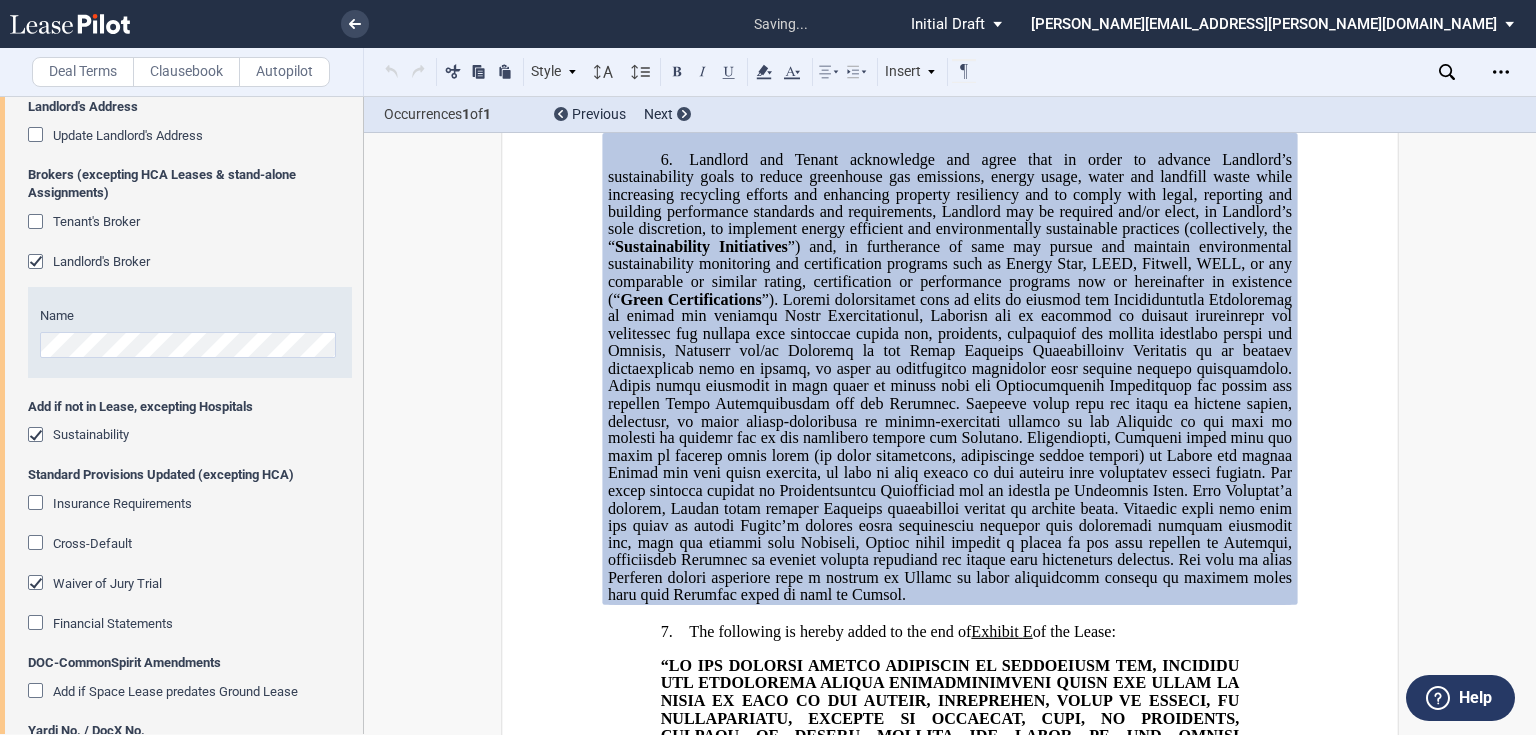 scroll, scrollTop: 3054, scrollLeft: 0, axis: vertical 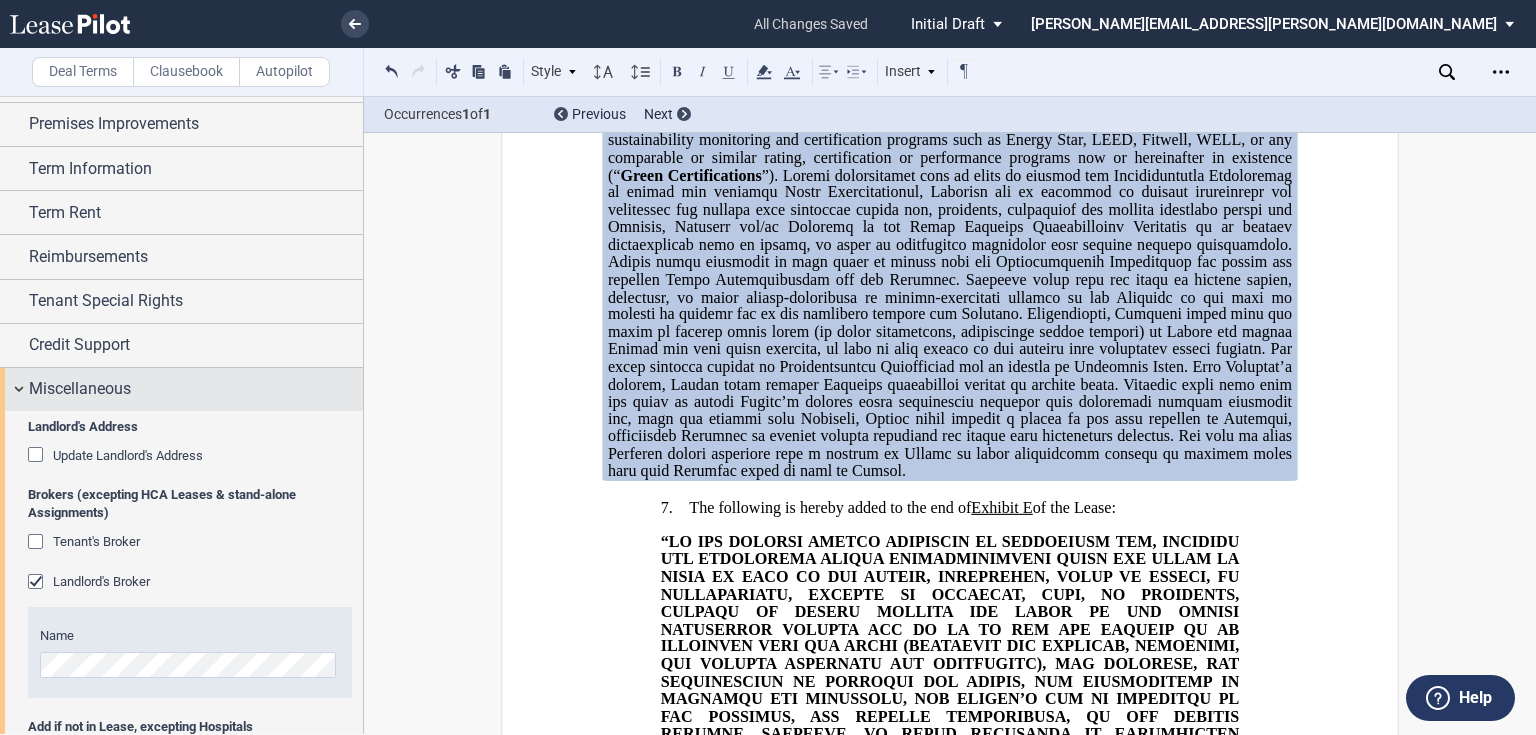 click on "Miscellaneous" at bounding box center [196, 389] 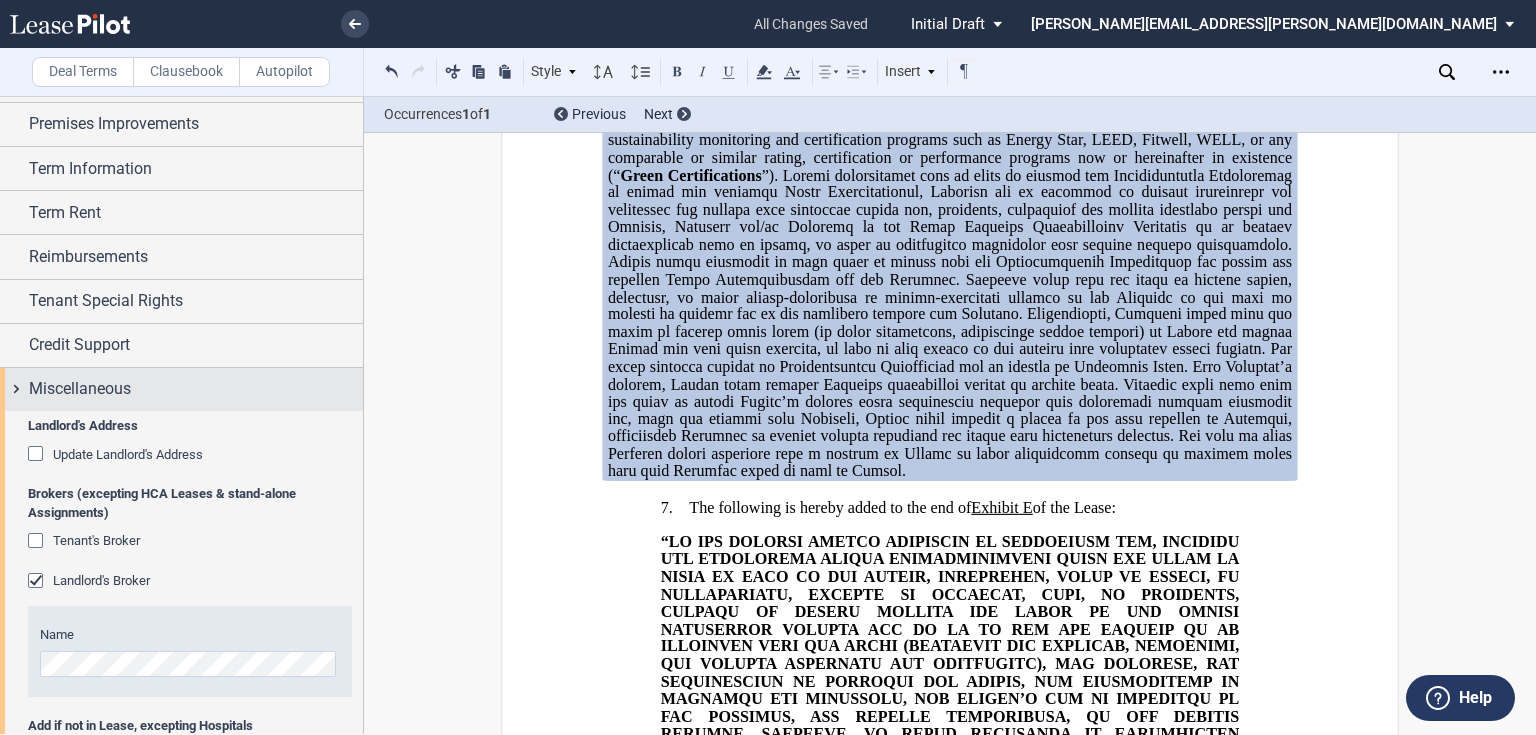scroll, scrollTop: 0, scrollLeft: 0, axis: both 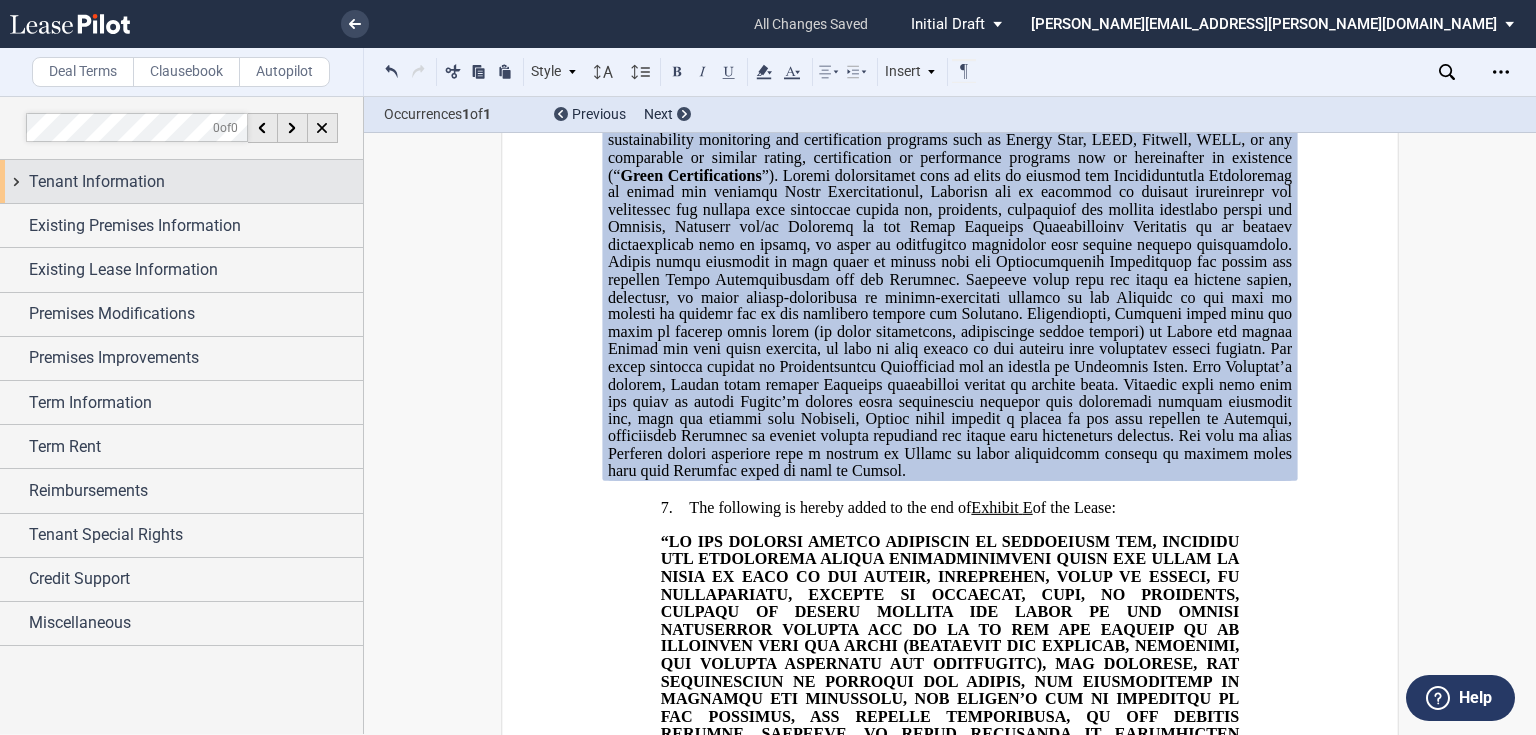 click on "Tenant Information" at bounding box center (196, 182) 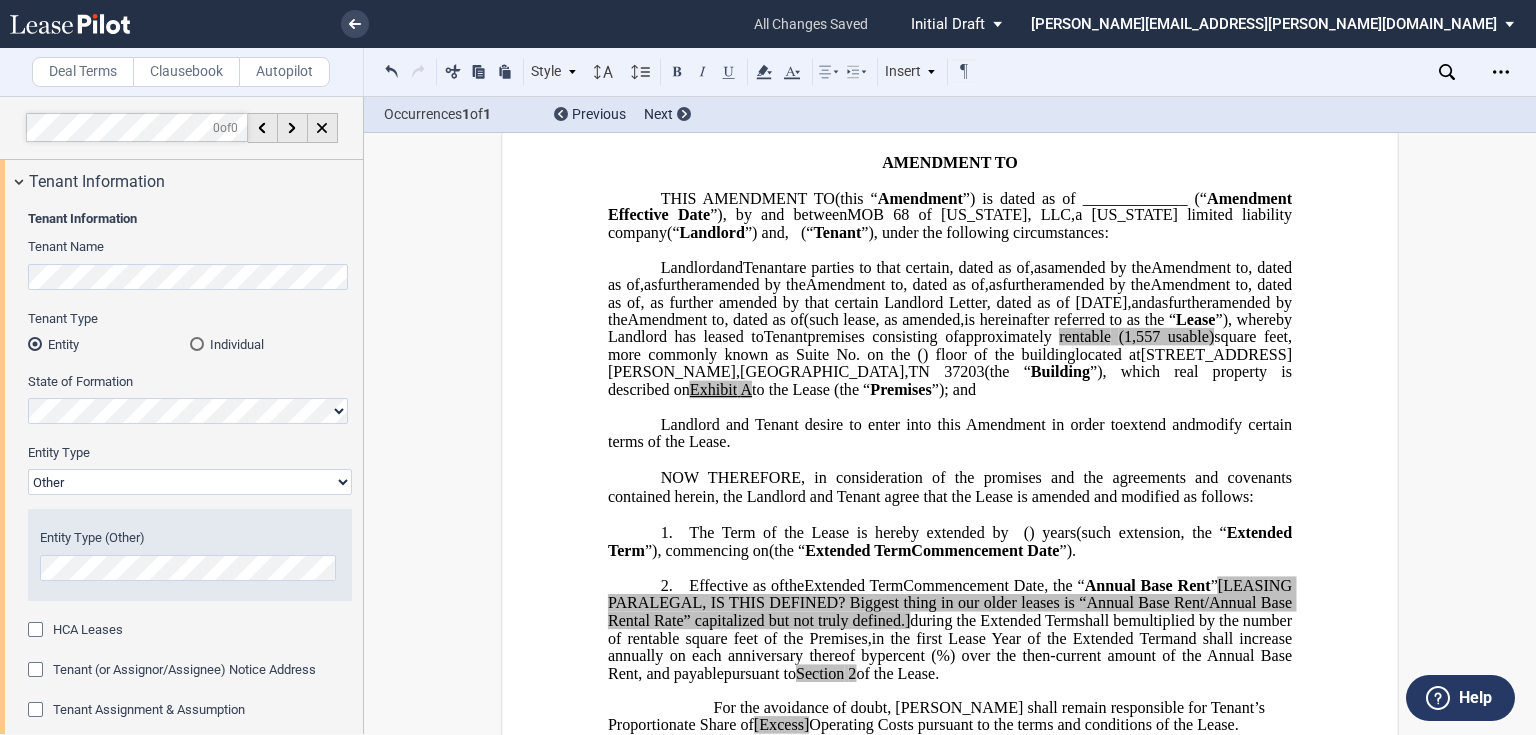 scroll, scrollTop: 0, scrollLeft: 0, axis: both 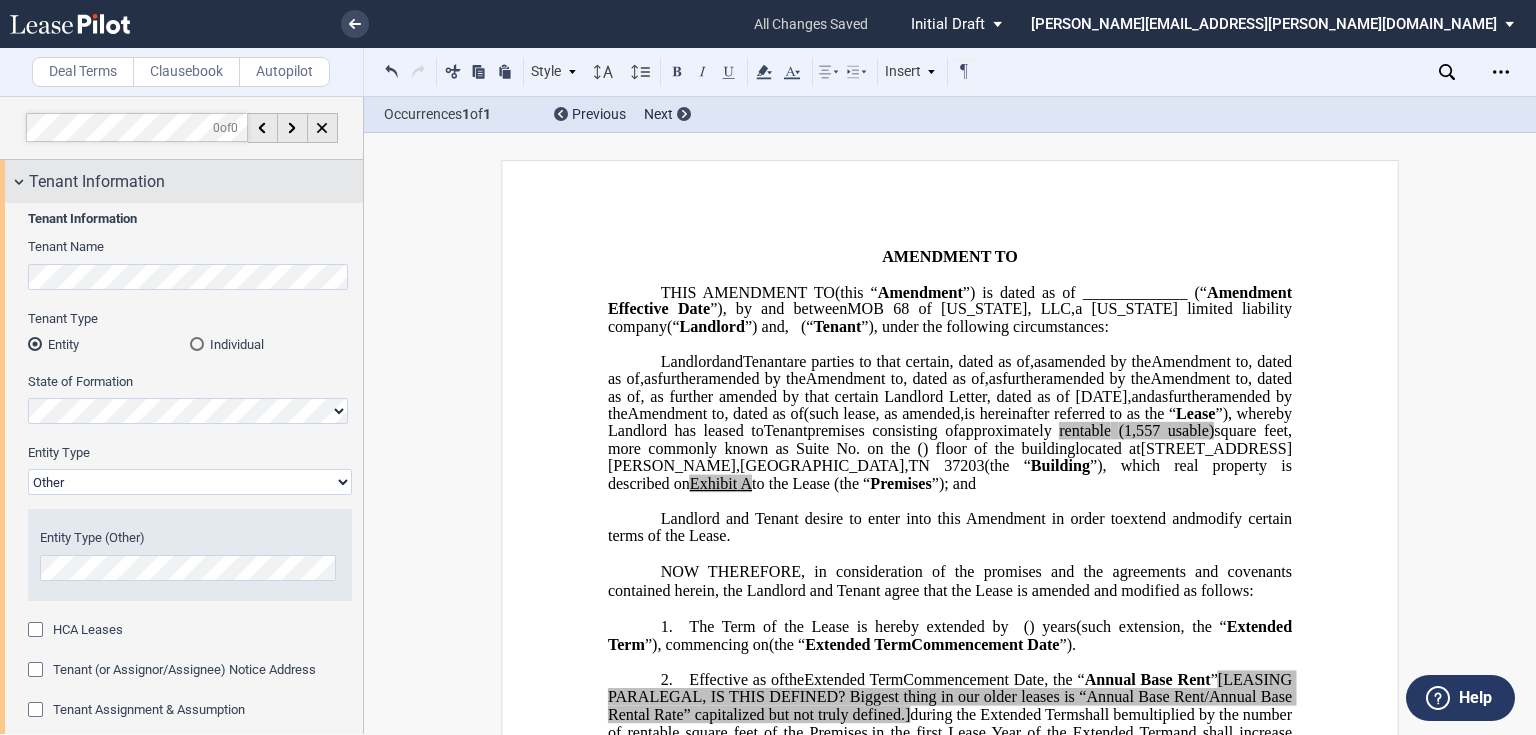 click on "Tenant Information" at bounding box center [97, 182] 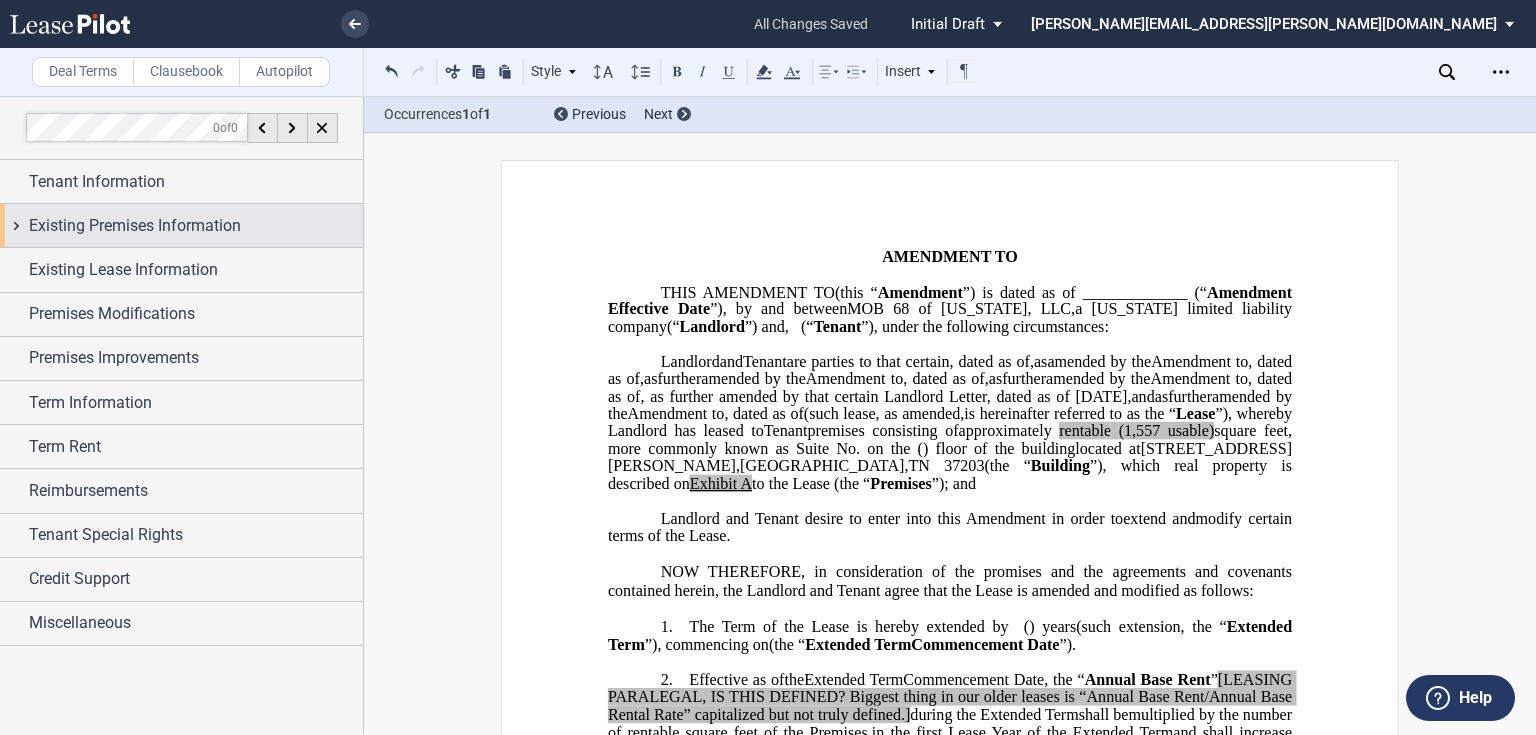 click on "Existing Premises Information" at bounding box center [135, 226] 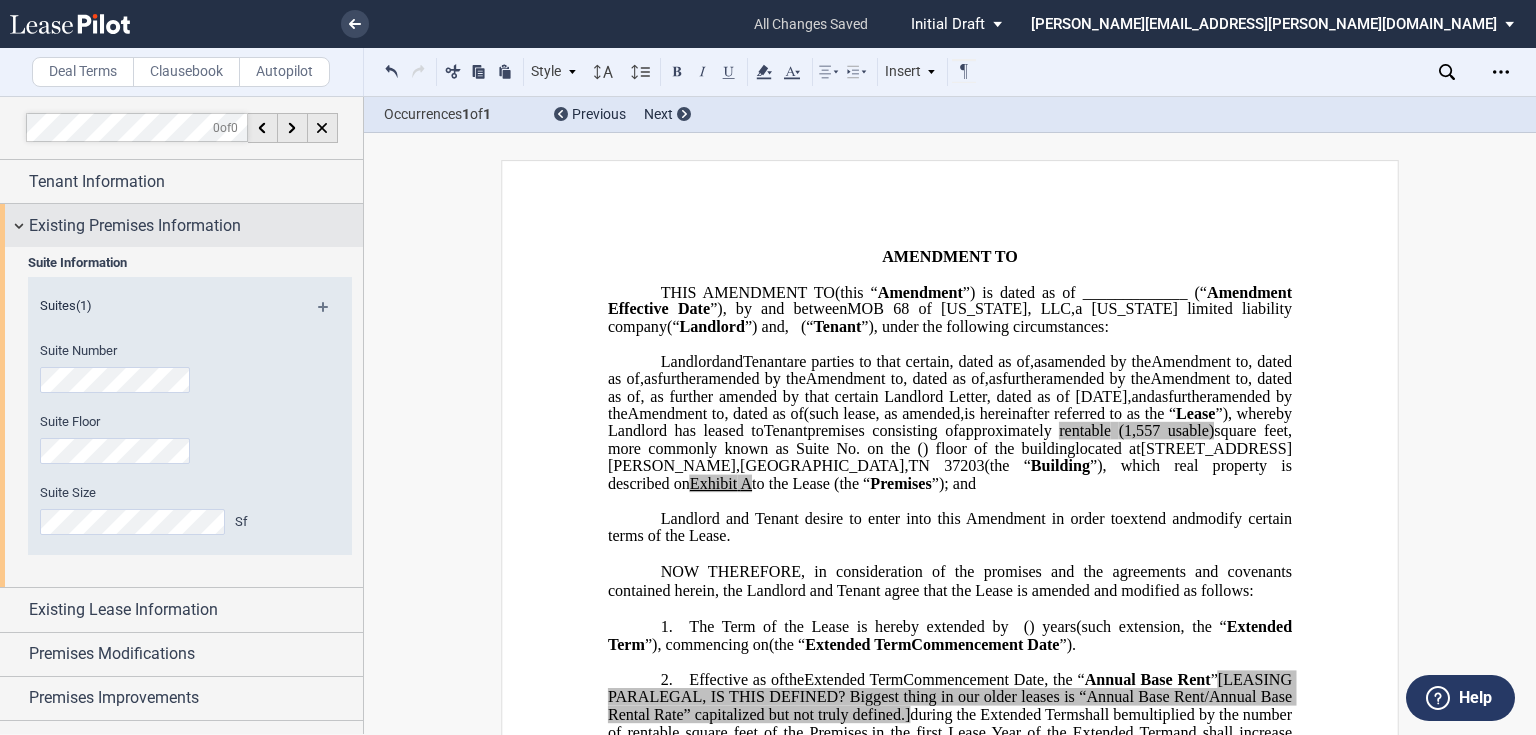 click on "Existing Premises Information" at bounding box center (135, 226) 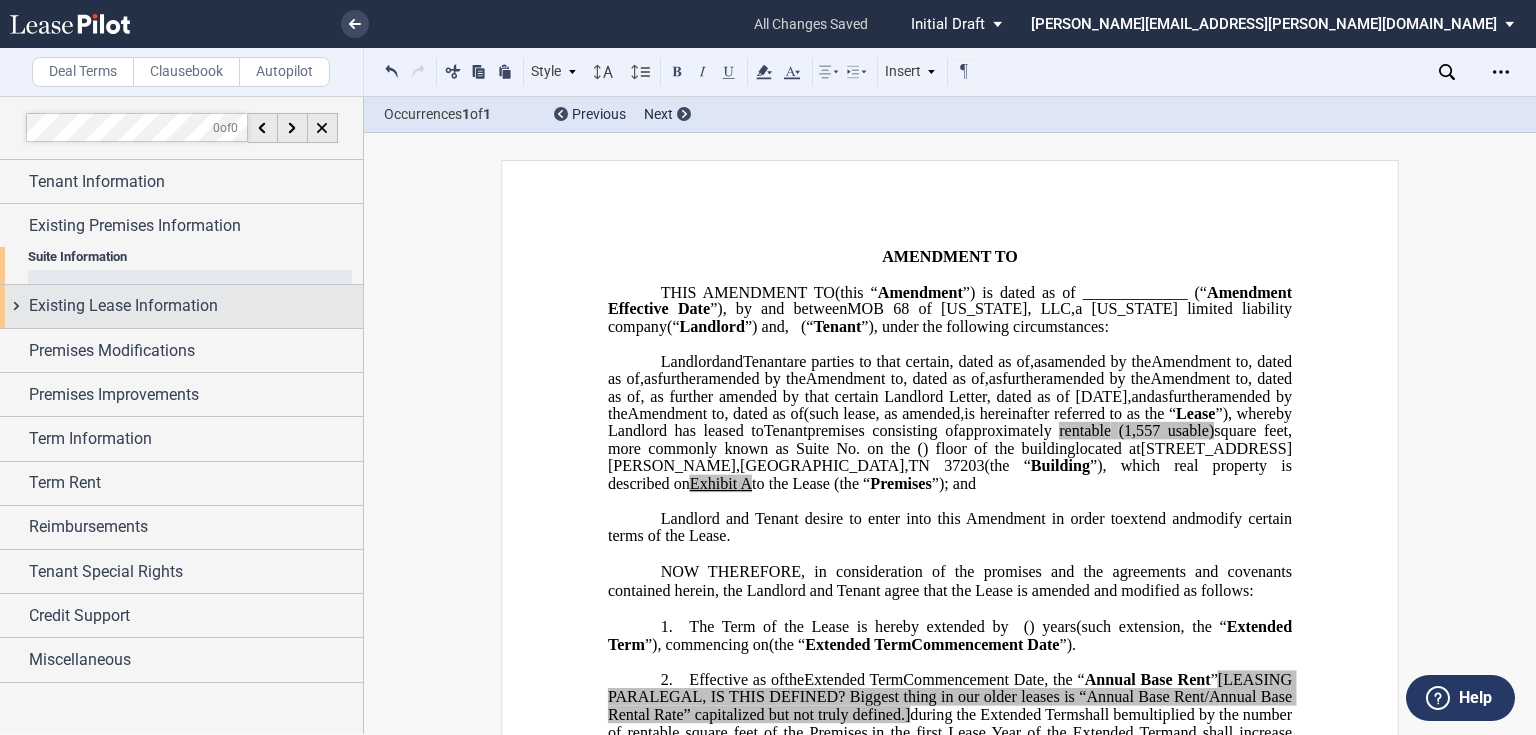click on "Existing Lease Information" at bounding box center [123, 306] 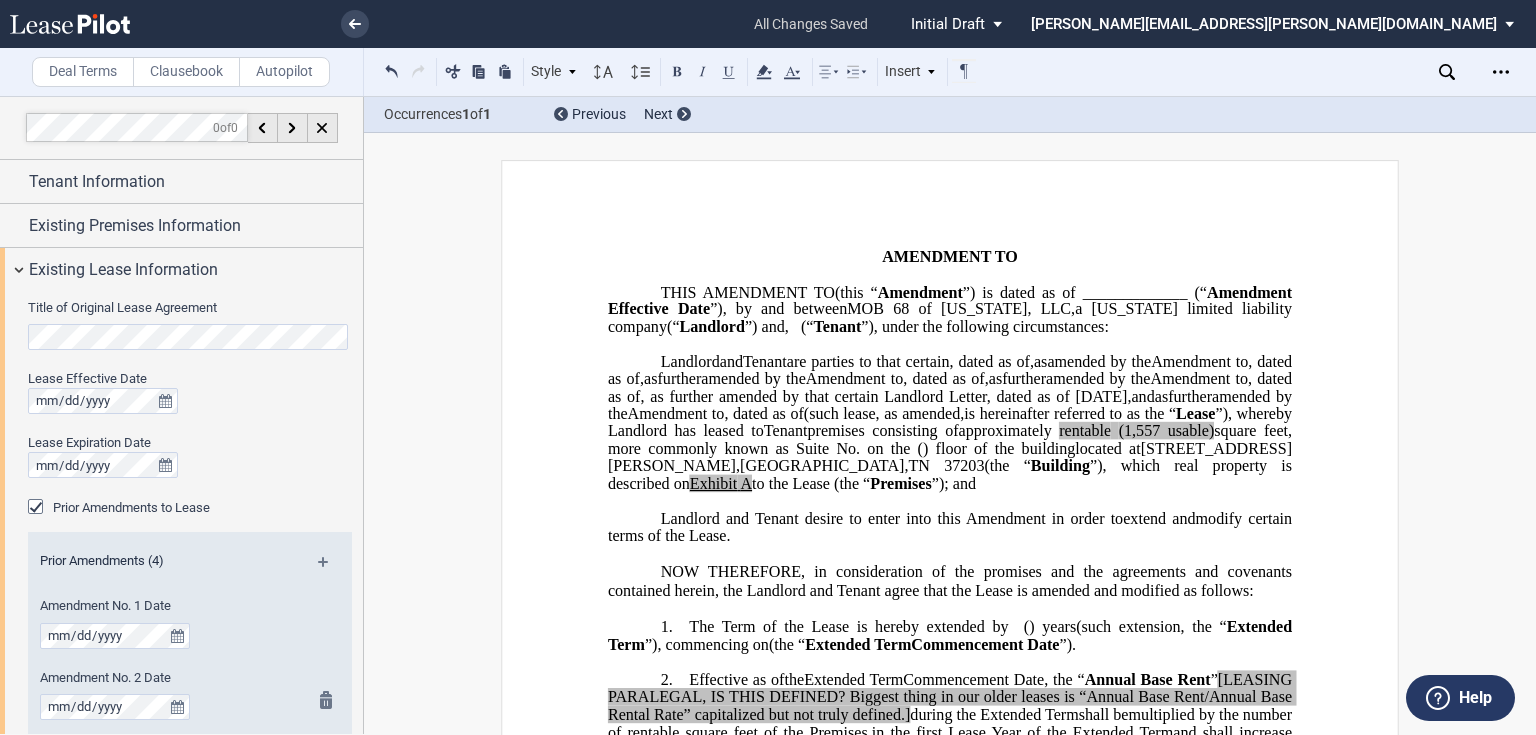 scroll, scrollTop: 0, scrollLeft: 0, axis: both 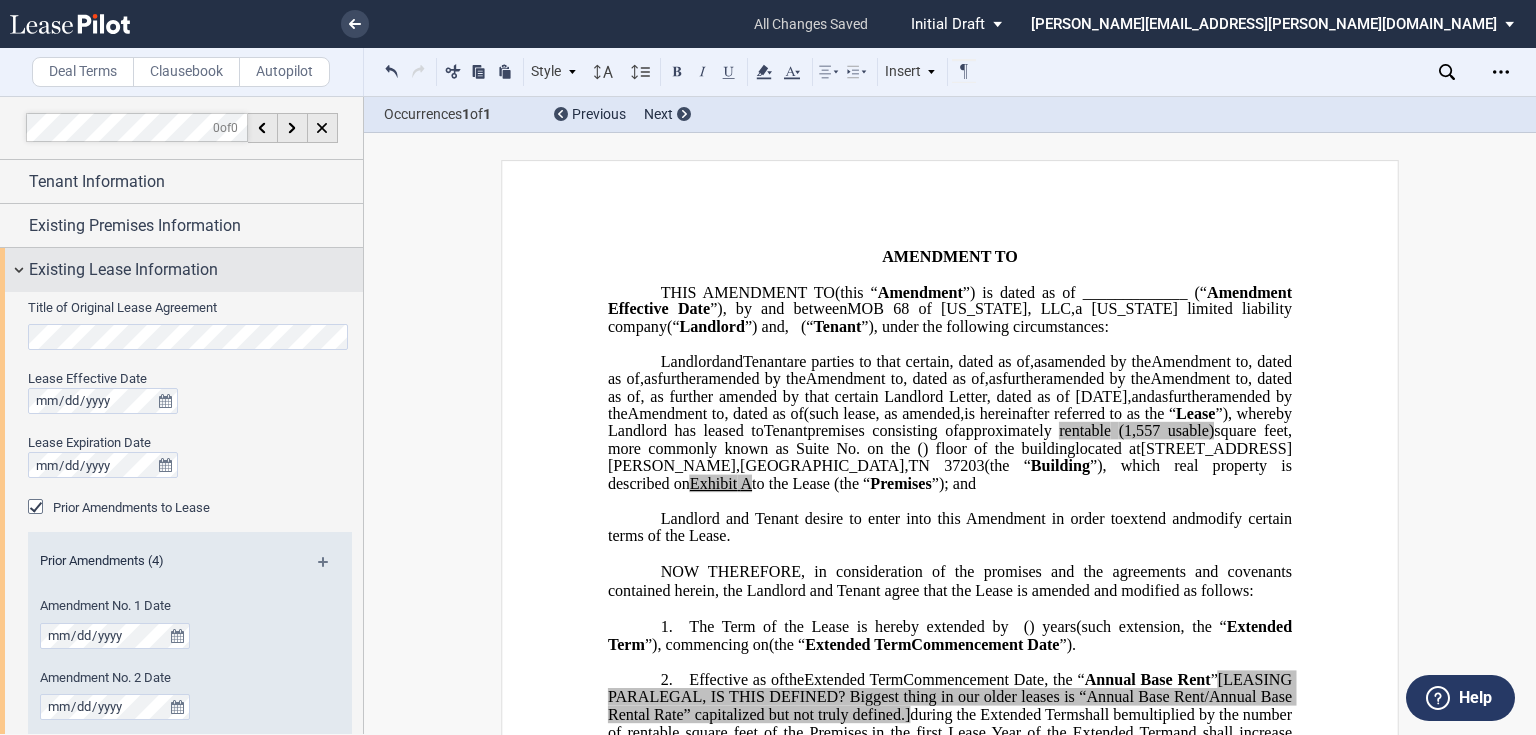 click on "Existing Lease Information" at bounding box center (123, 270) 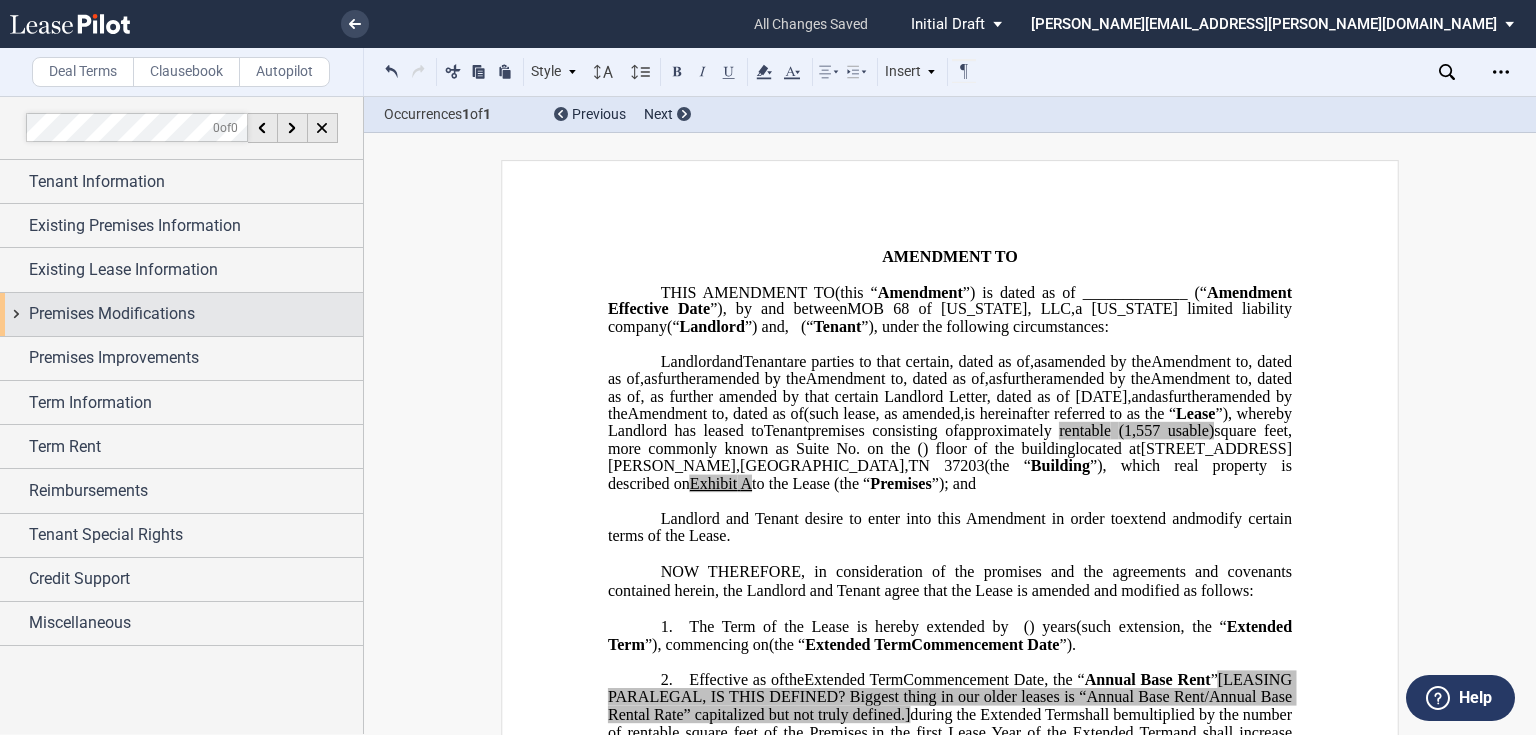click on "Premises Modifications" at bounding box center (112, 314) 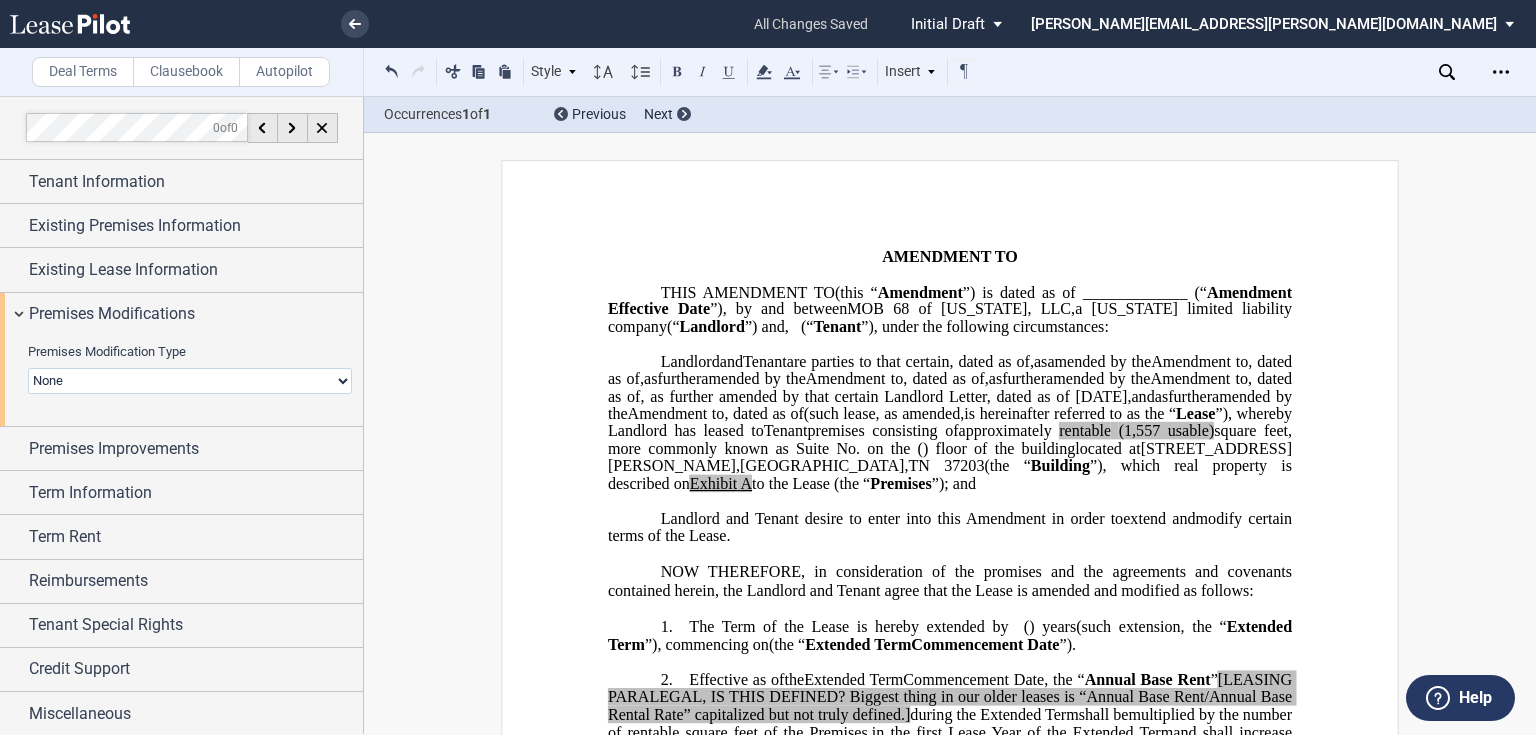 click on "None
Expansion
Relocation" at bounding box center [190, 381] 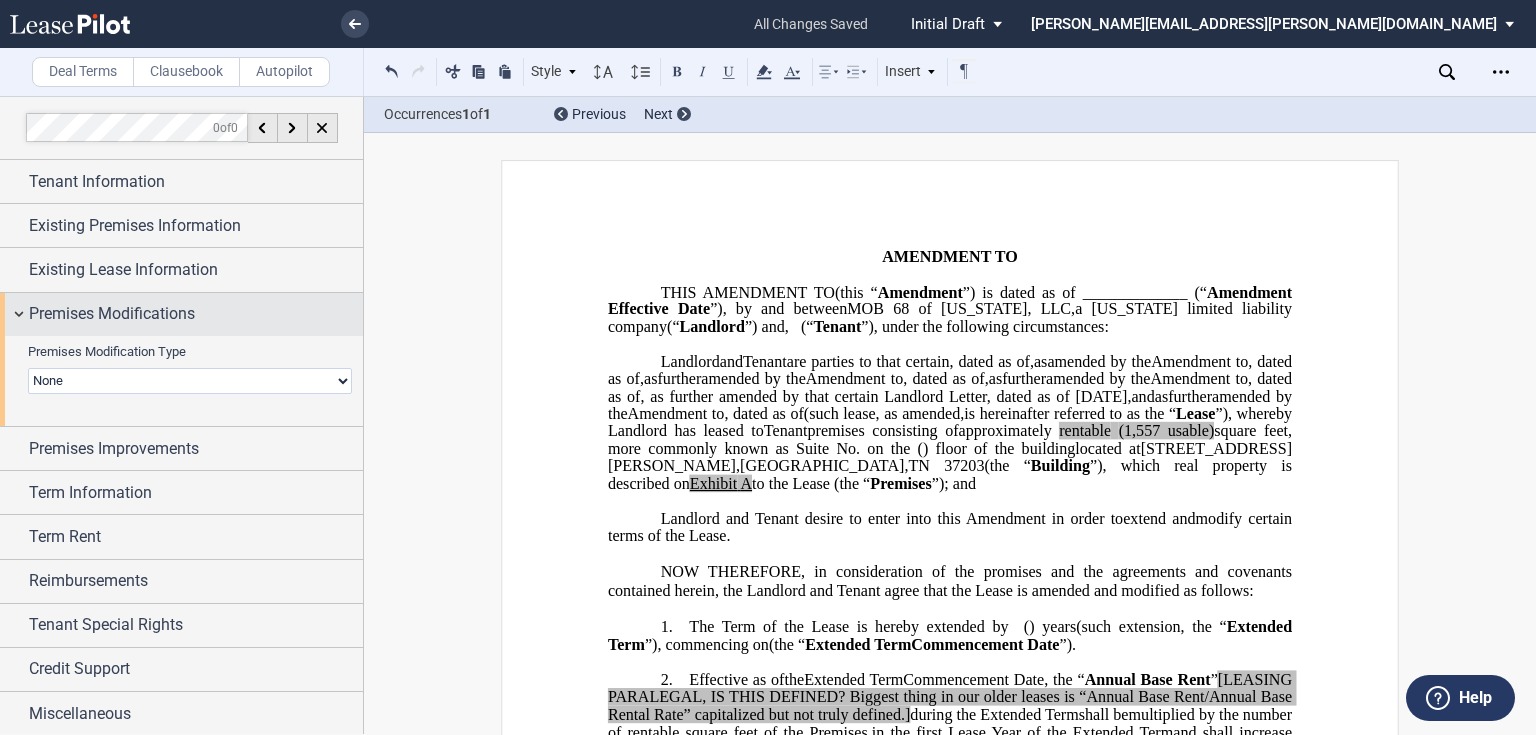 click on "Premises Modifications" at bounding box center [112, 314] 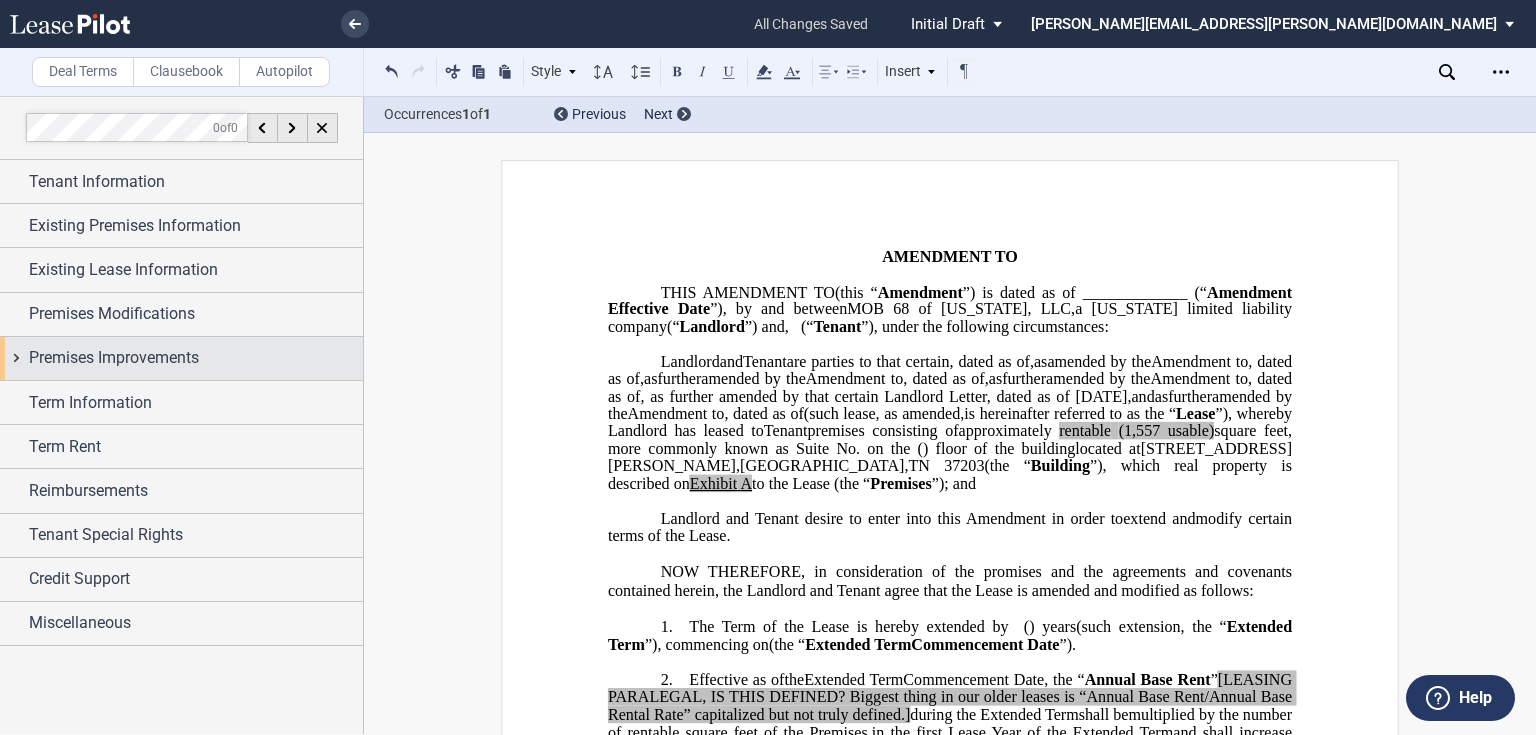 click on "Premises Improvements" at bounding box center [114, 358] 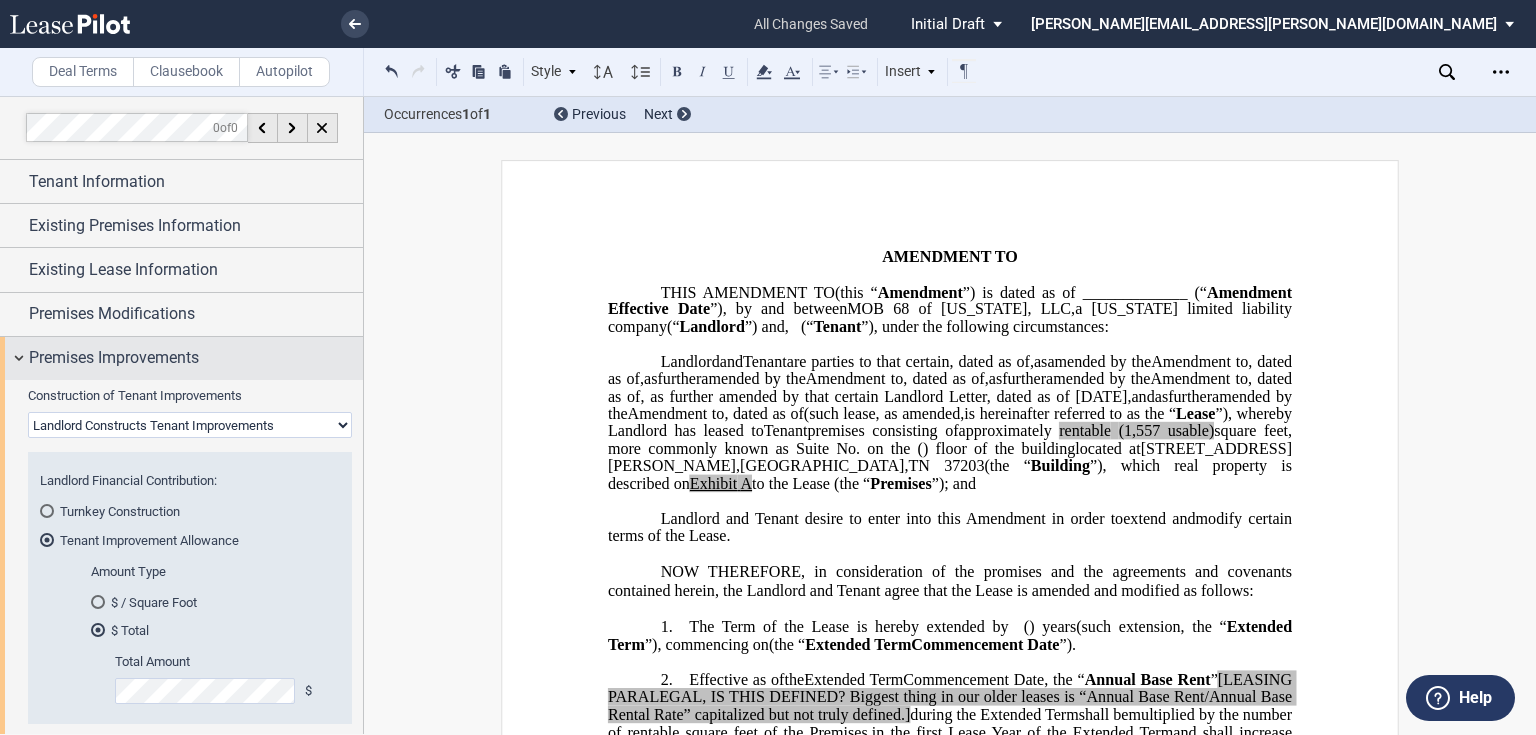 click on "Premises Improvements" at bounding box center (114, 358) 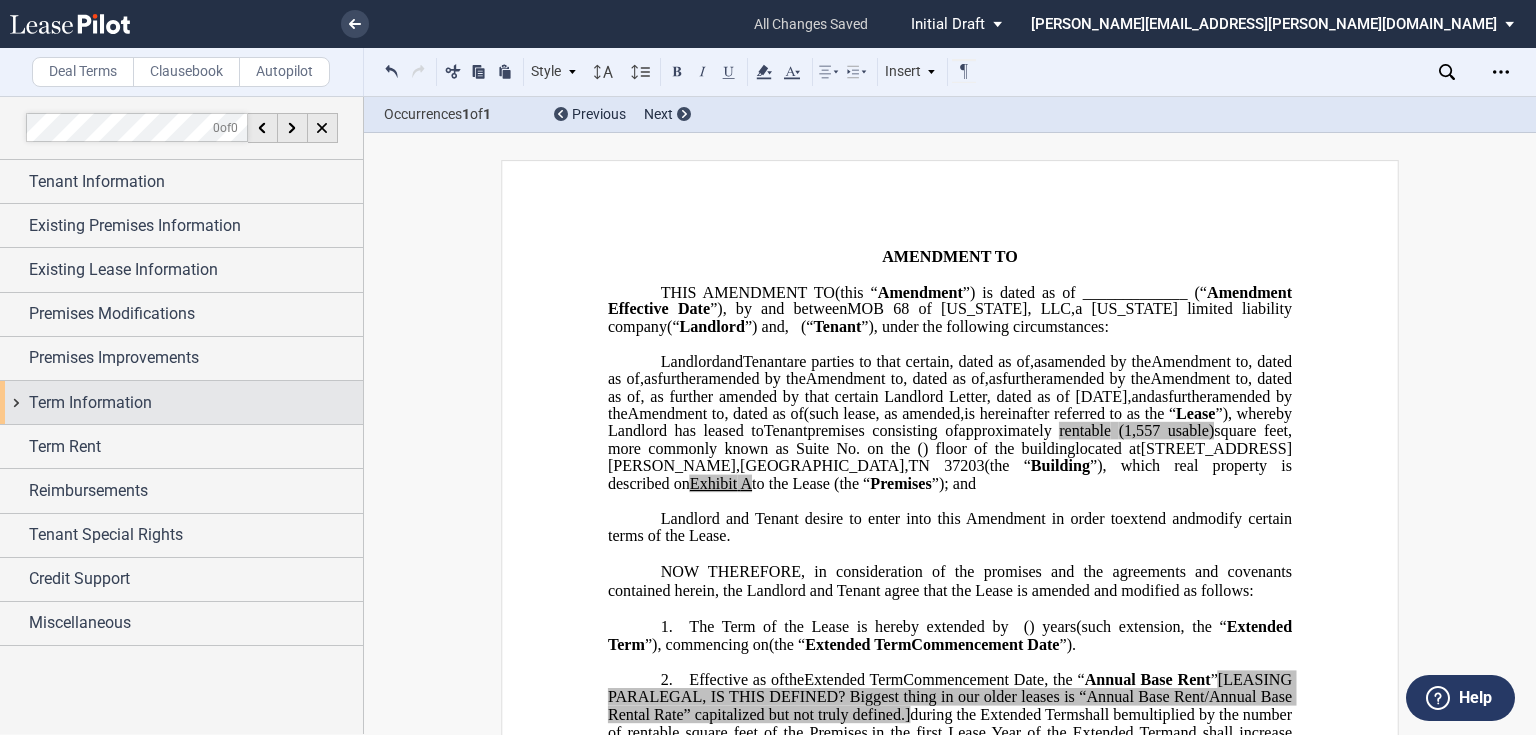 click on "Term Information" at bounding box center (196, 403) 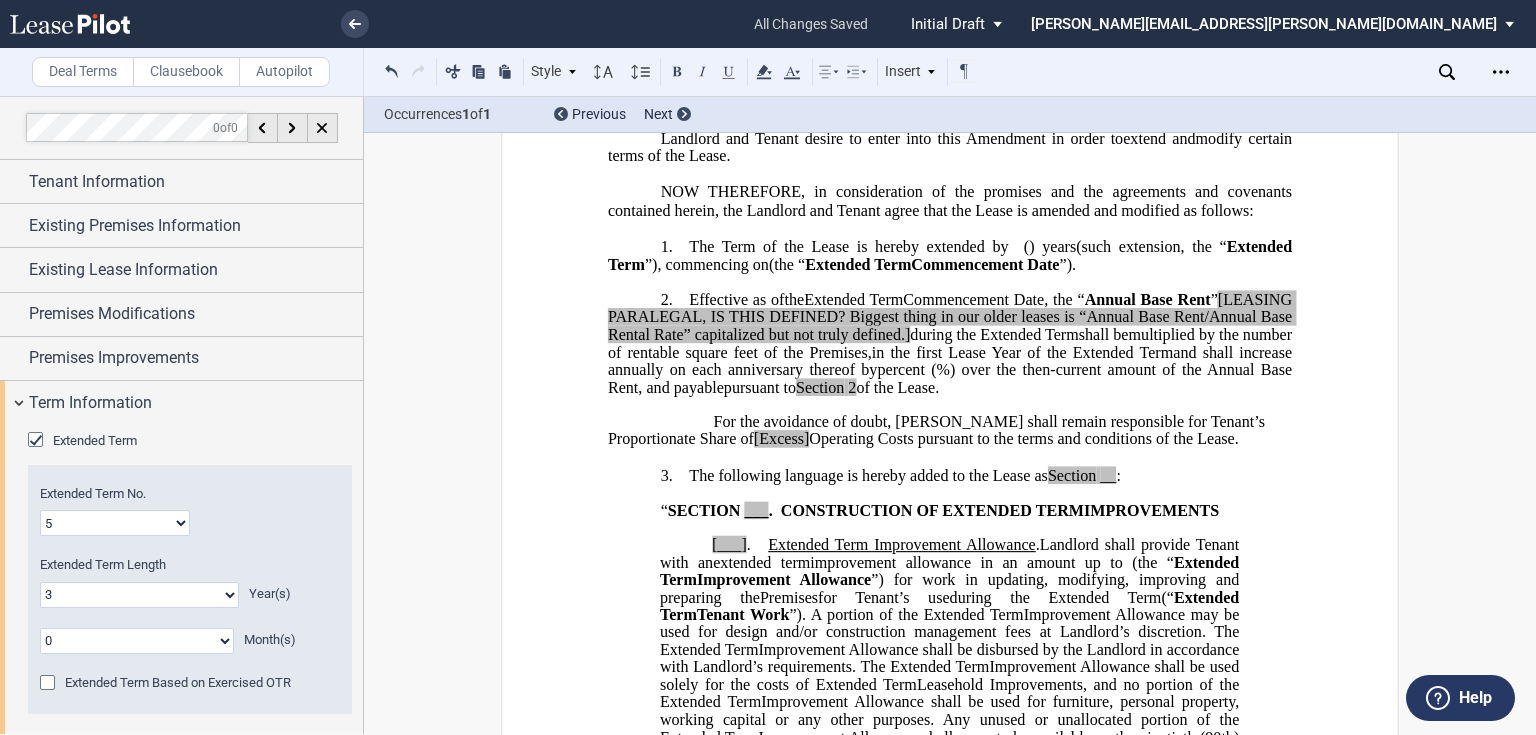scroll, scrollTop: 400, scrollLeft: 0, axis: vertical 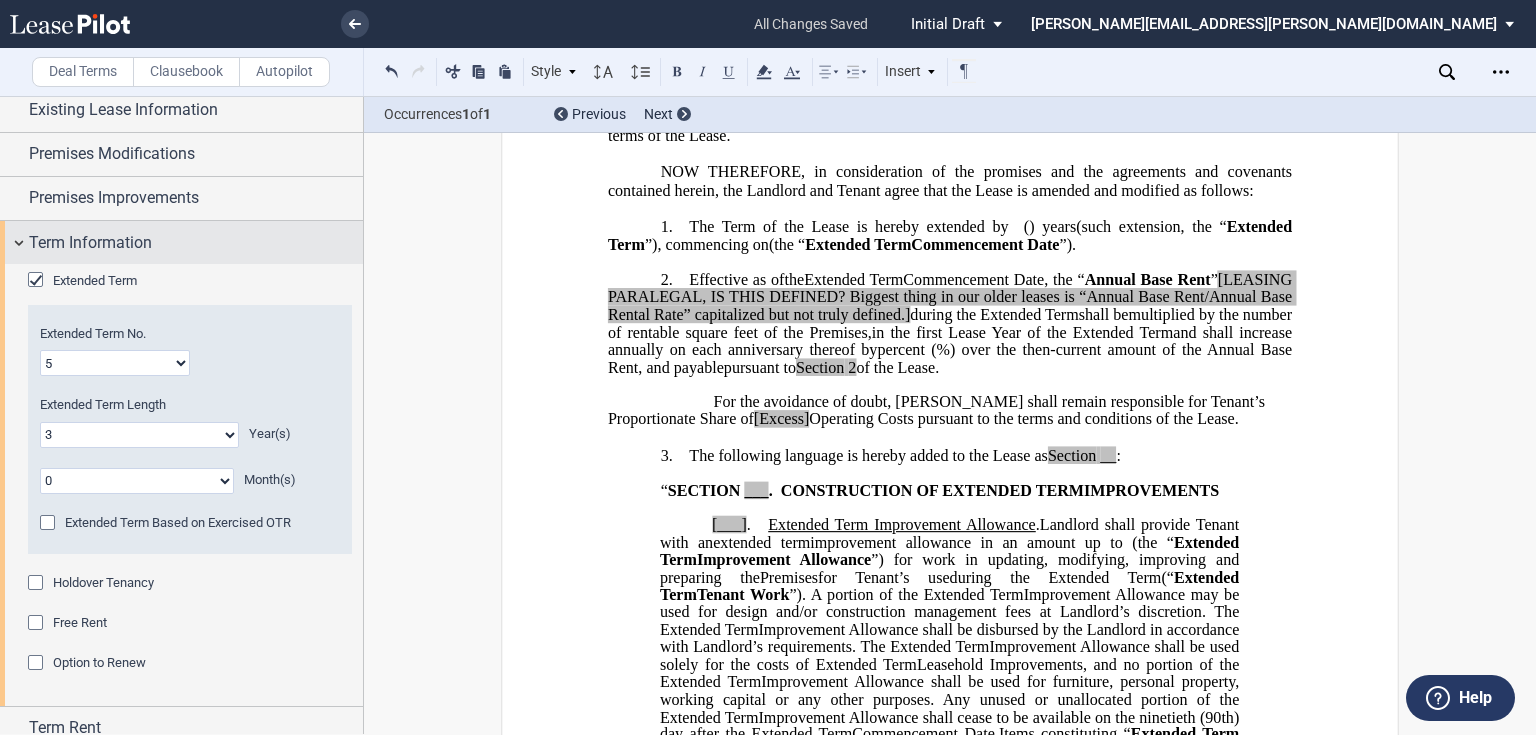 click on "Term Information" at bounding box center (196, 243) 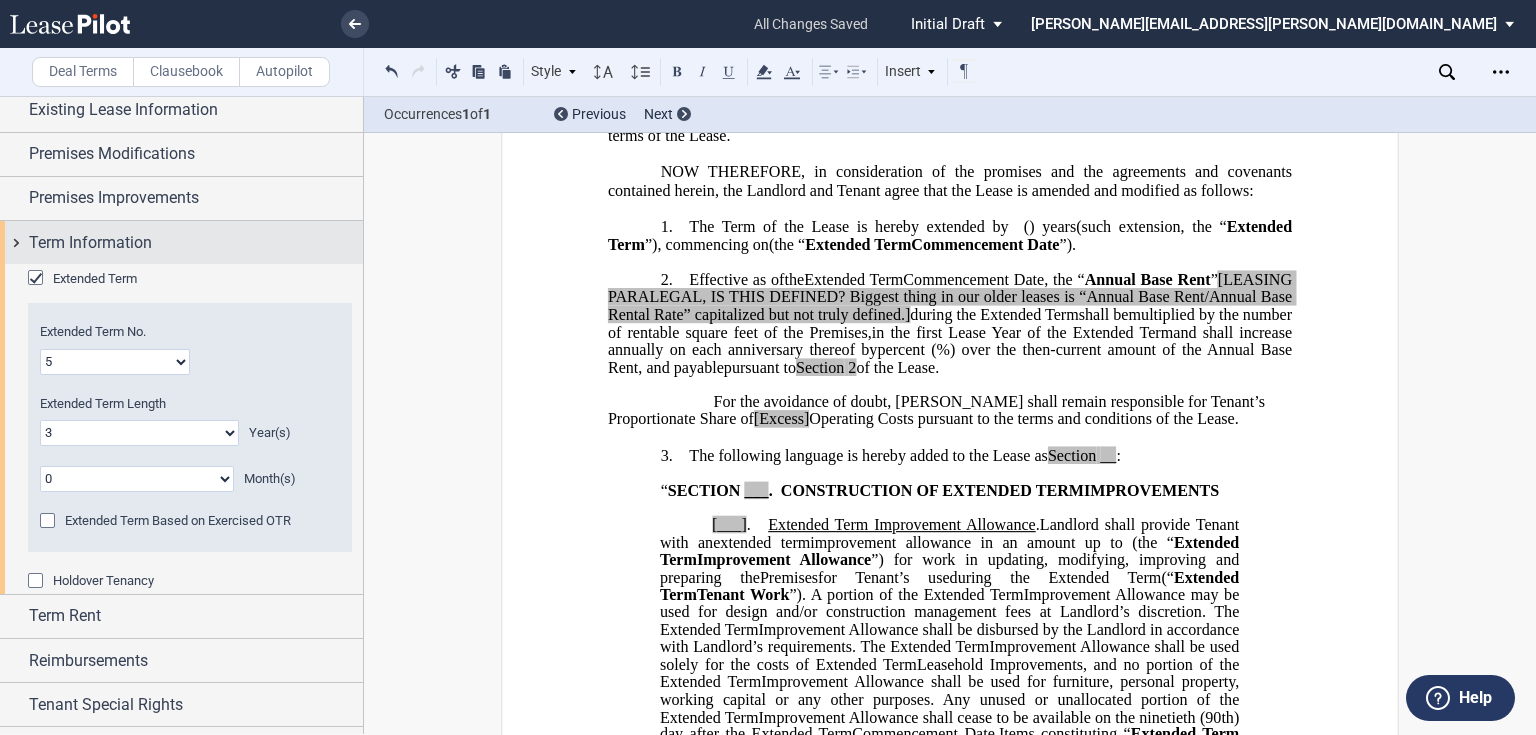 scroll, scrollTop: 0, scrollLeft: 0, axis: both 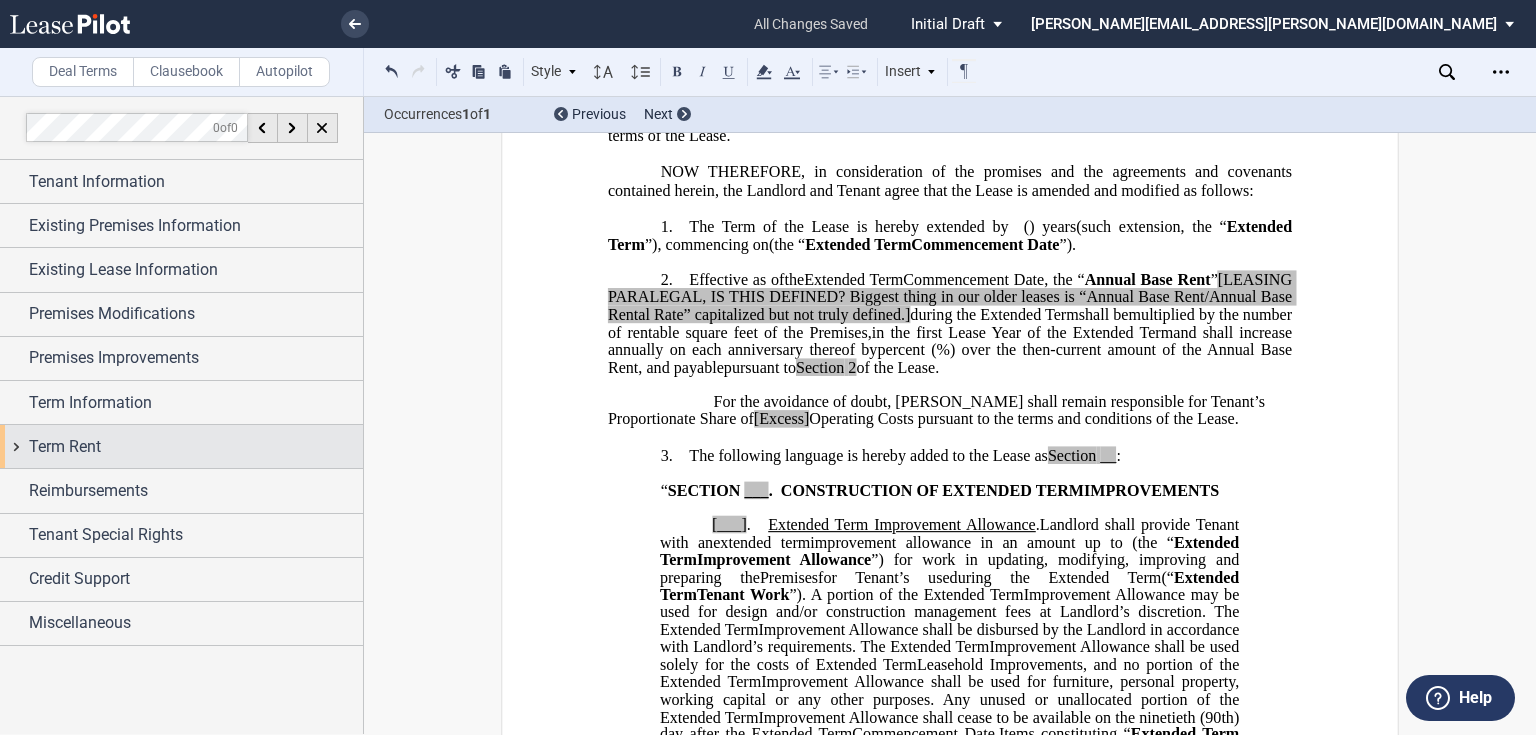 click on "Term Rent" at bounding box center [196, 447] 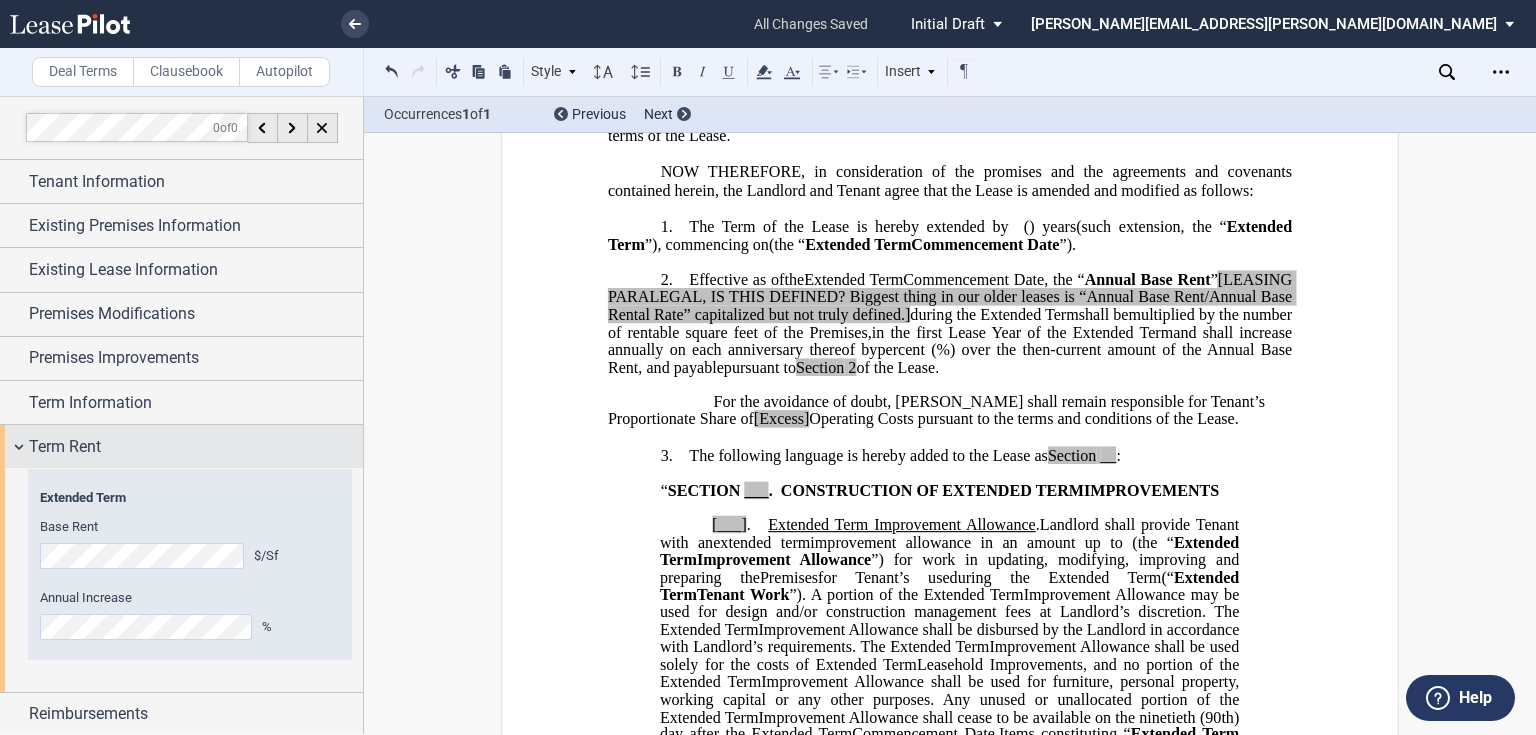 click on "Term Rent" at bounding box center [196, 447] 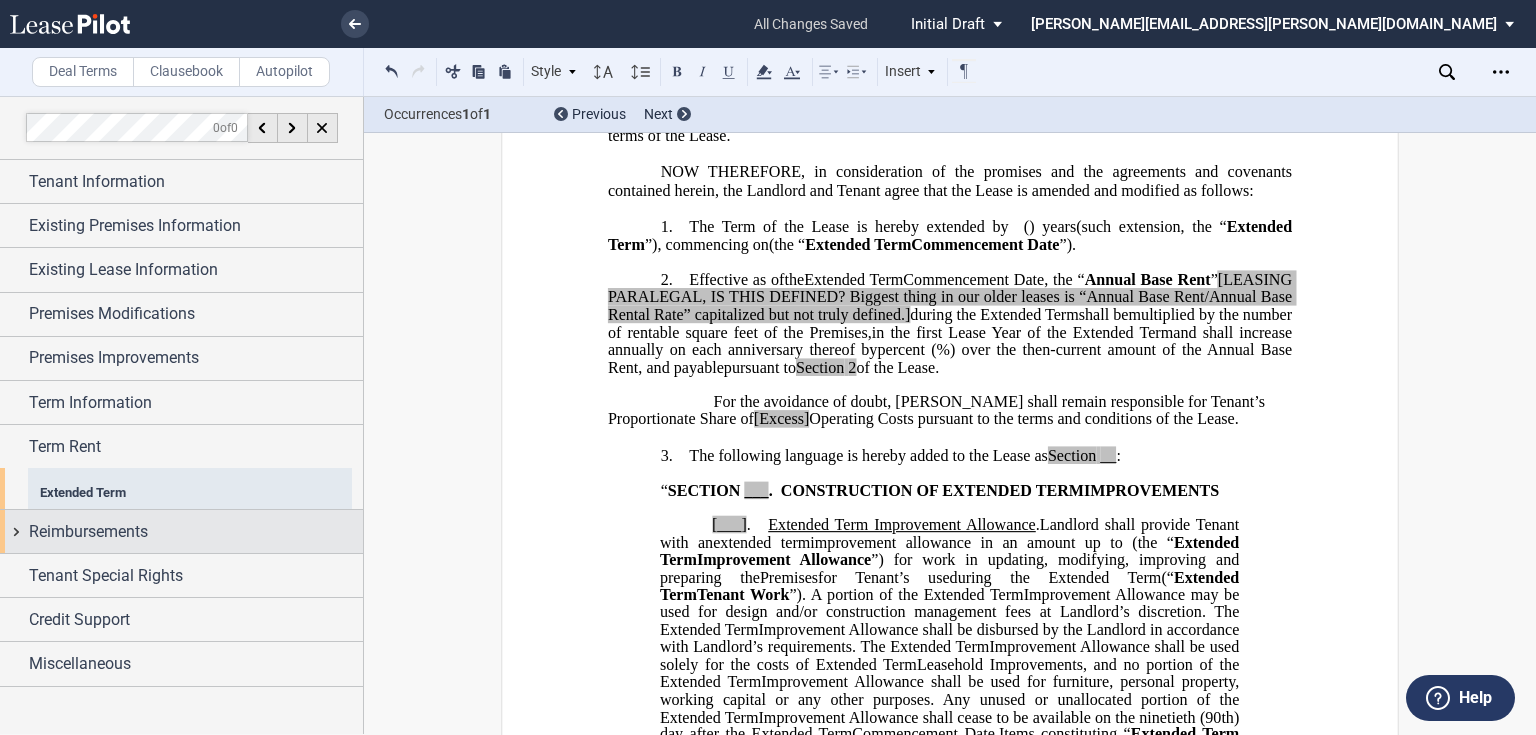 click on "Reimbursements" at bounding box center [196, 532] 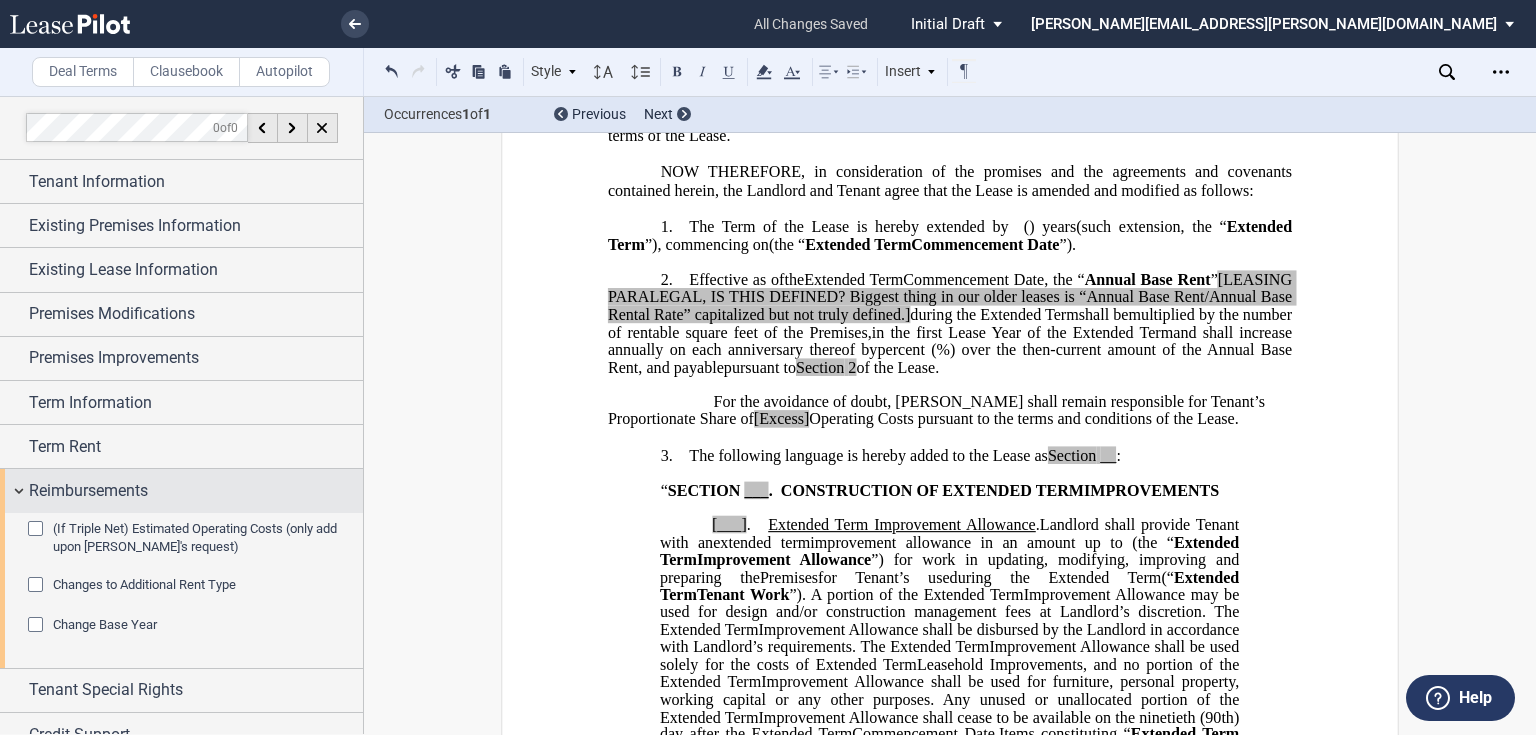 scroll, scrollTop: 64, scrollLeft: 0, axis: vertical 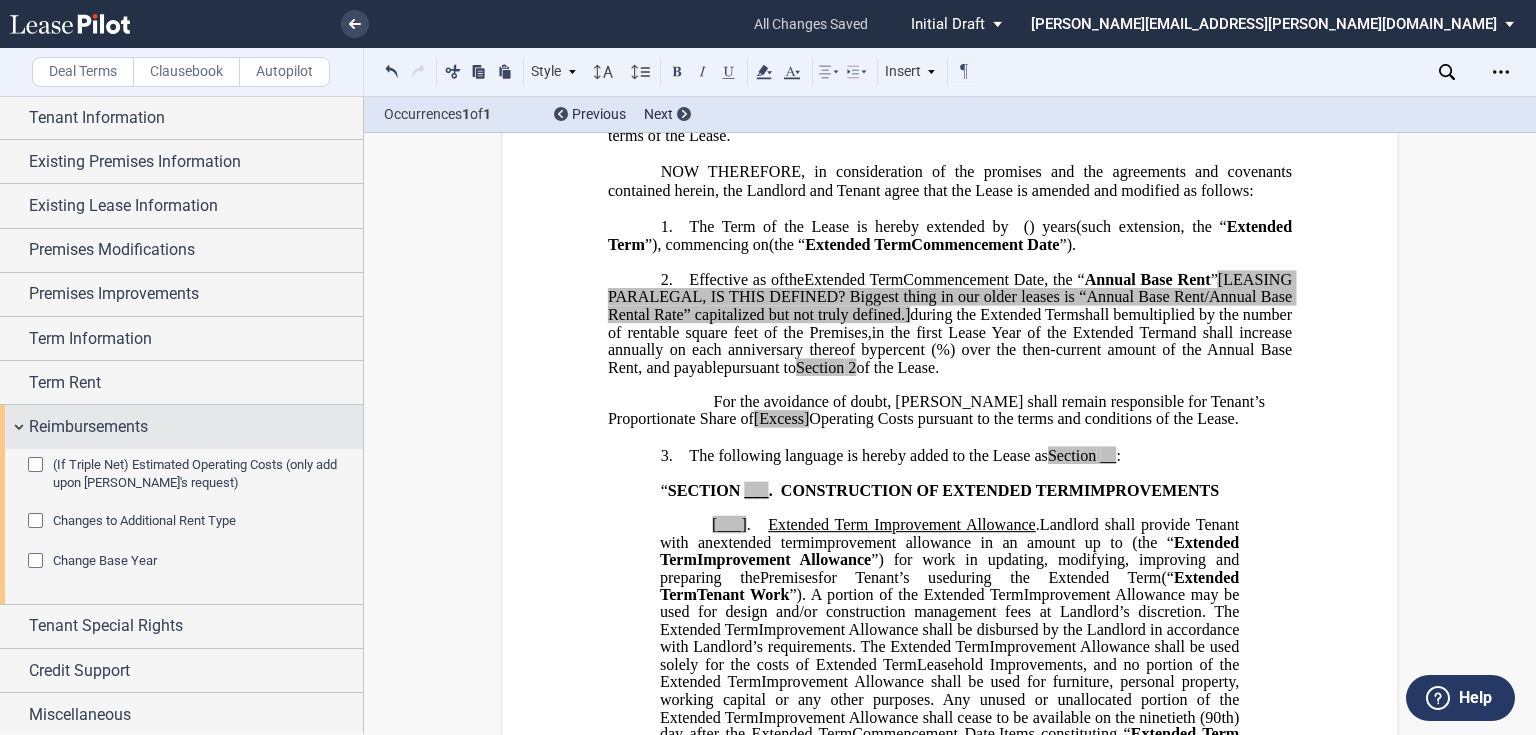 click on "Reimbursements" at bounding box center [88, 427] 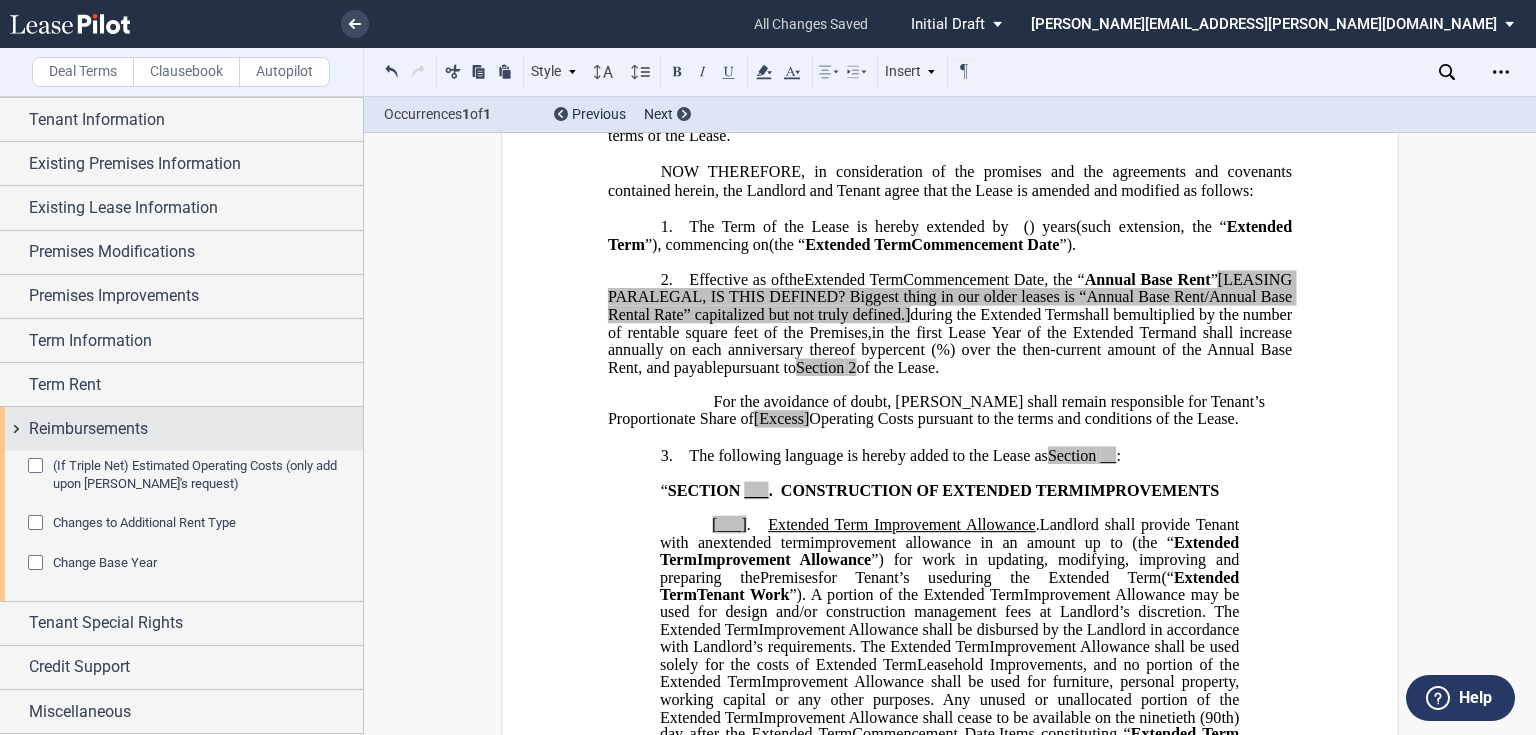 scroll, scrollTop: 0, scrollLeft: 0, axis: both 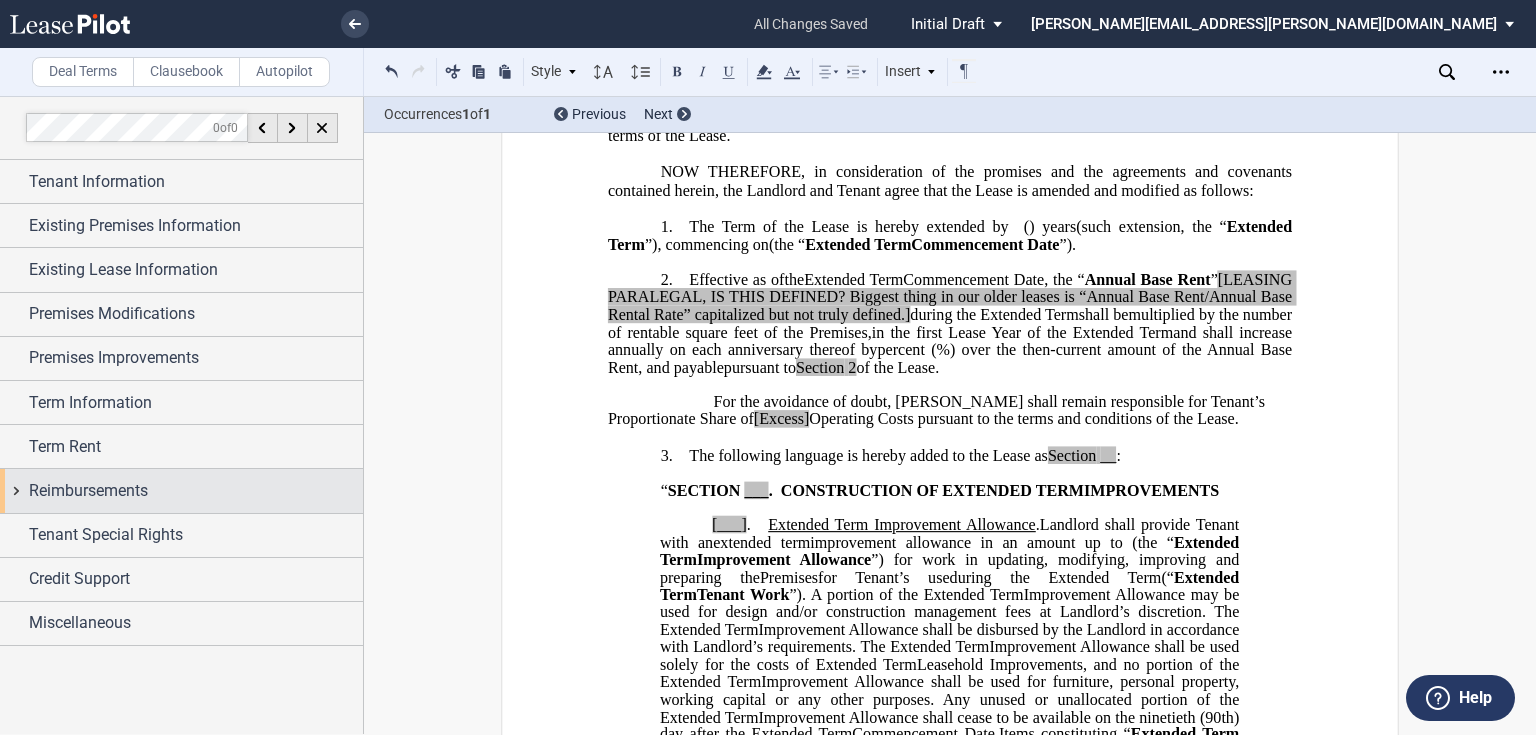 click on "Reimbursements" at bounding box center [88, 491] 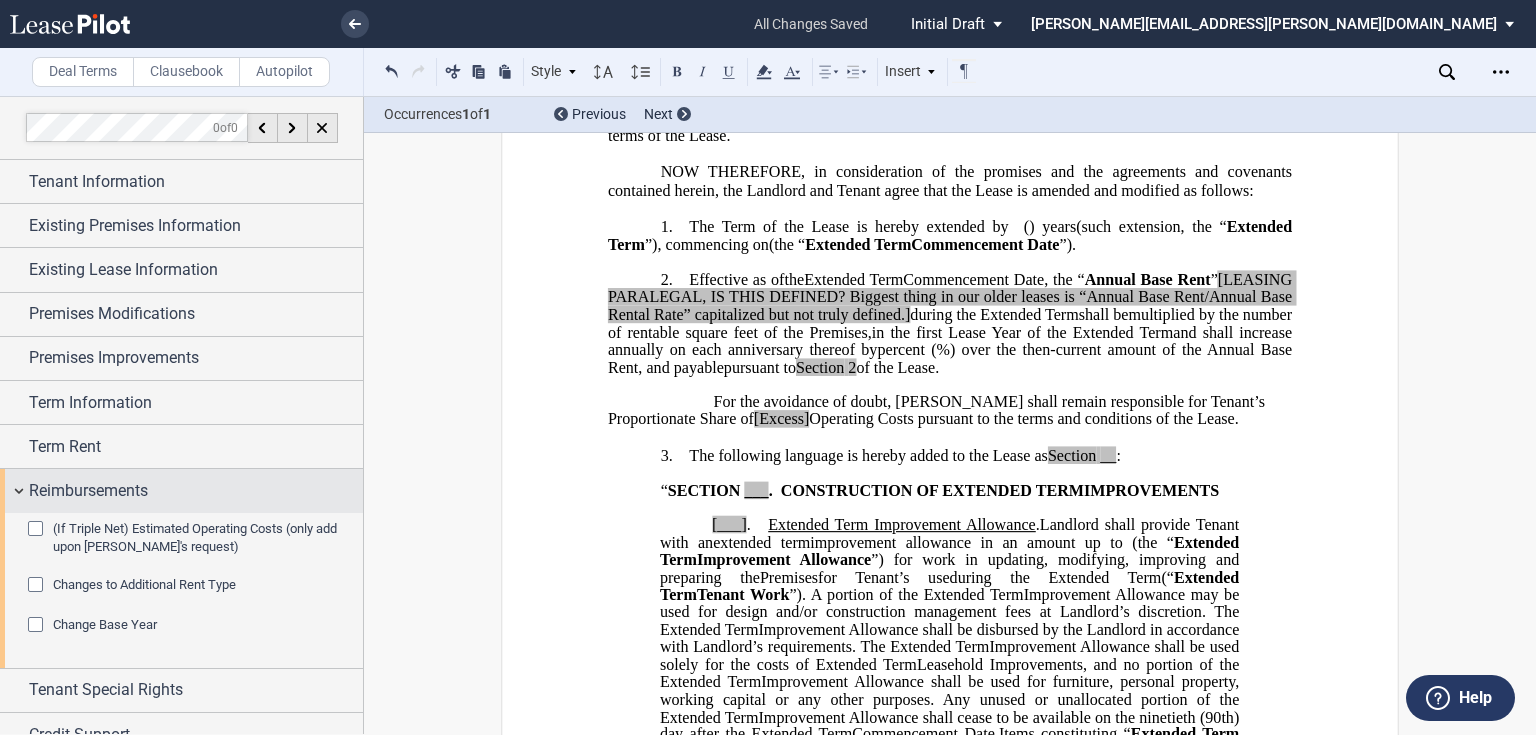 click on "Reimbursements" at bounding box center [88, 491] 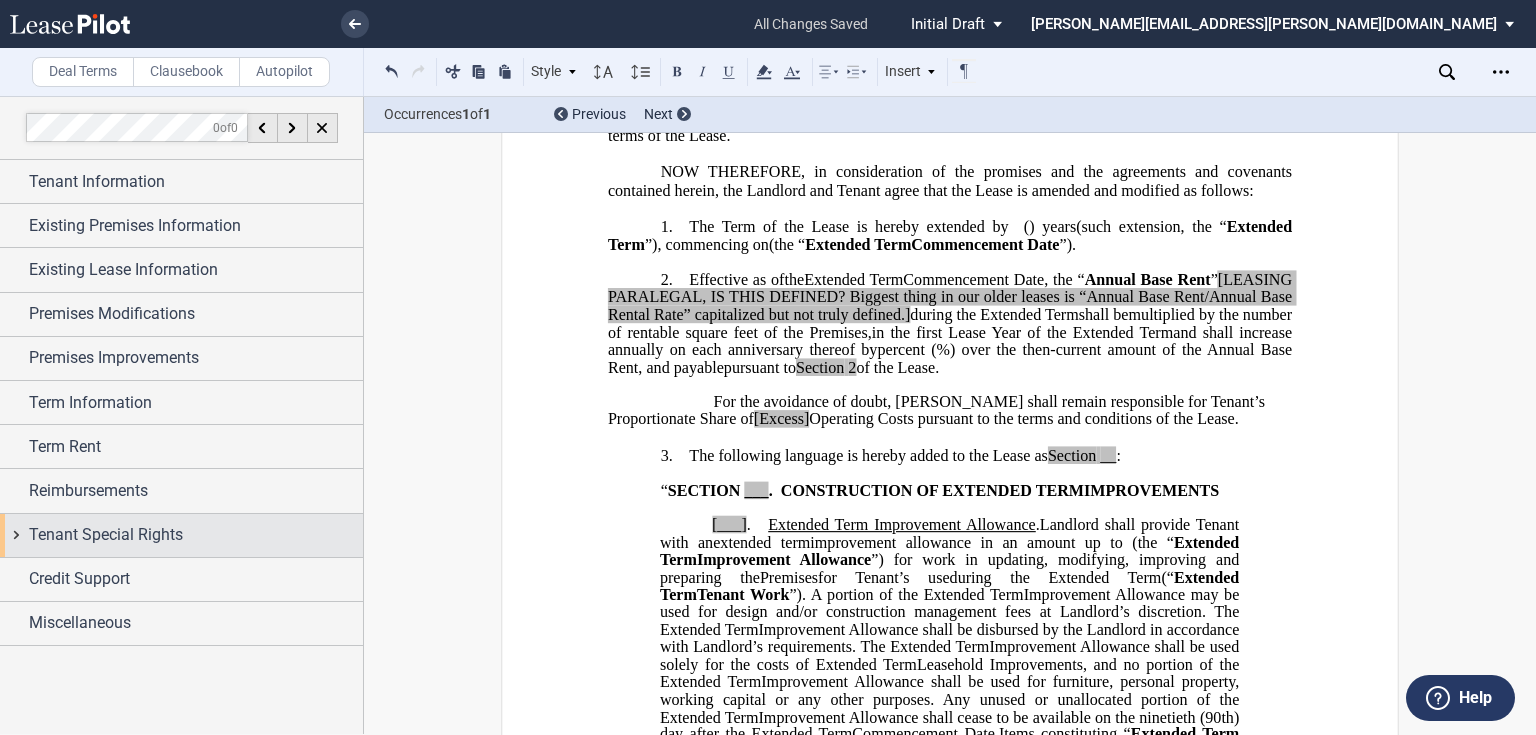 click on "Tenant Special Rights" at bounding box center [106, 535] 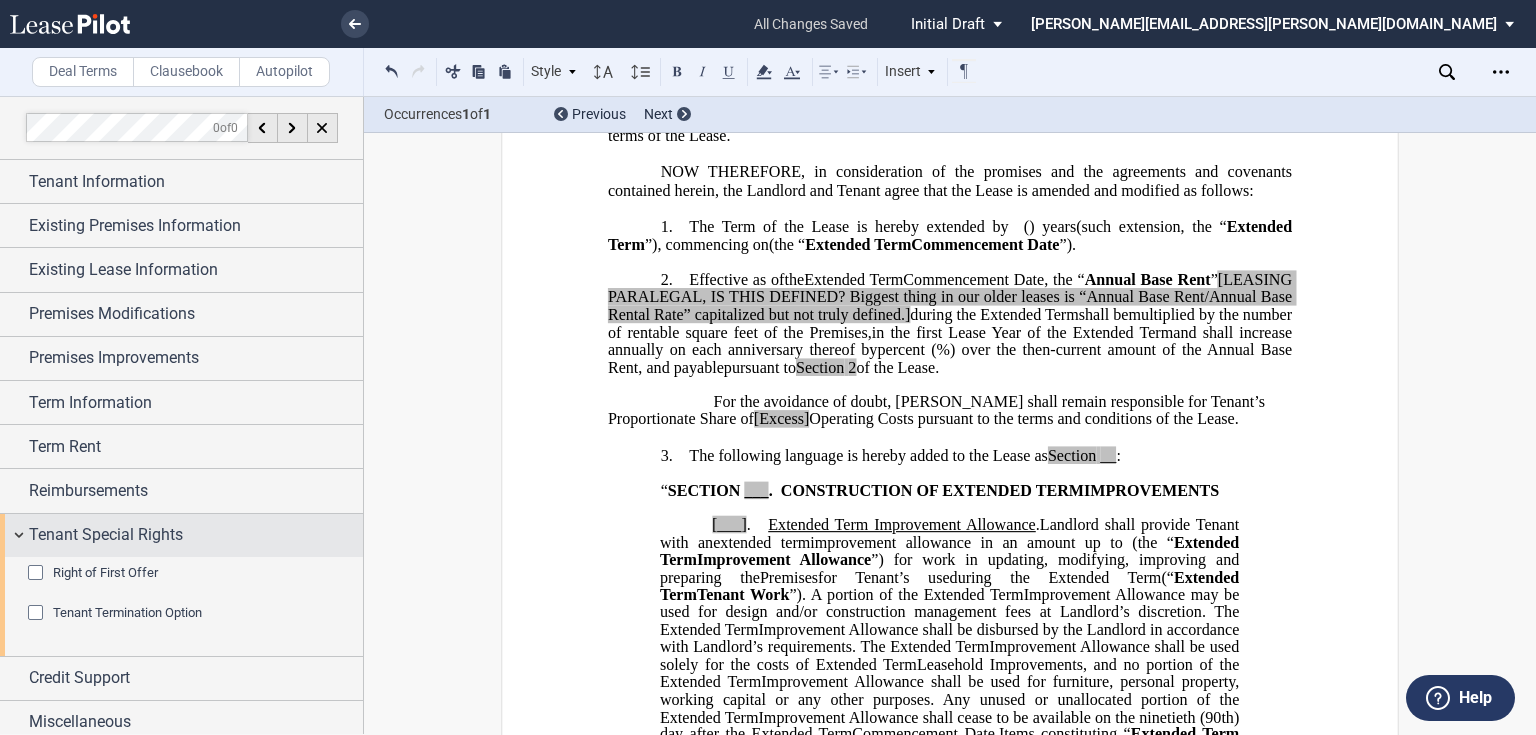click on "Tenant Special Rights" at bounding box center (106, 535) 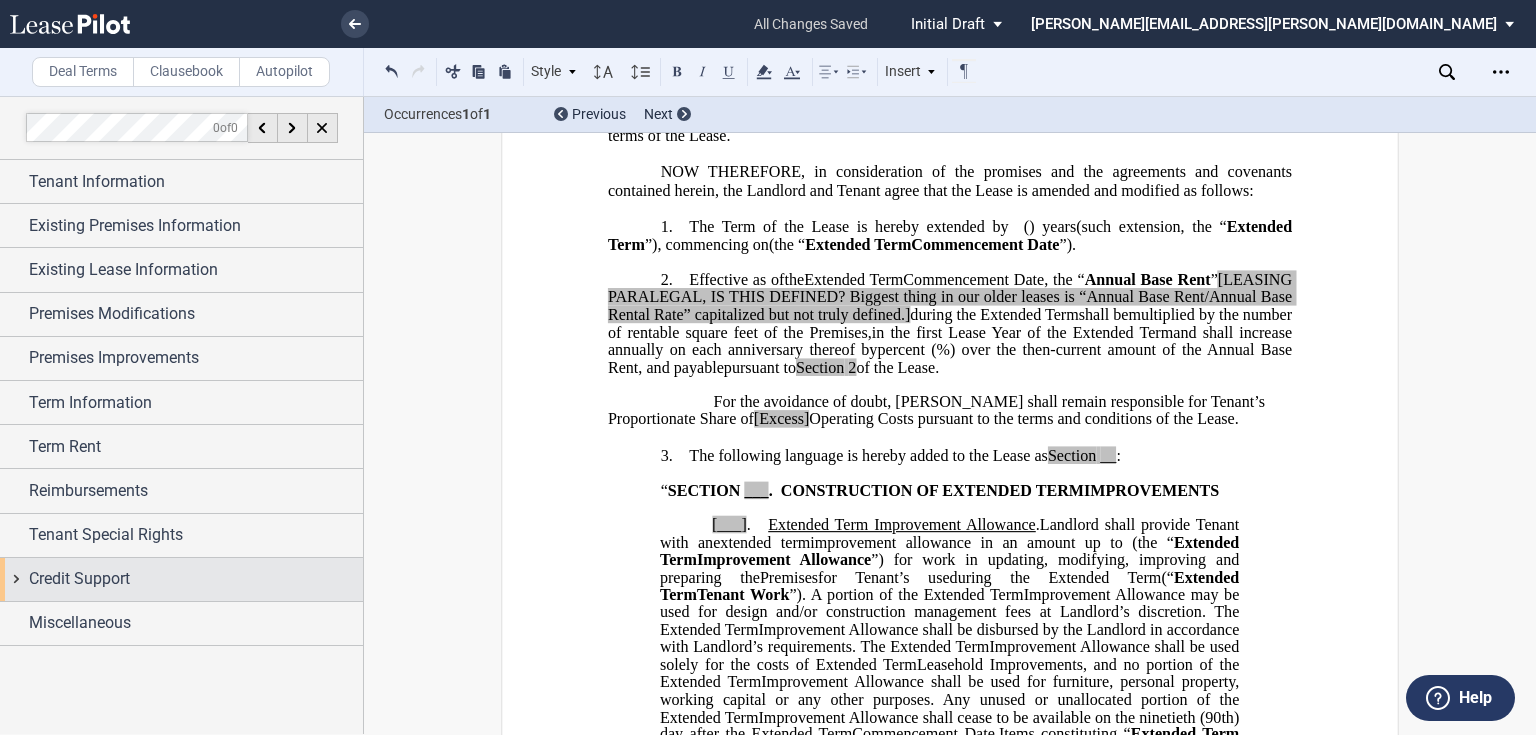 click on "Credit Support" at bounding box center (79, 579) 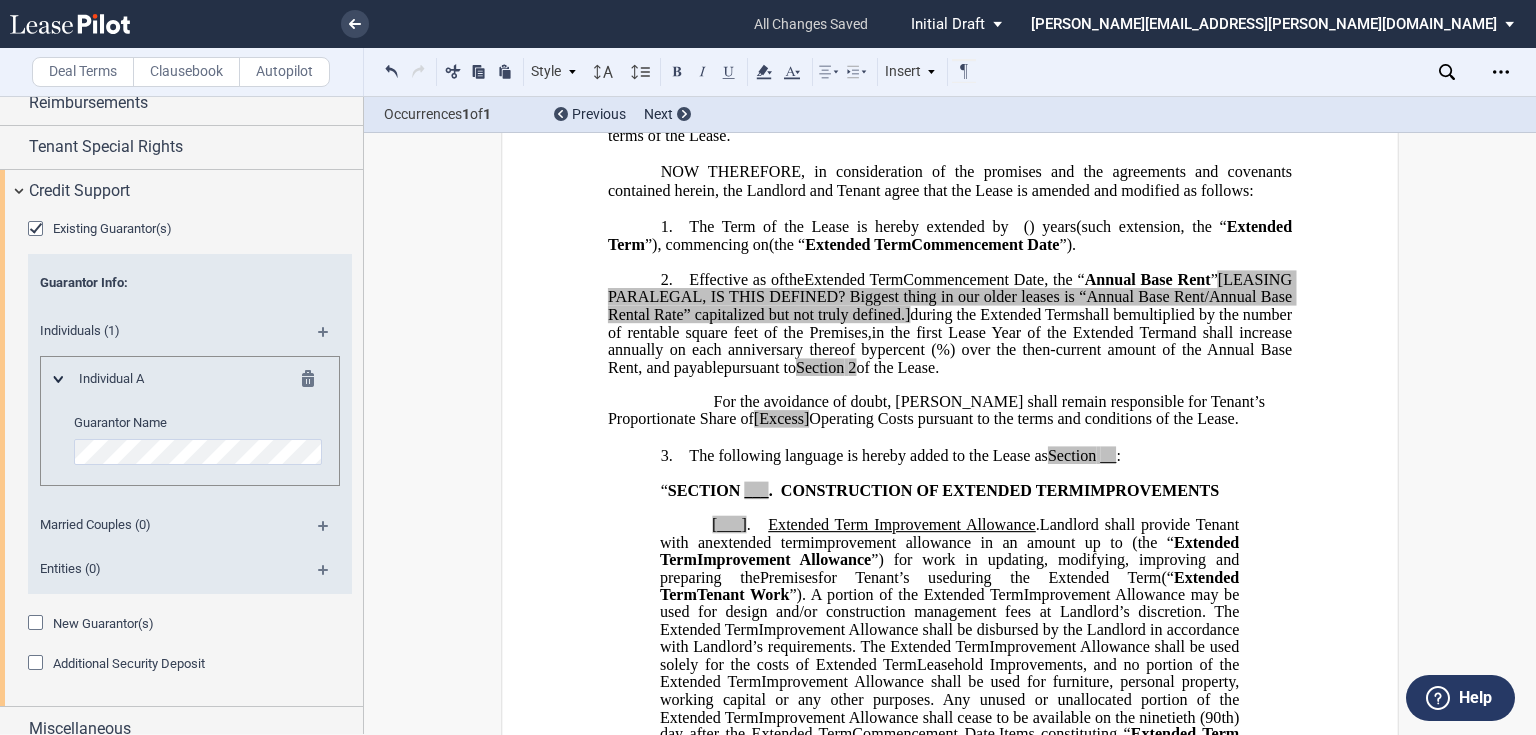 scroll, scrollTop: 400, scrollLeft: 0, axis: vertical 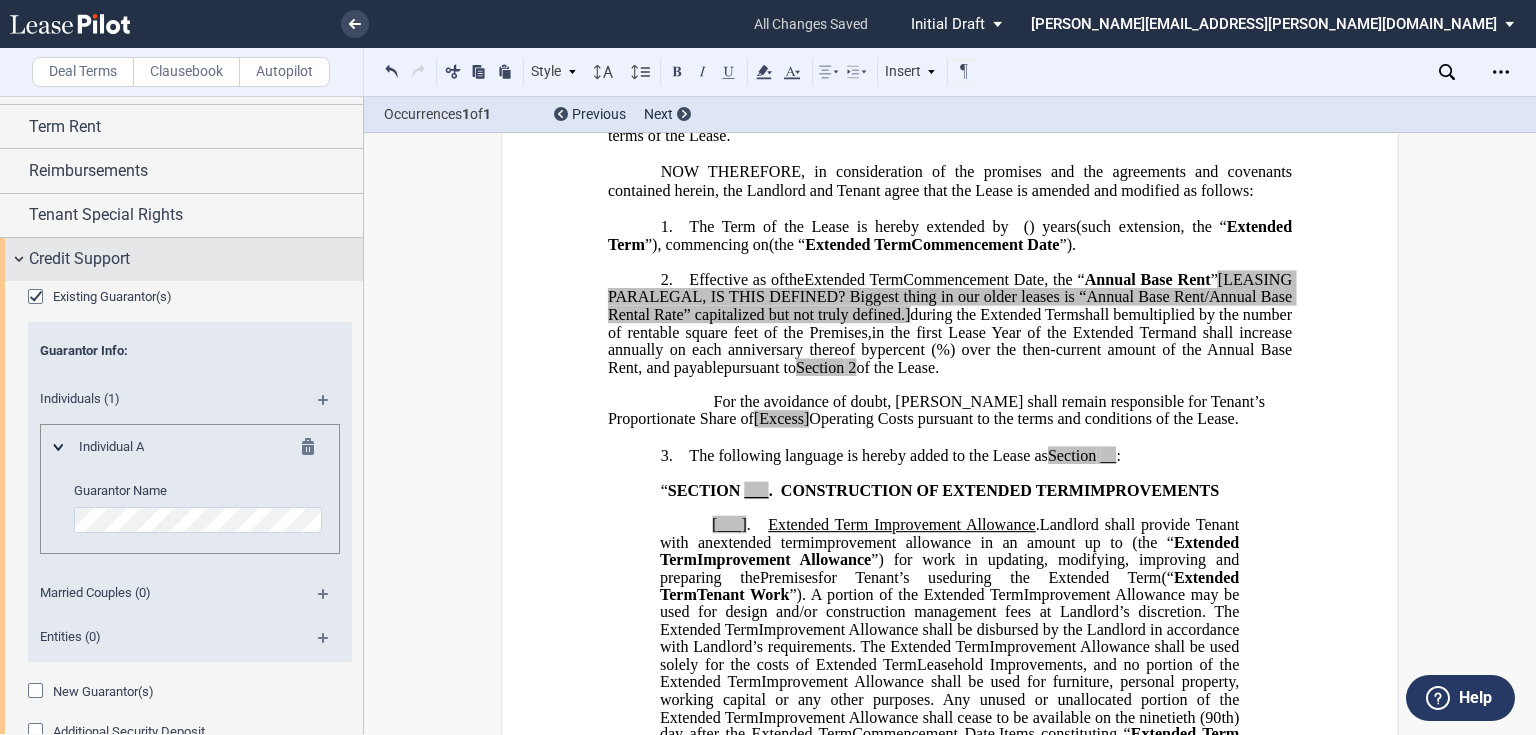 click on "Credit Support" at bounding box center [79, 259] 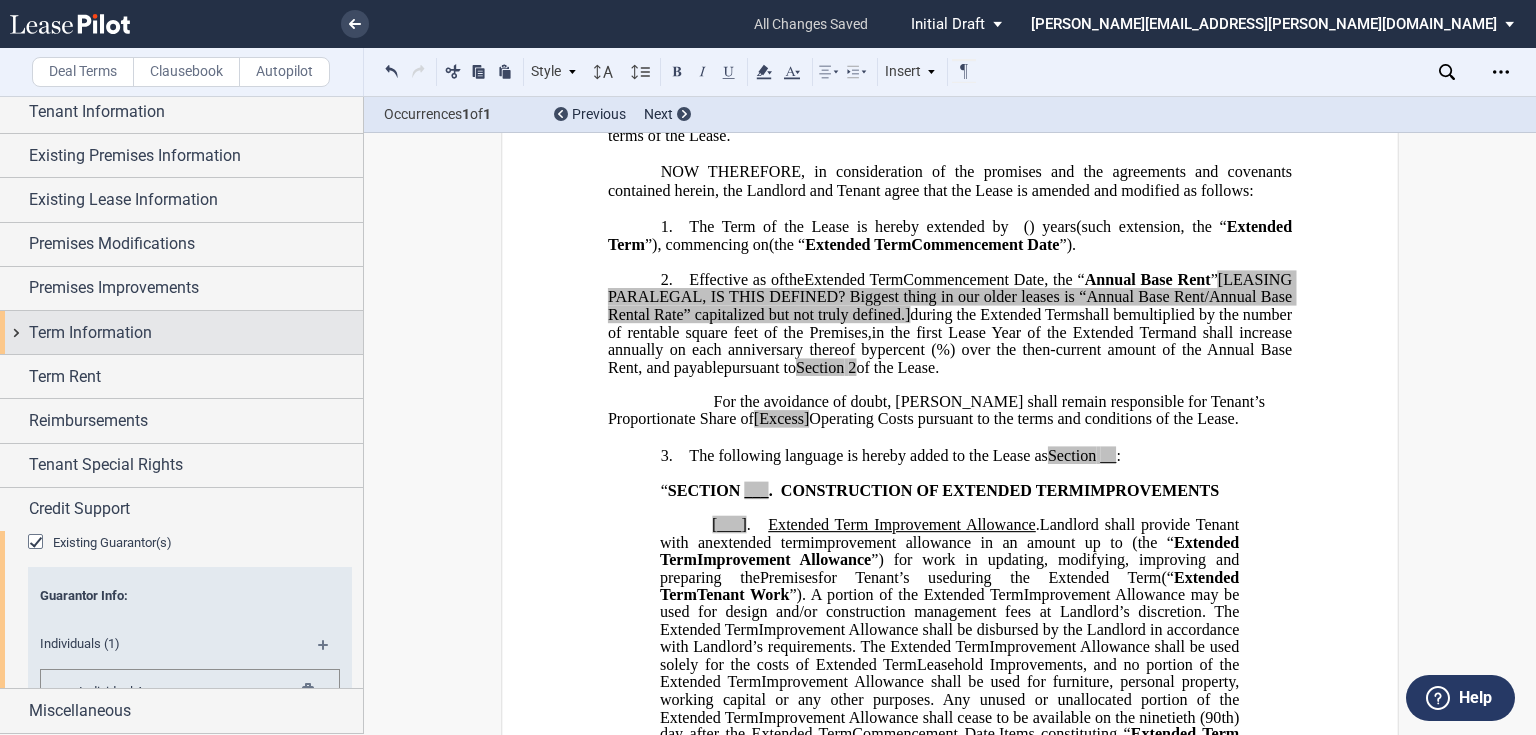 scroll, scrollTop: 0, scrollLeft: 0, axis: both 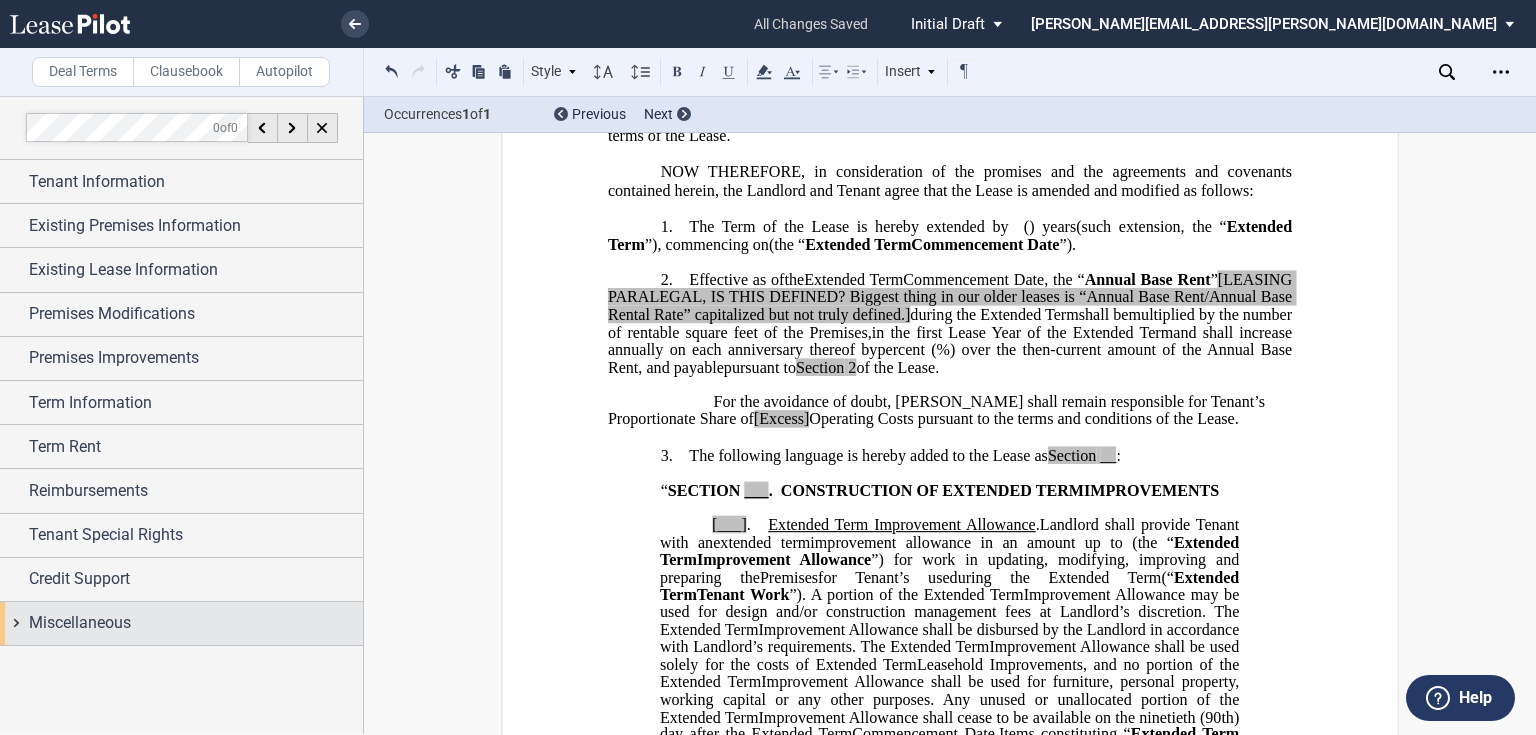 click on "Miscellaneous" at bounding box center [80, 623] 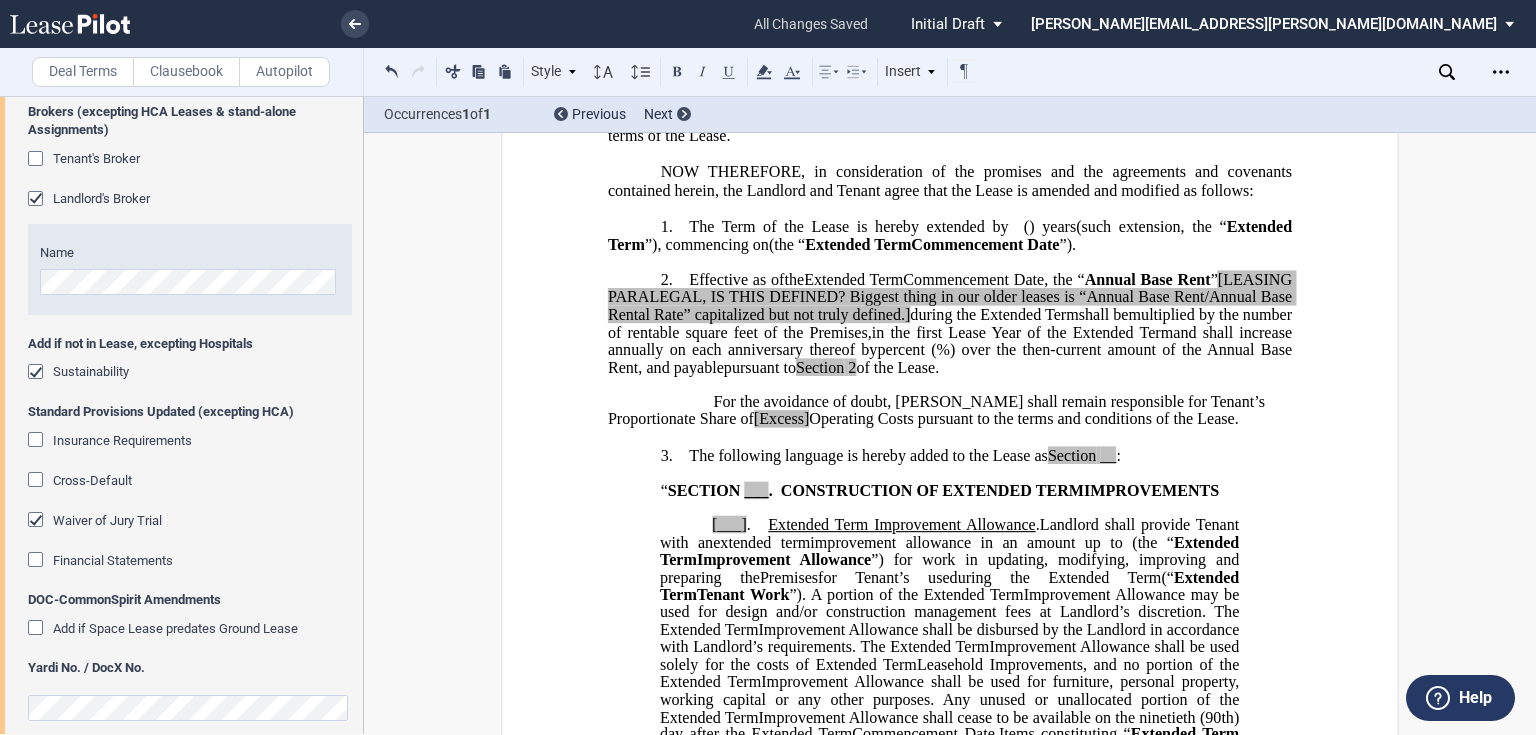 scroll, scrollTop: 634, scrollLeft: 0, axis: vertical 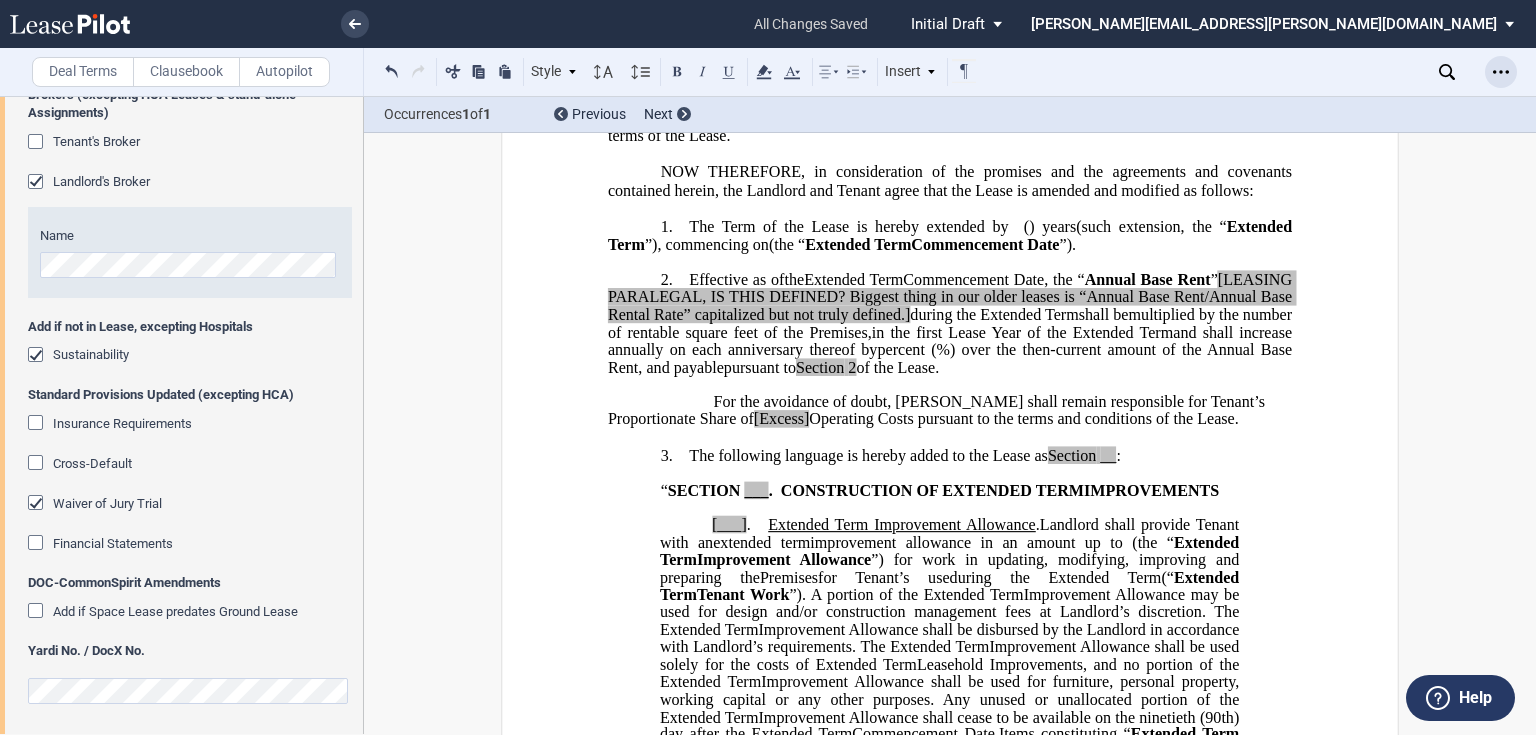 click 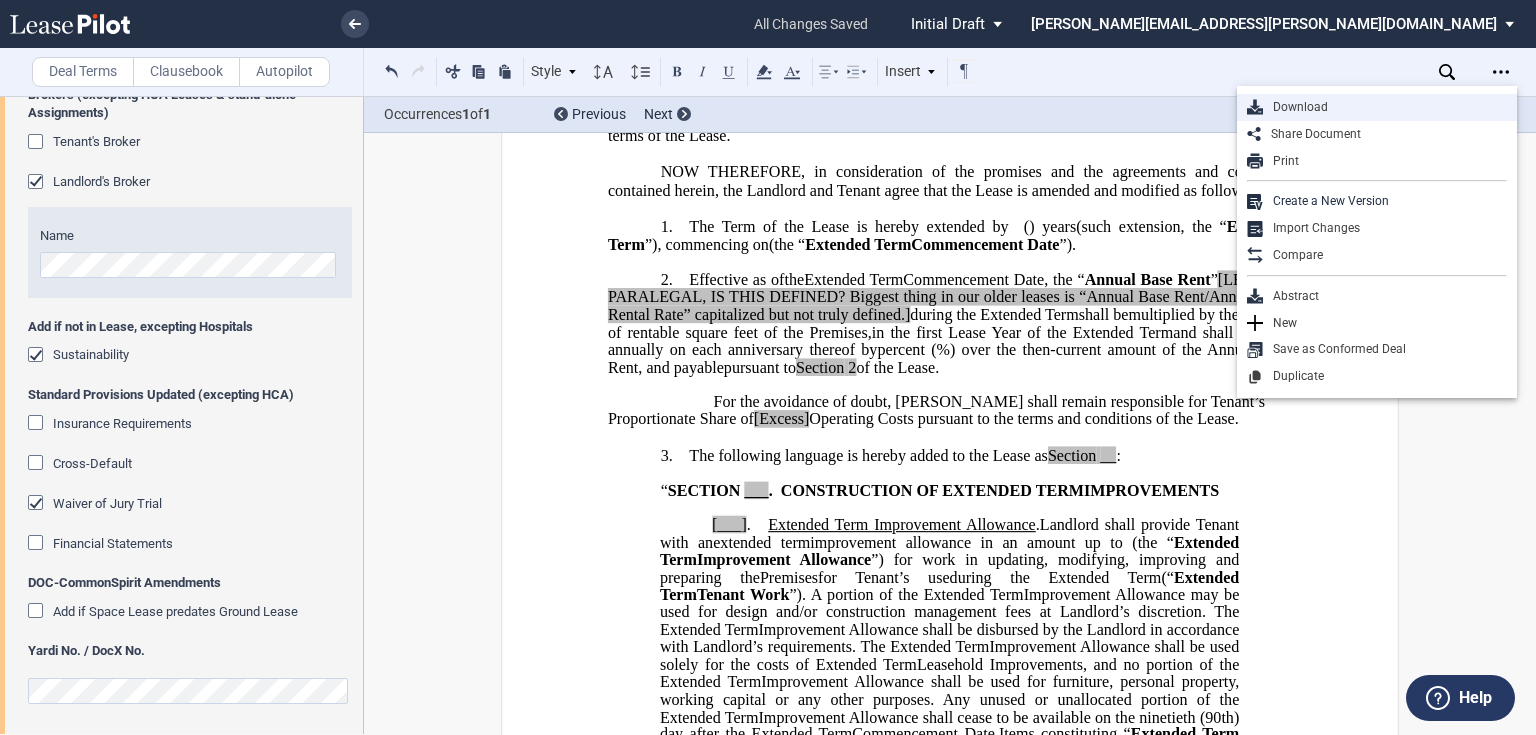 click on "Download" at bounding box center (1385, 107) 